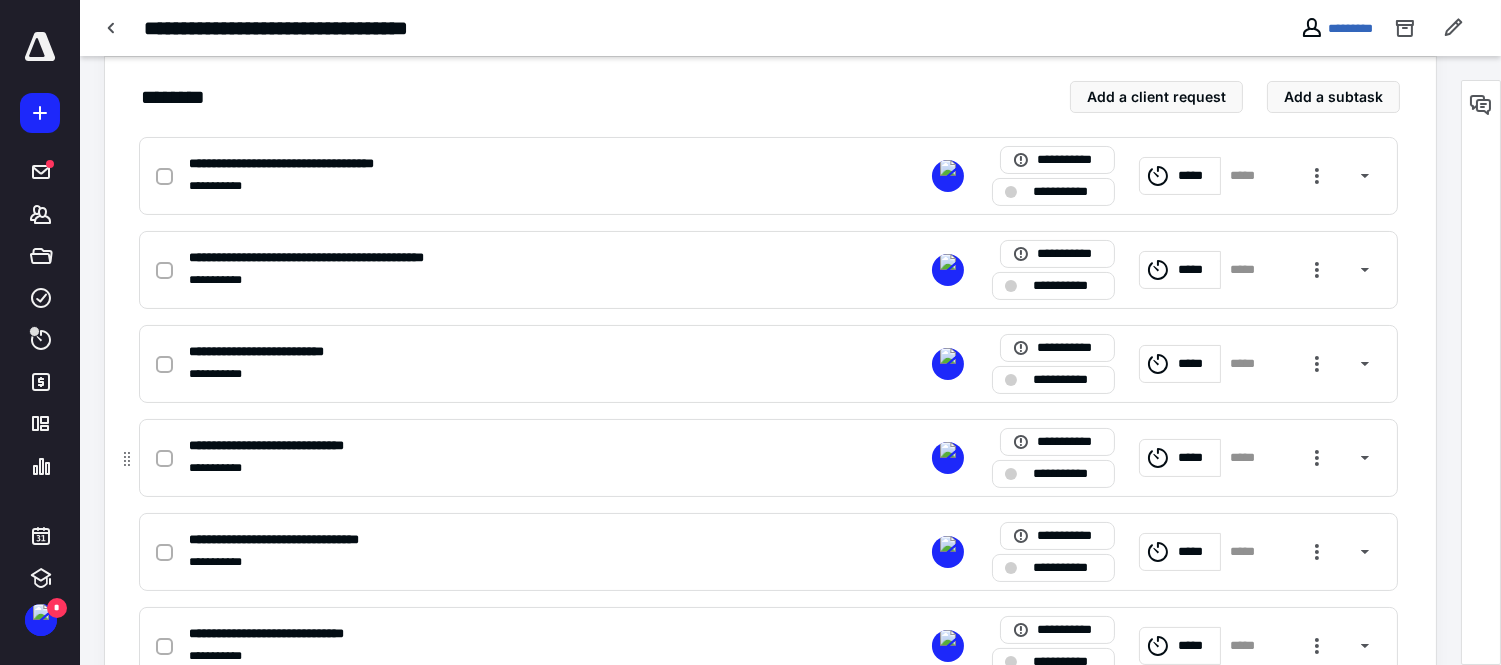 scroll, scrollTop: 444, scrollLeft: 0, axis: vertical 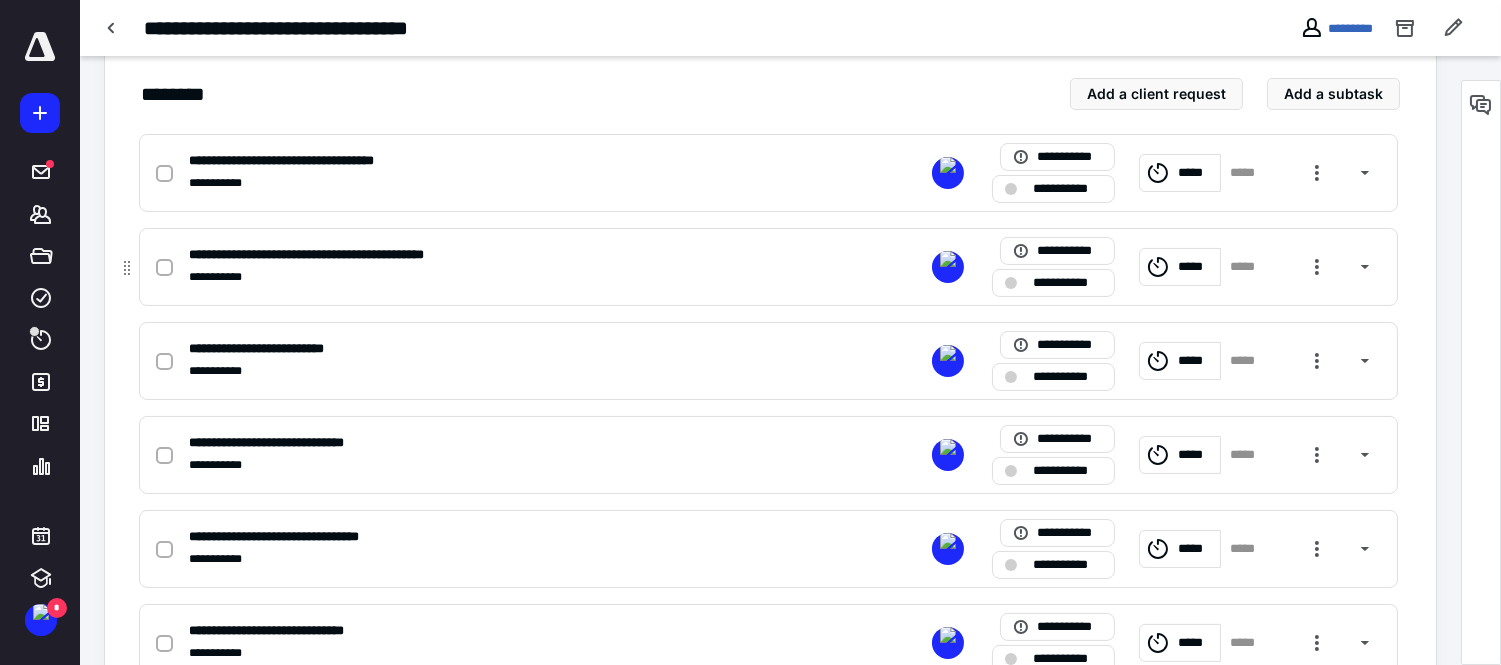 click on "*****" at bounding box center (1196, 266) 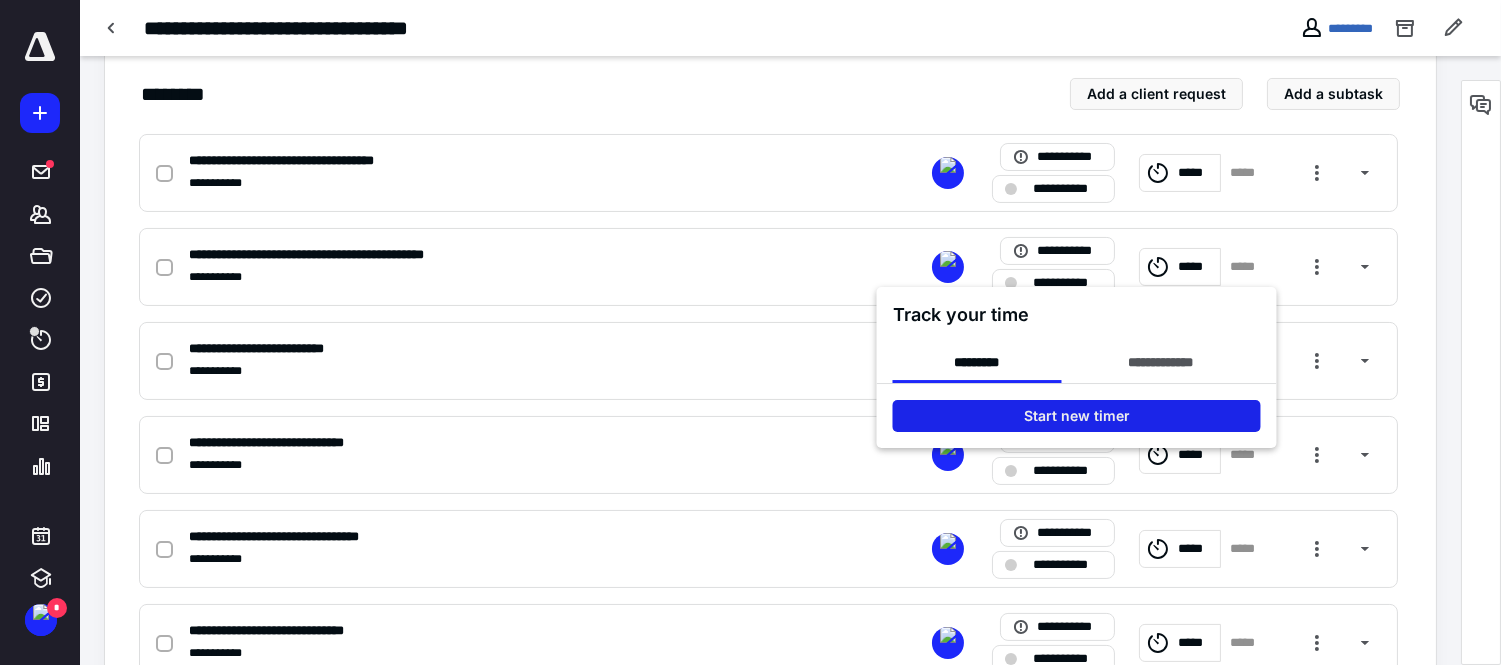 click on "Start new timer" at bounding box center [1077, 416] 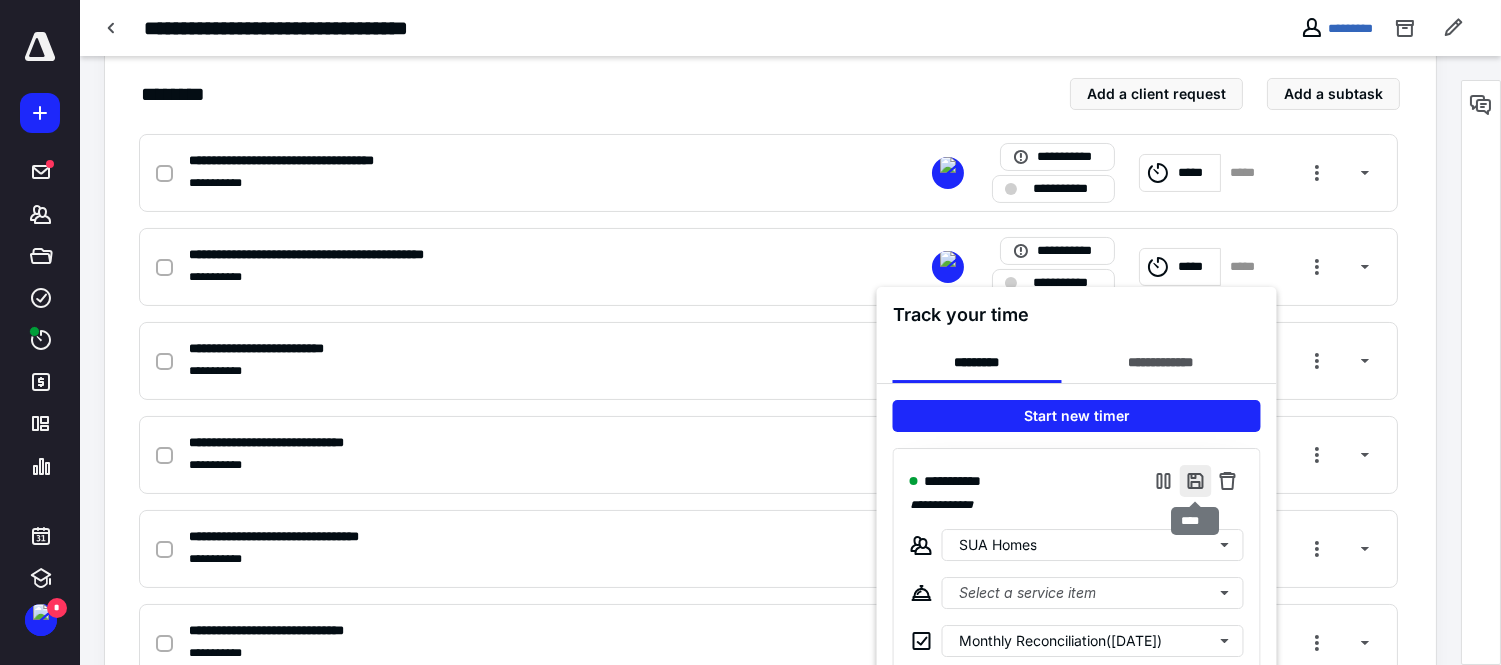 click at bounding box center [1196, 481] 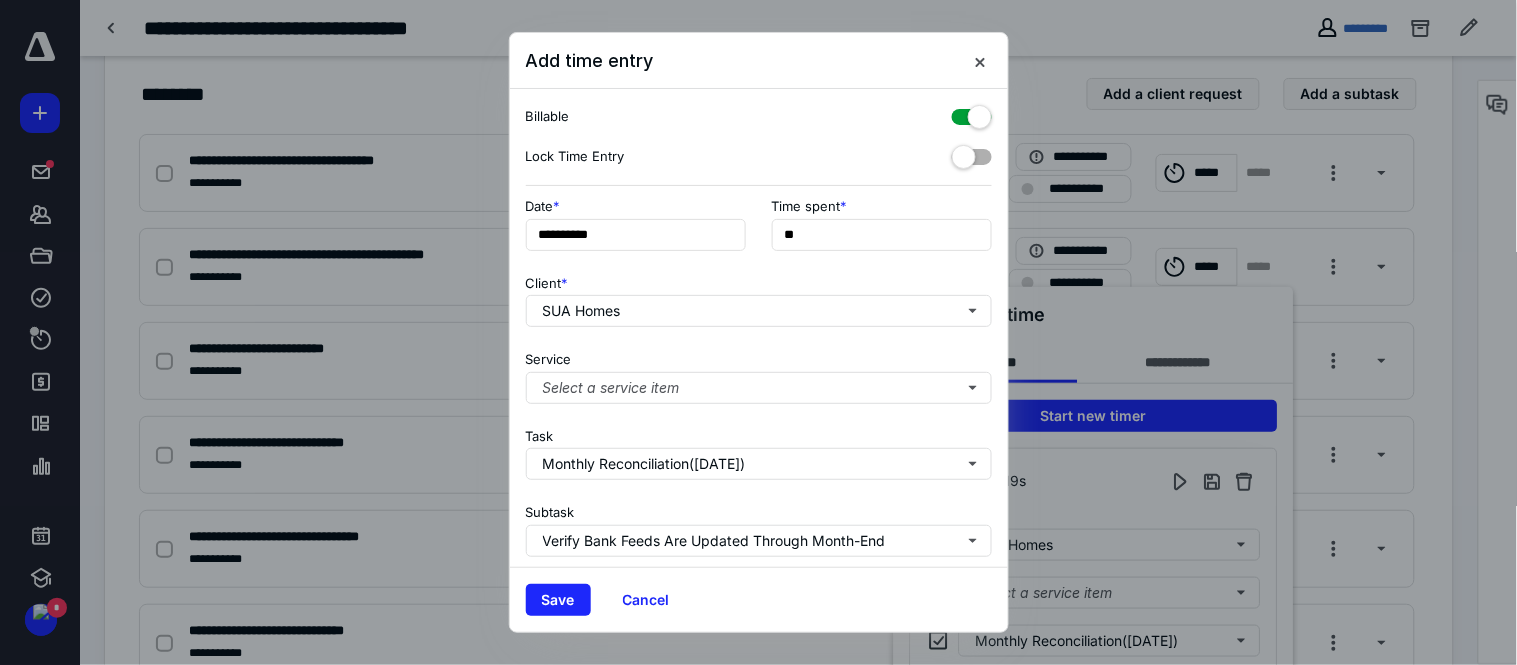 click at bounding box center (972, 113) 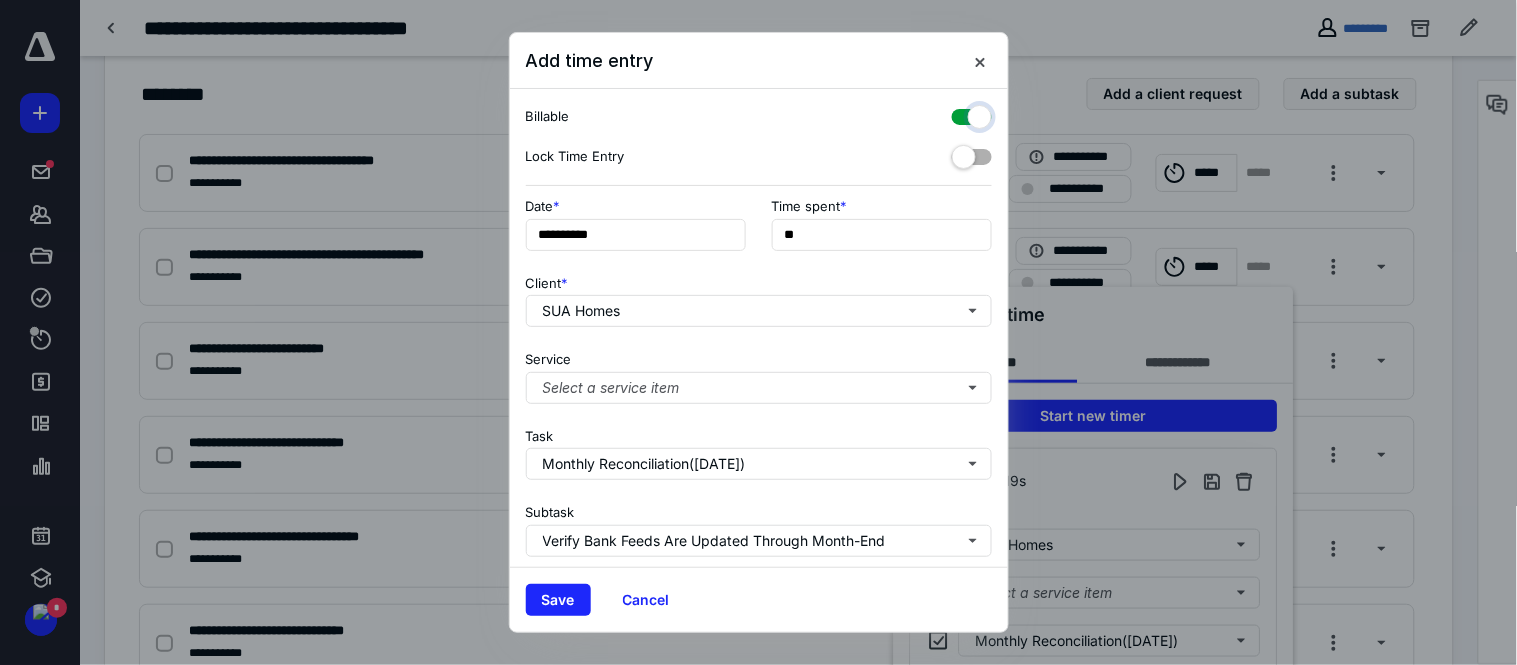 click at bounding box center [962, 114] 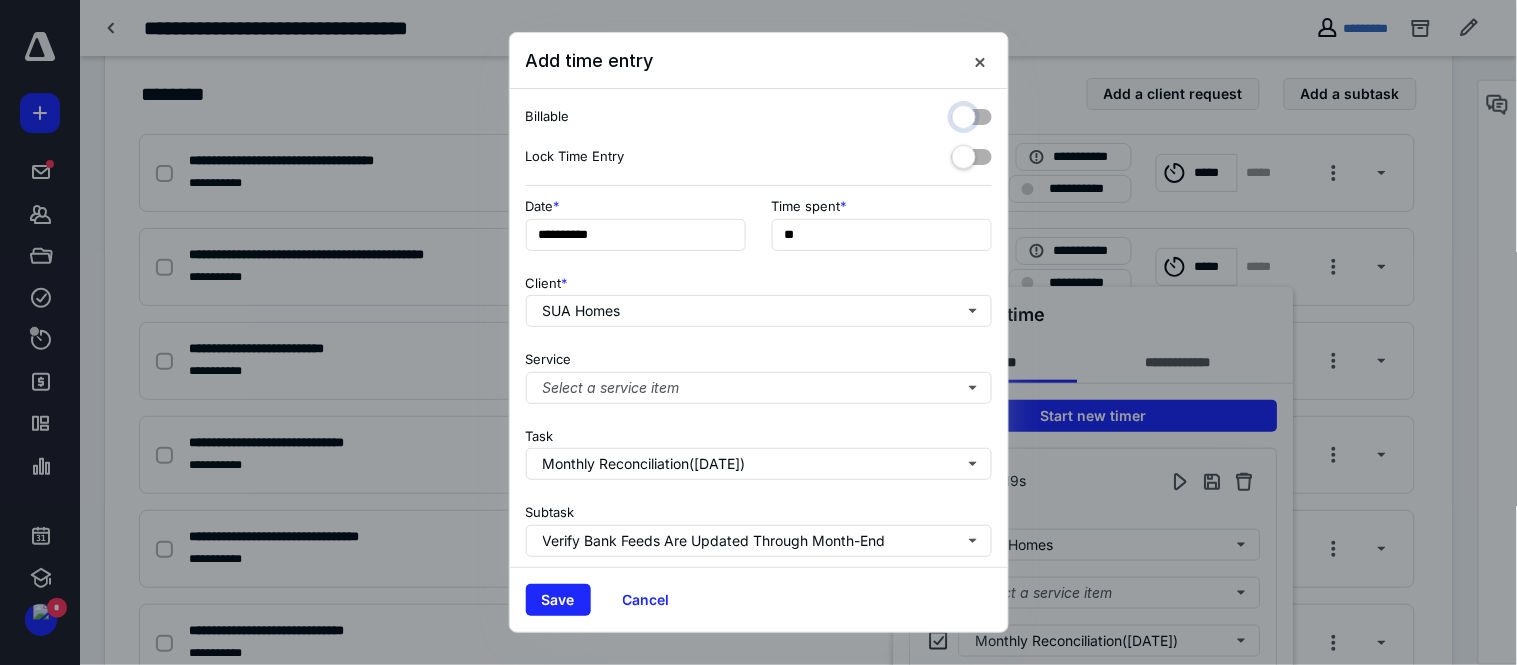 checkbox on "false" 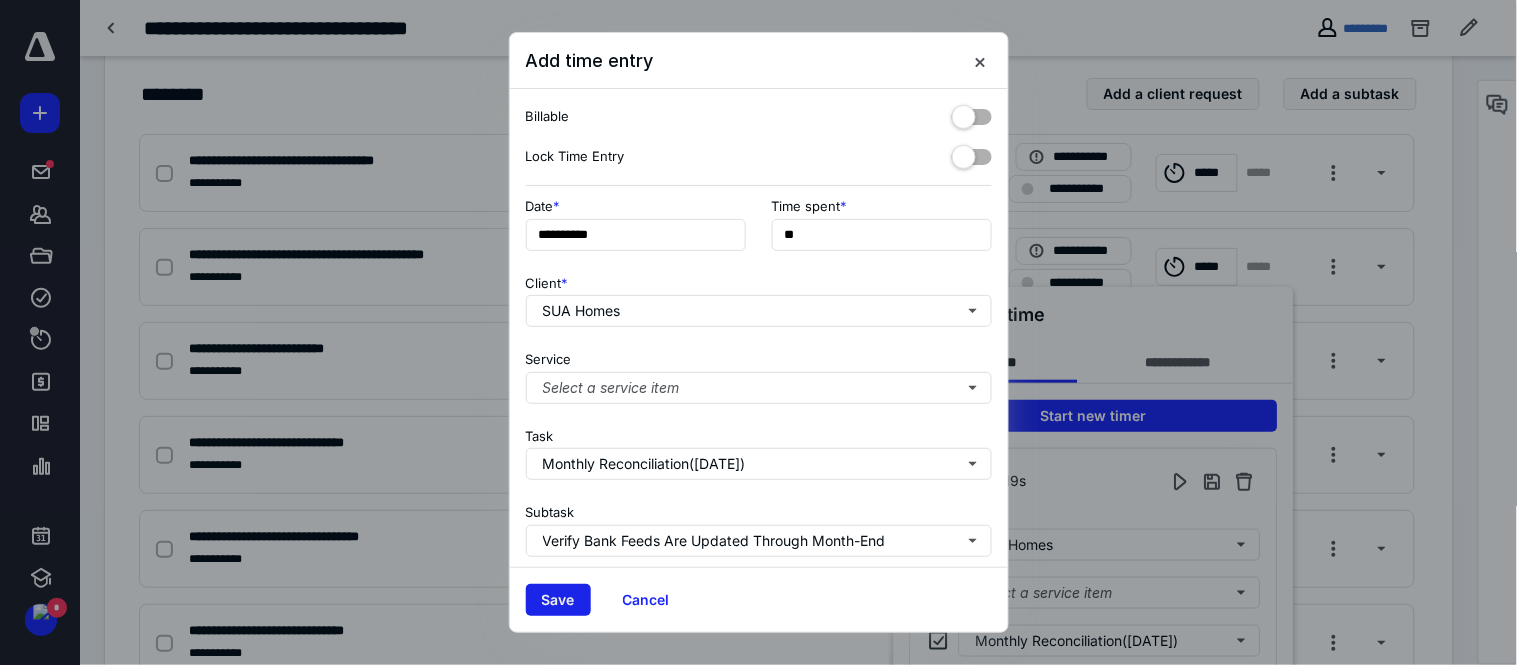 click on "Save" at bounding box center [558, 600] 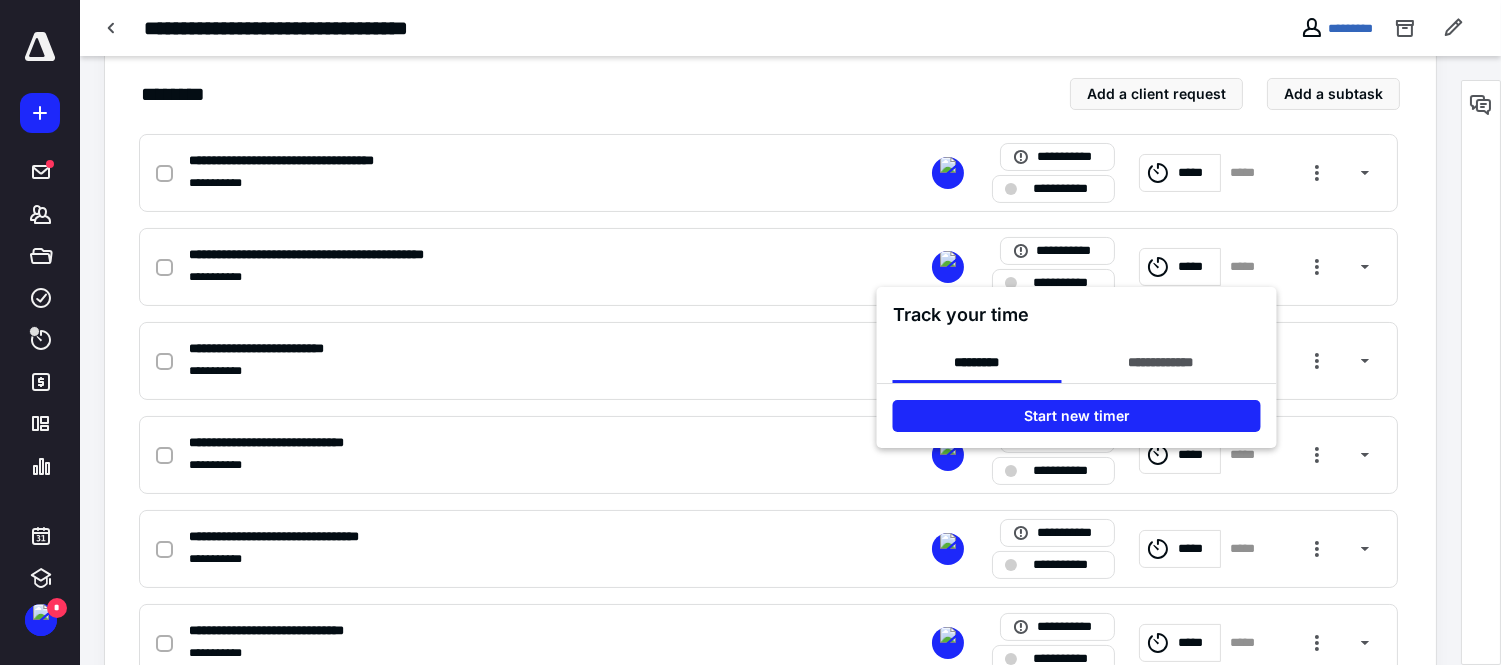 click at bounding box center (750, 332) 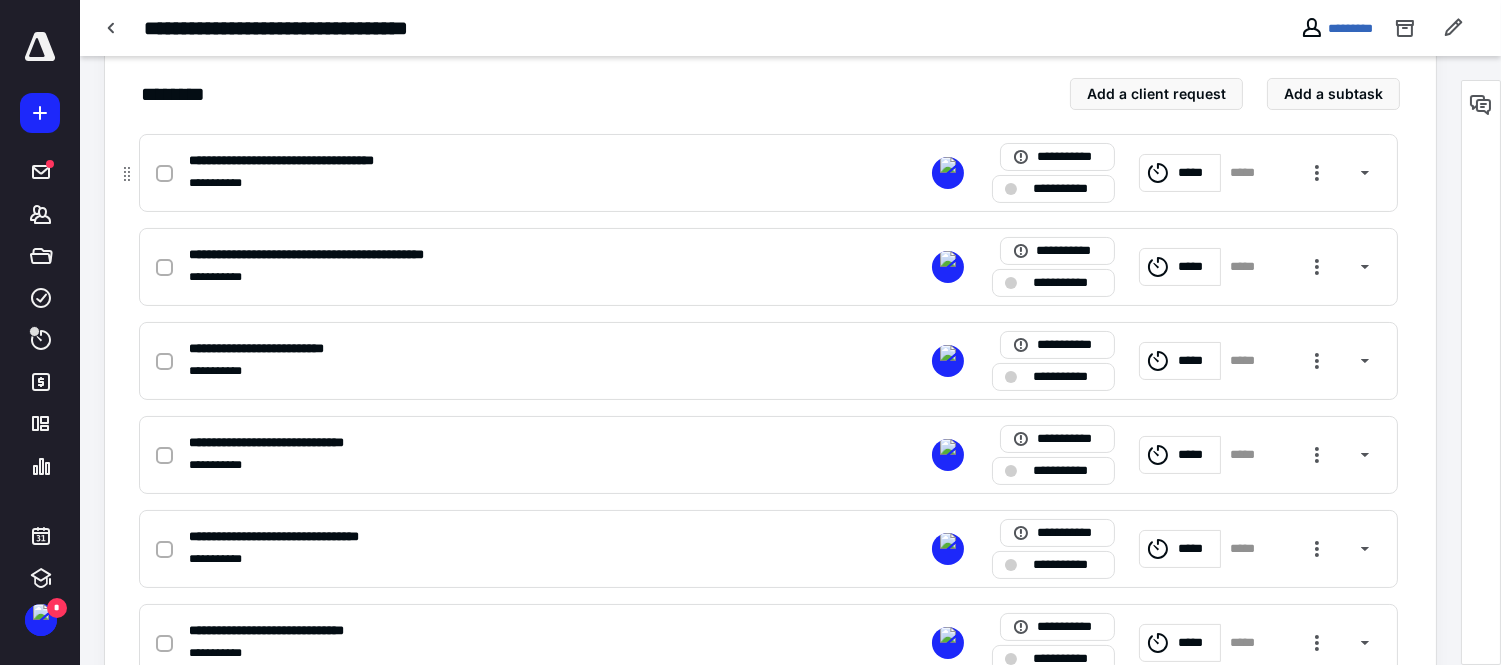 click on "*****" at bounding box center [1196, 172] 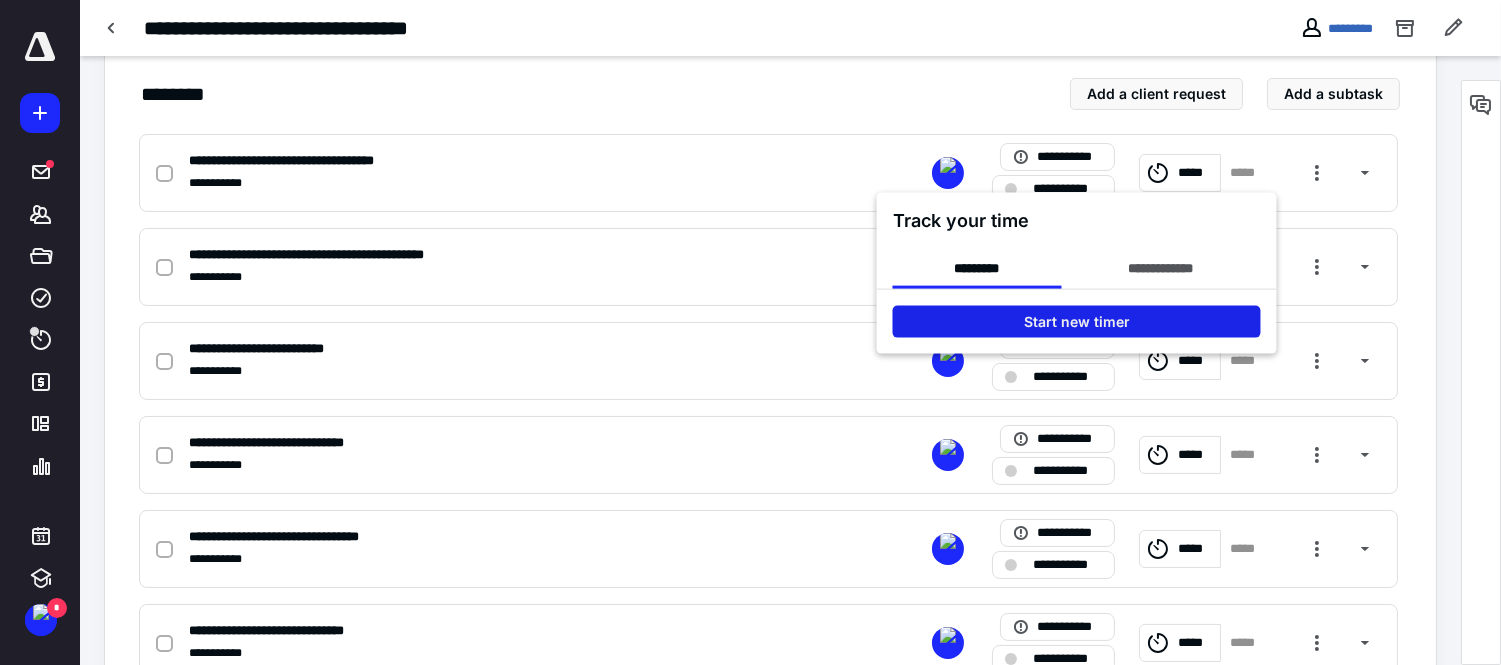 click on "Start new timer" at bounding box center [1077, 322] 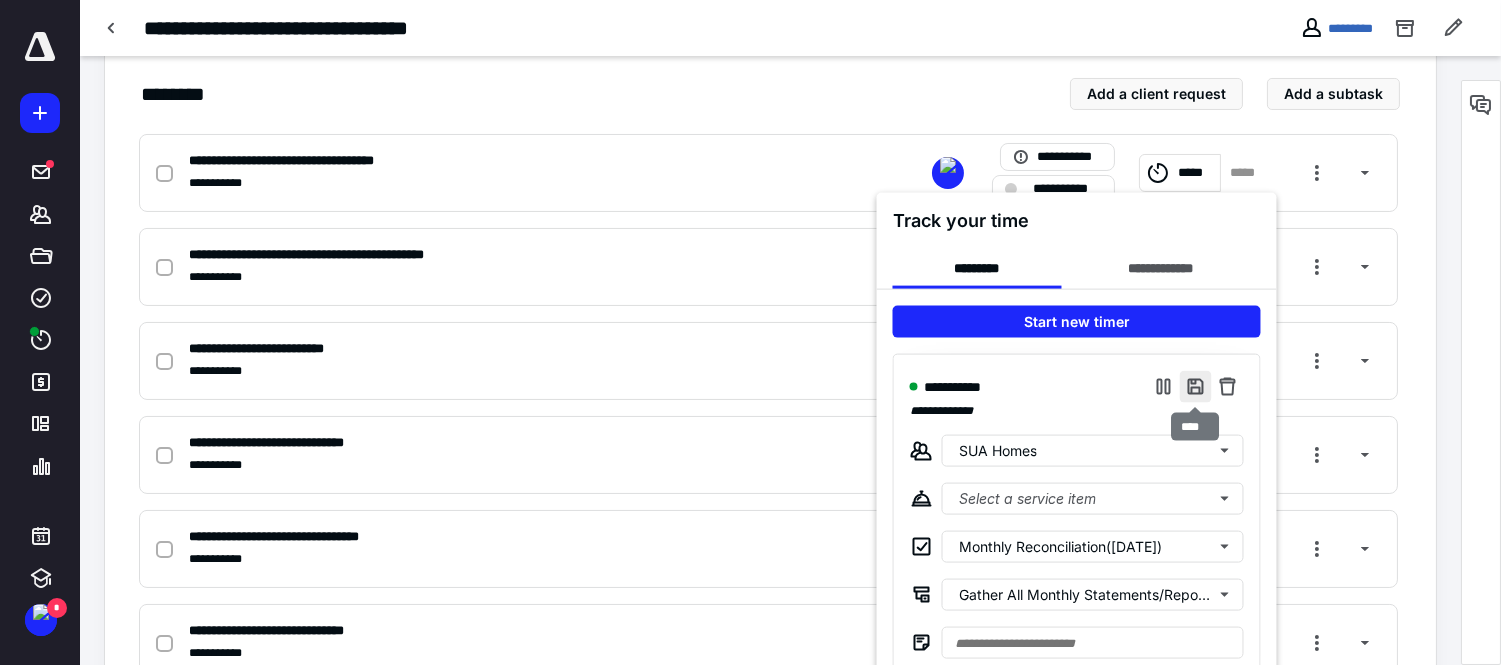 click at bounding box center (1196, 387) 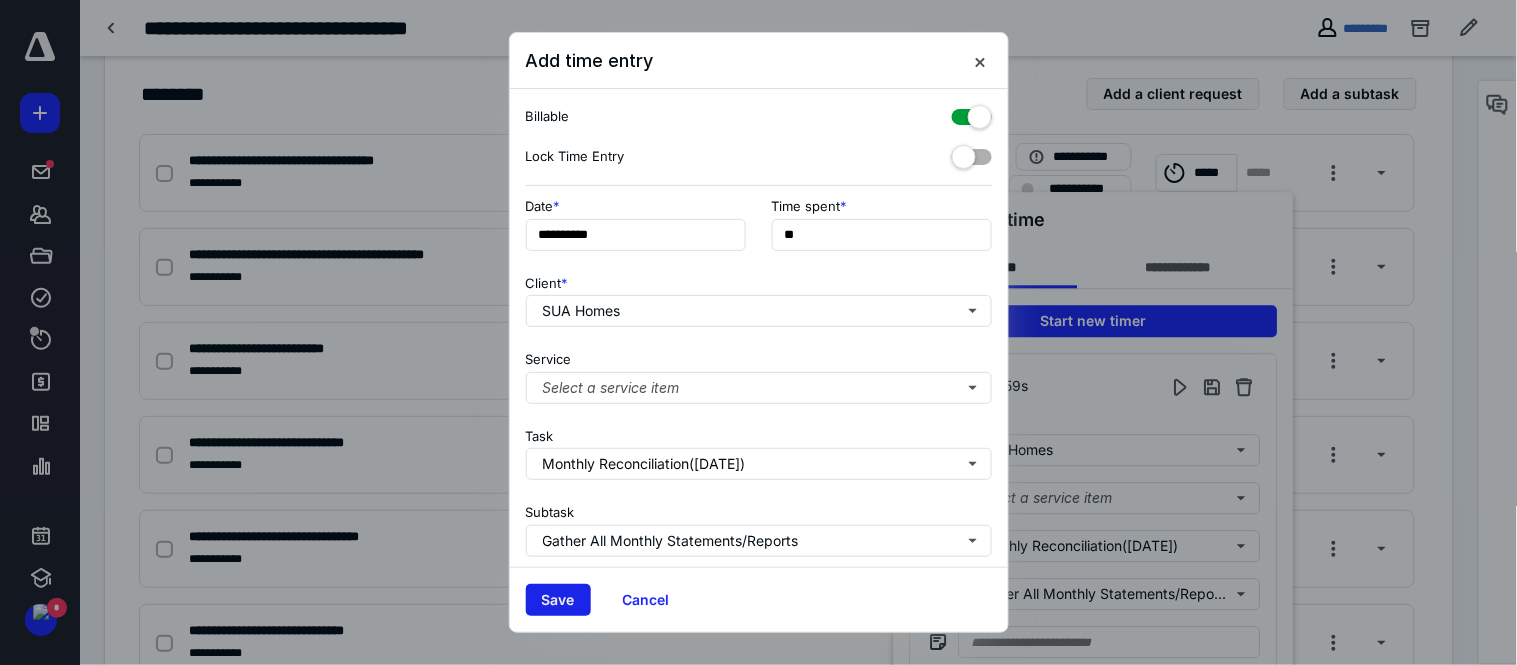click on "Save" at bounding box center (558, 600) 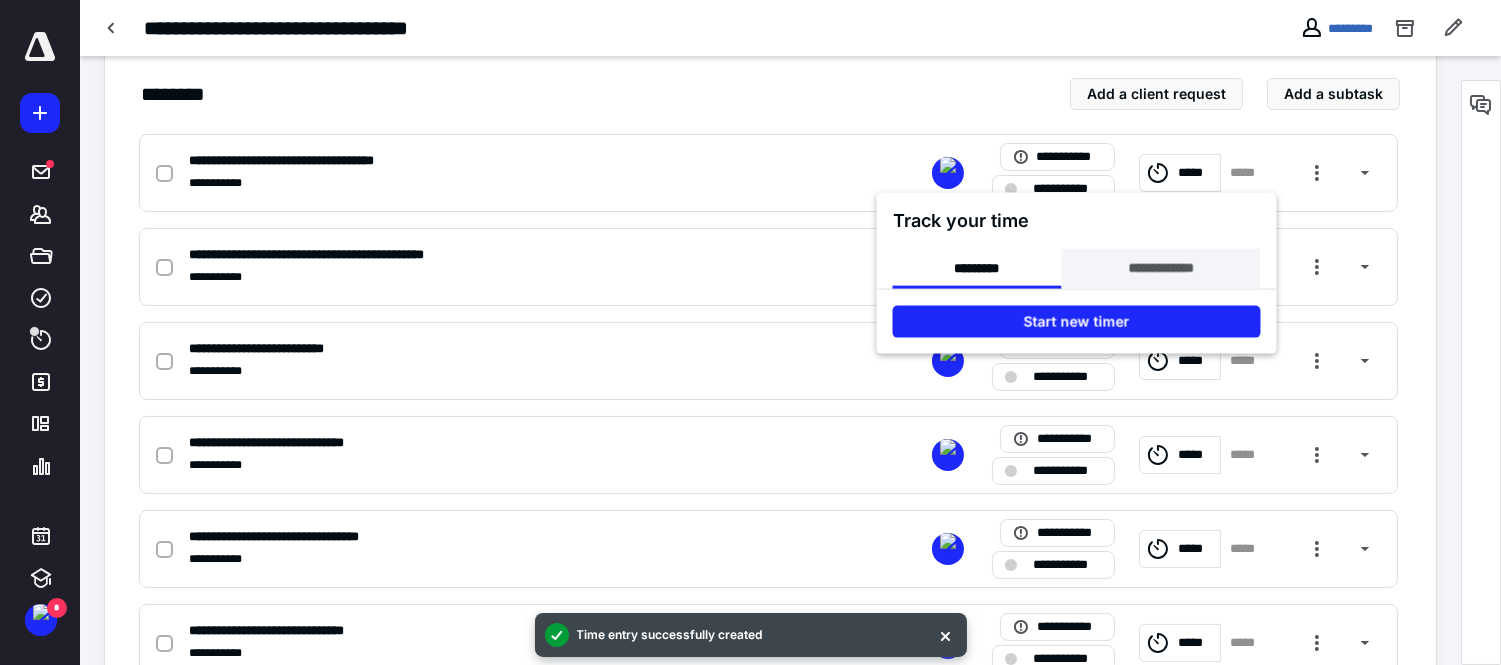 click on "**********" at bounding box center [1160, 269] 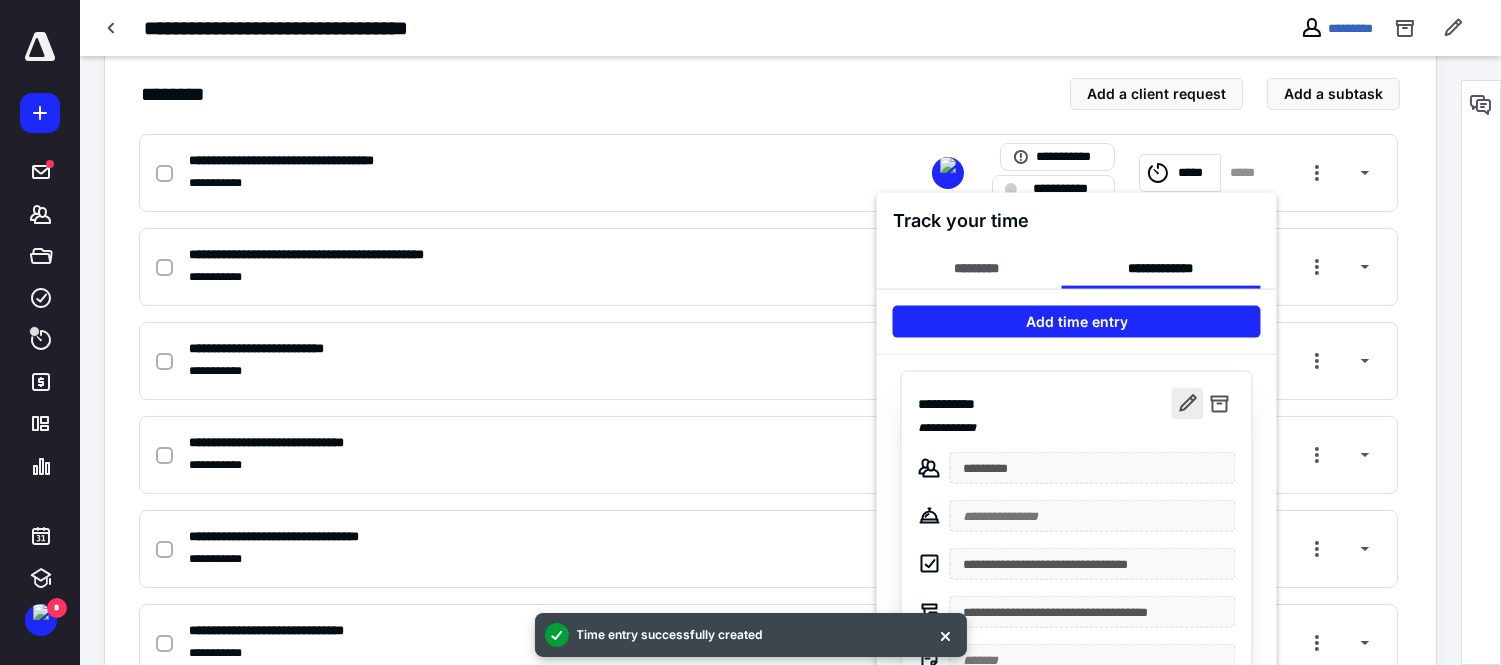 click at bounding box center [1188, 404] 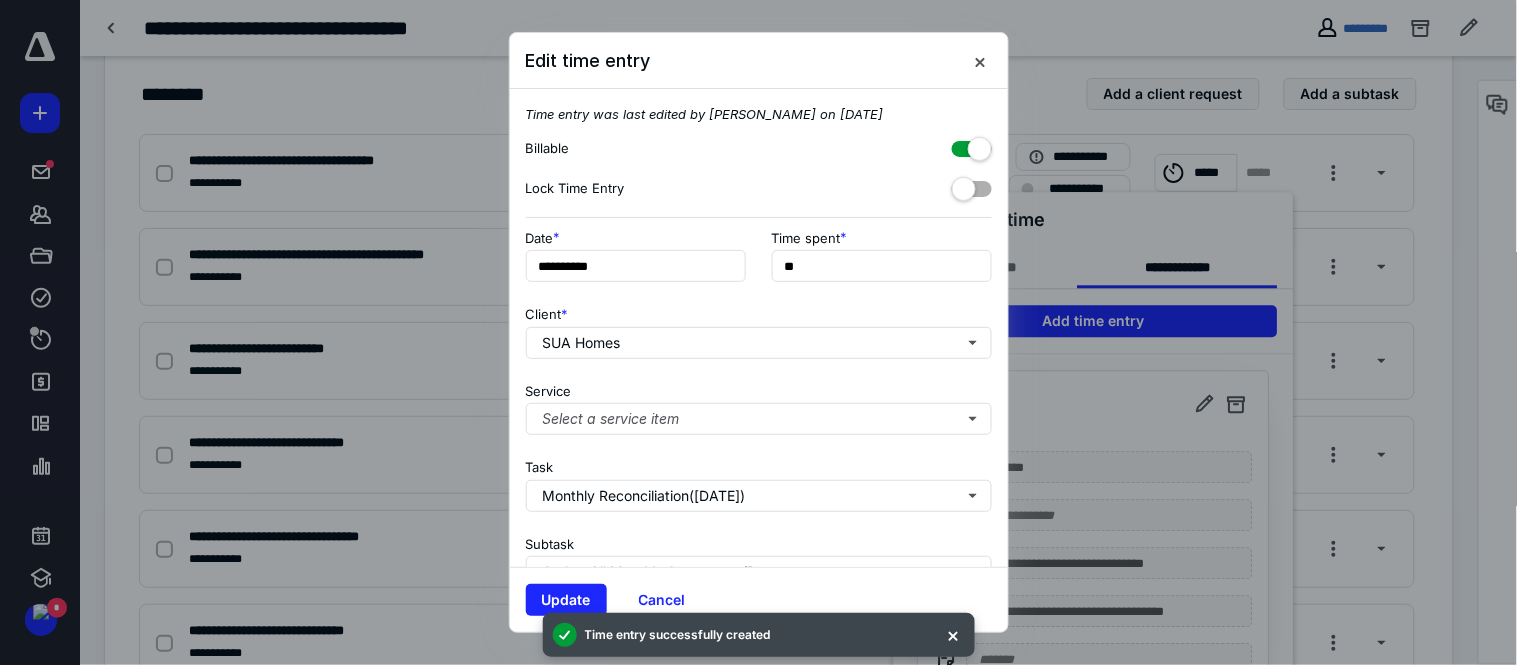 click at bounding box center (972, 145) 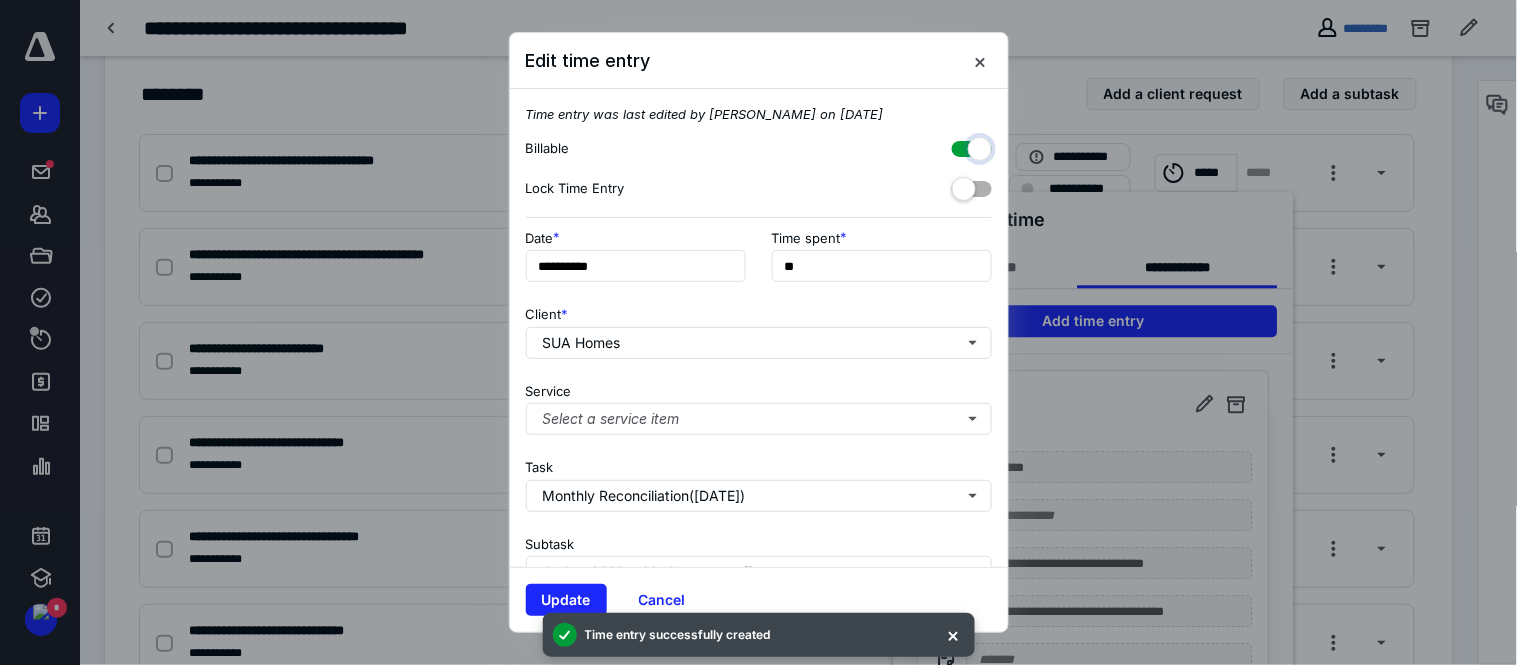click at bounding box center [962, 146] 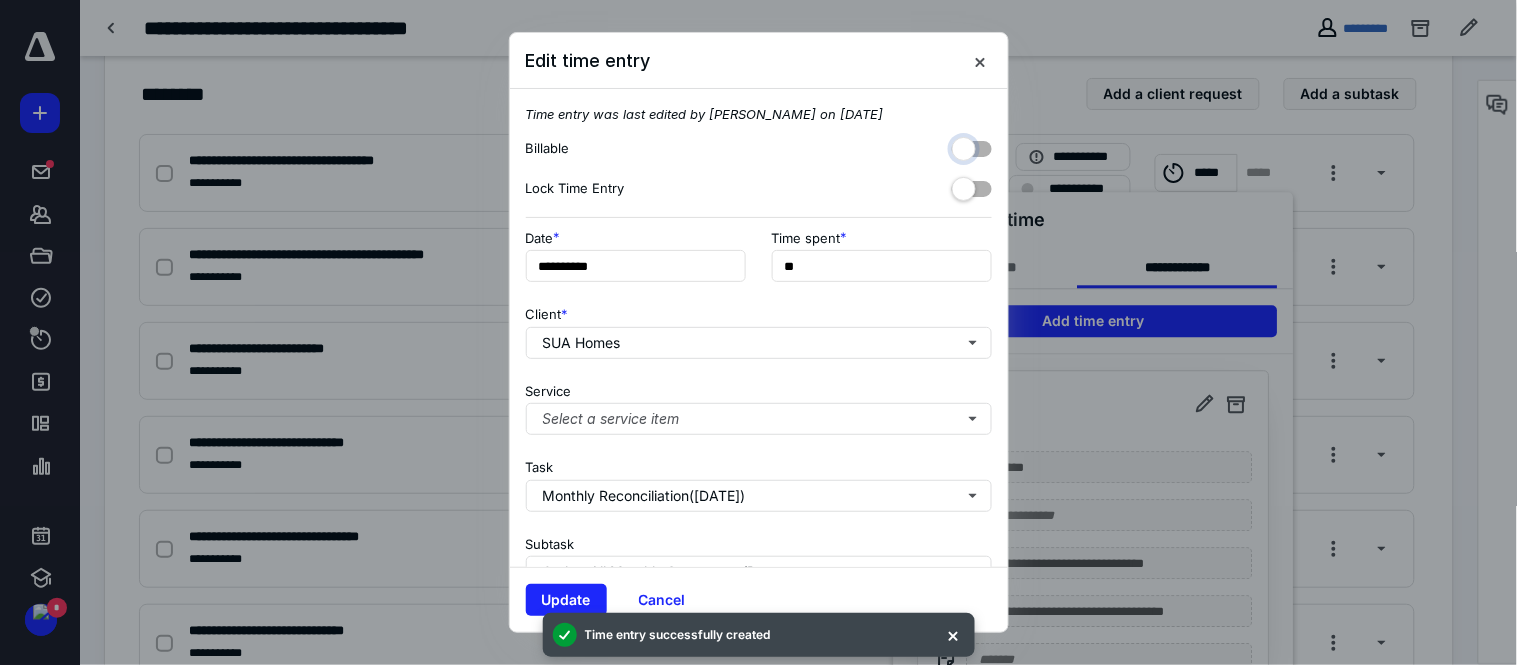 checkbox on "false" 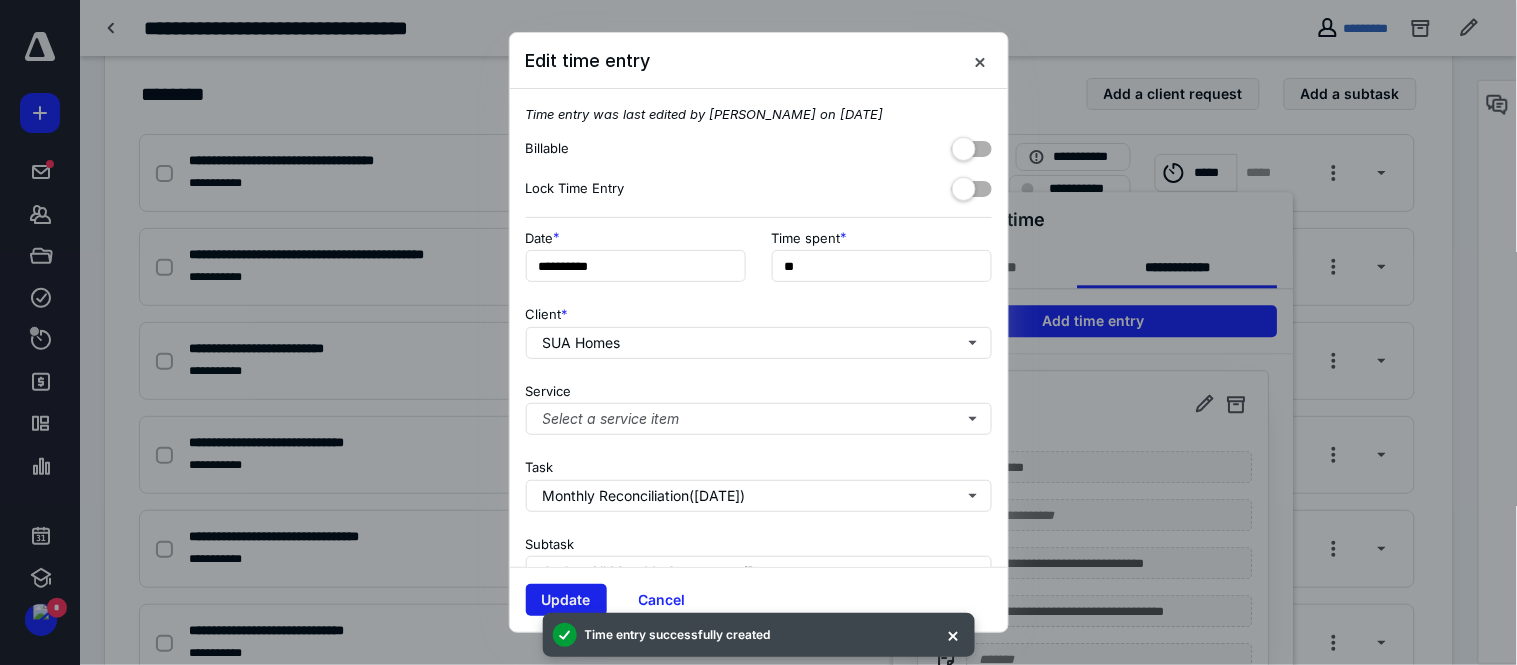 click on "Update" at bounding box center [566, 600] 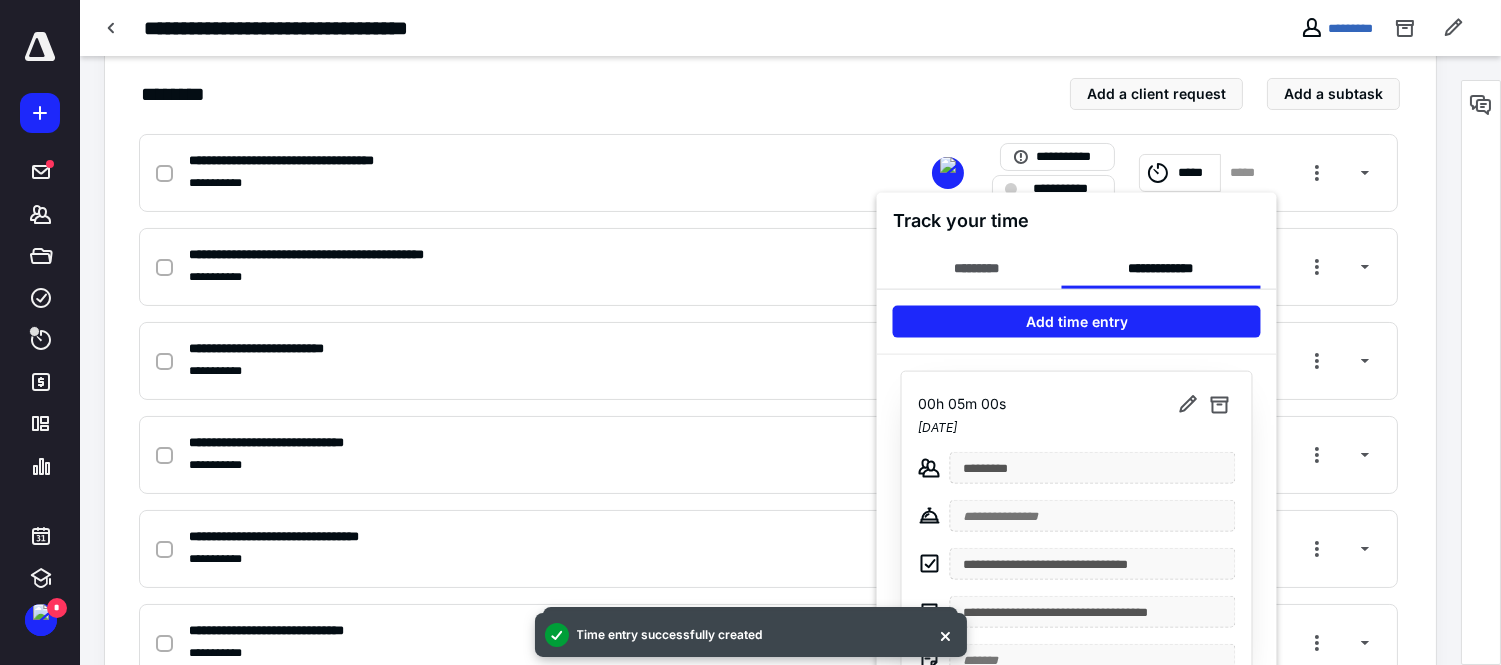 click at bounding box center [750, 332] 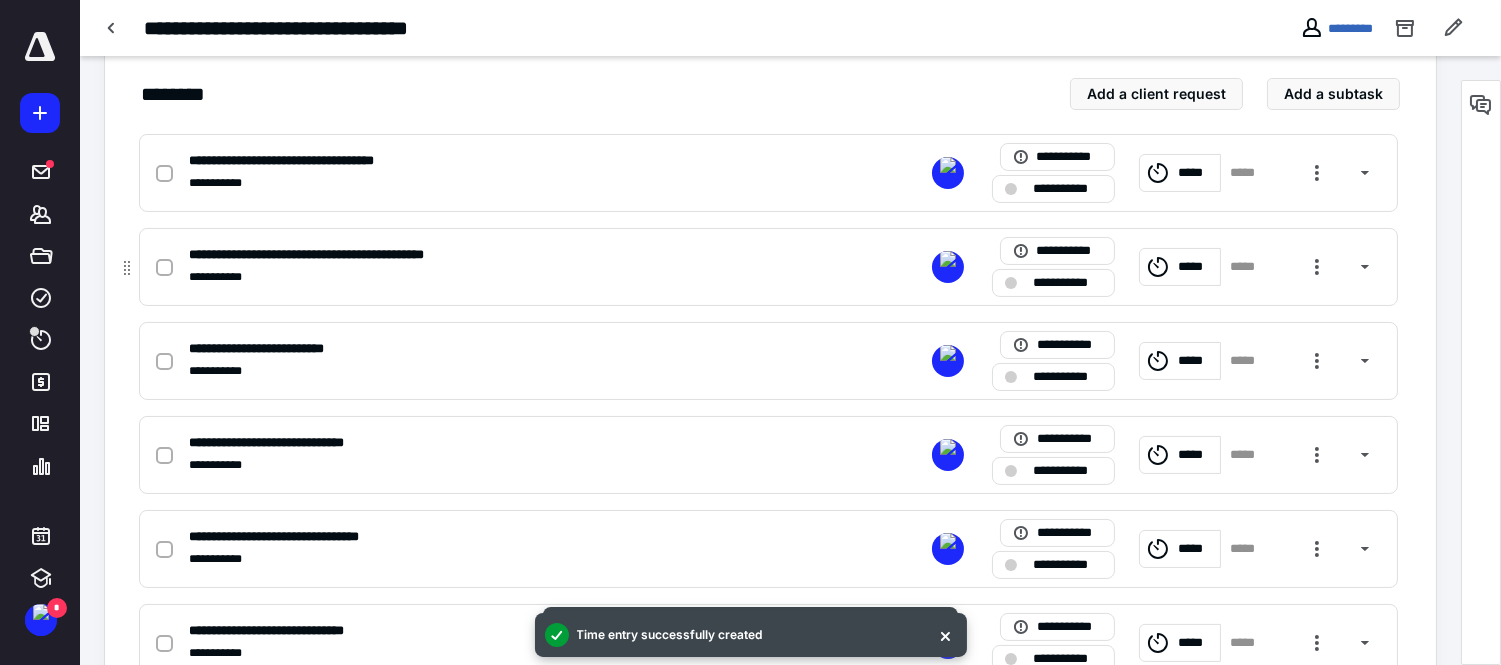 click 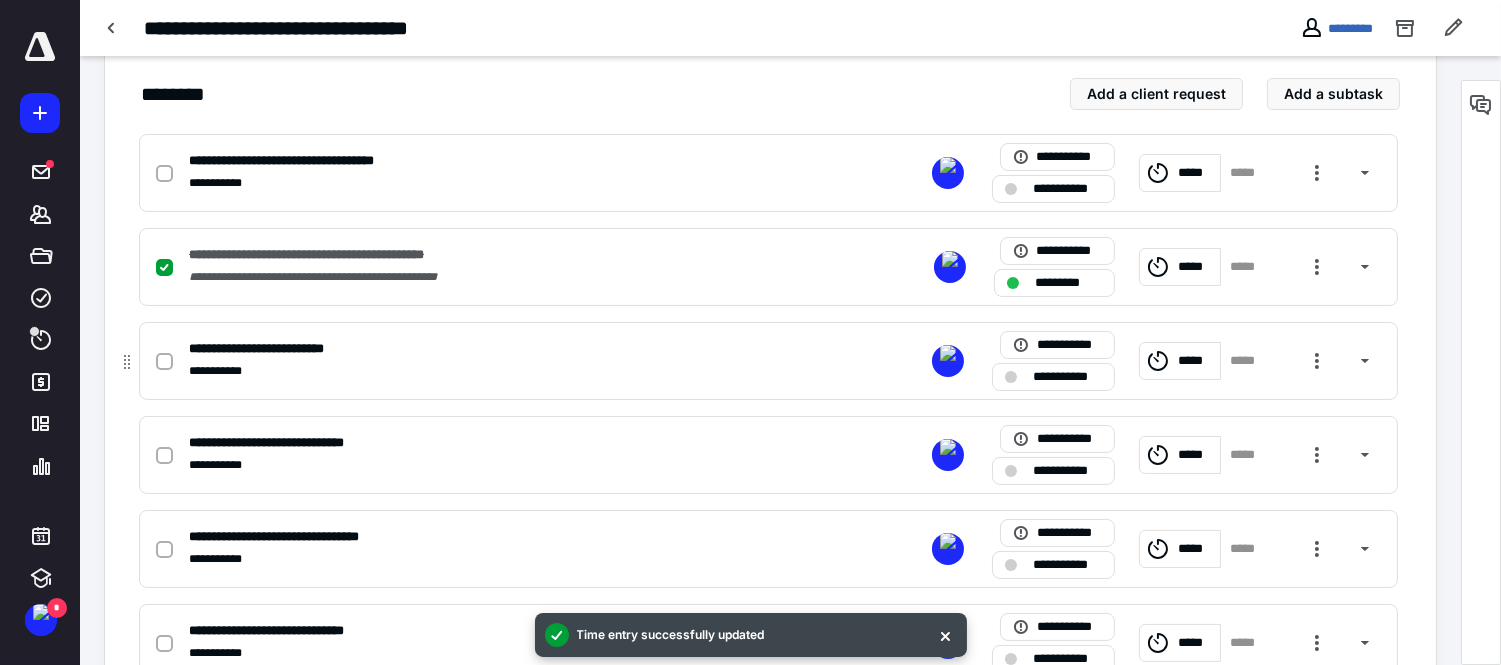 click on "*****" at bounding box center [1196, 360] 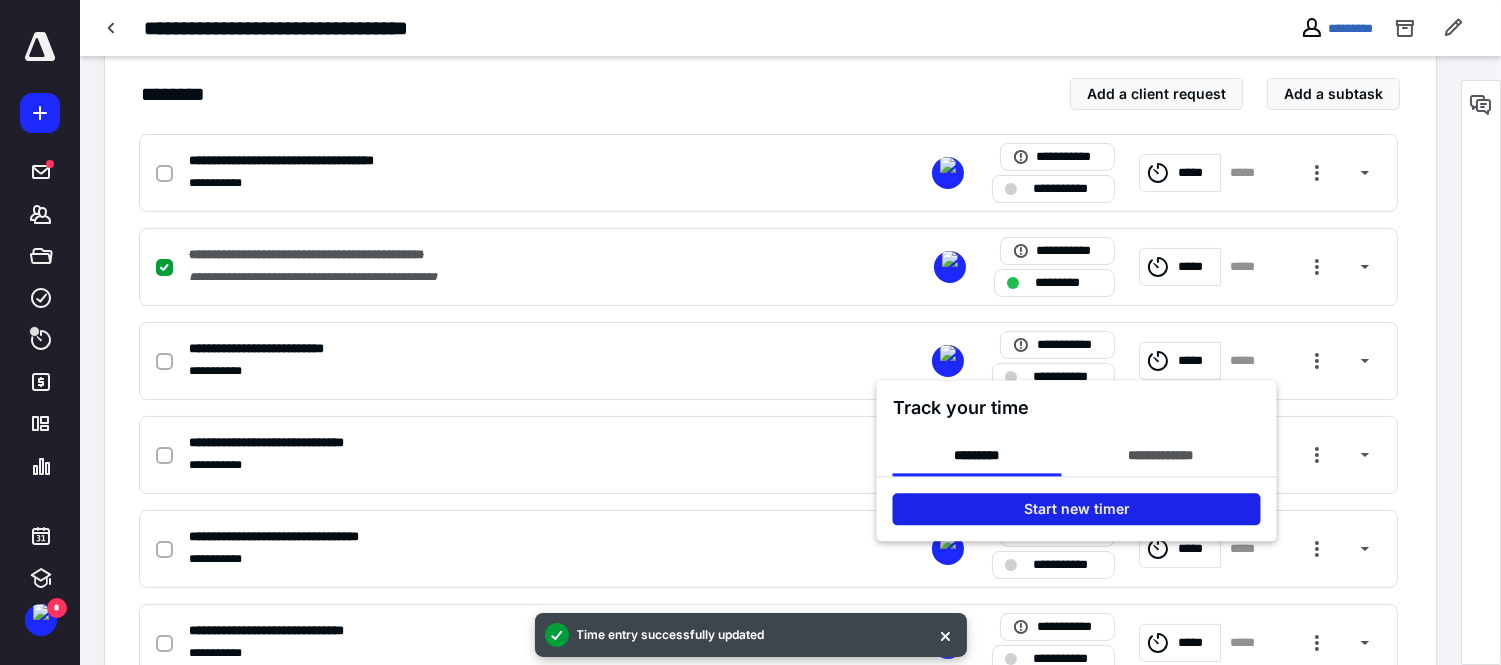 click on "Start new timer" at bounding box center [1077, 509] 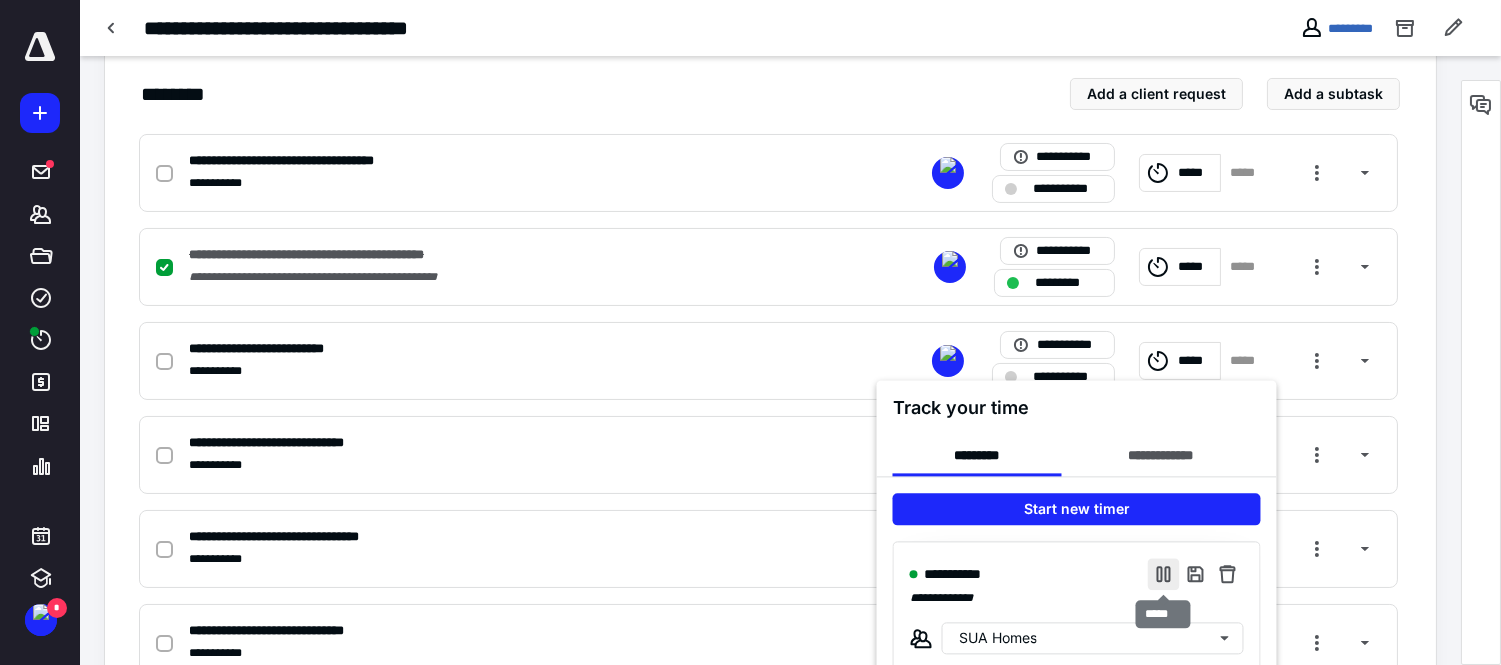 click at bounding box center (1164, 574) 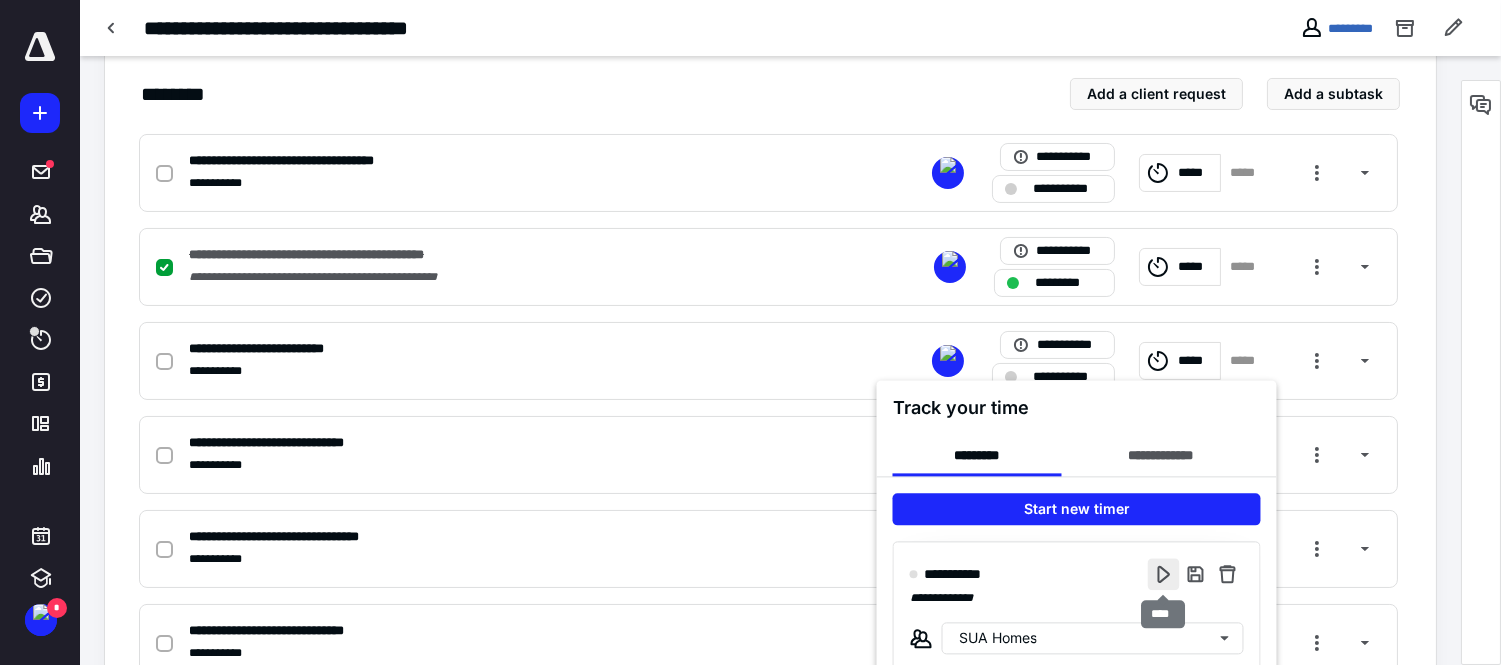 click at bounding box center (1164, 574) 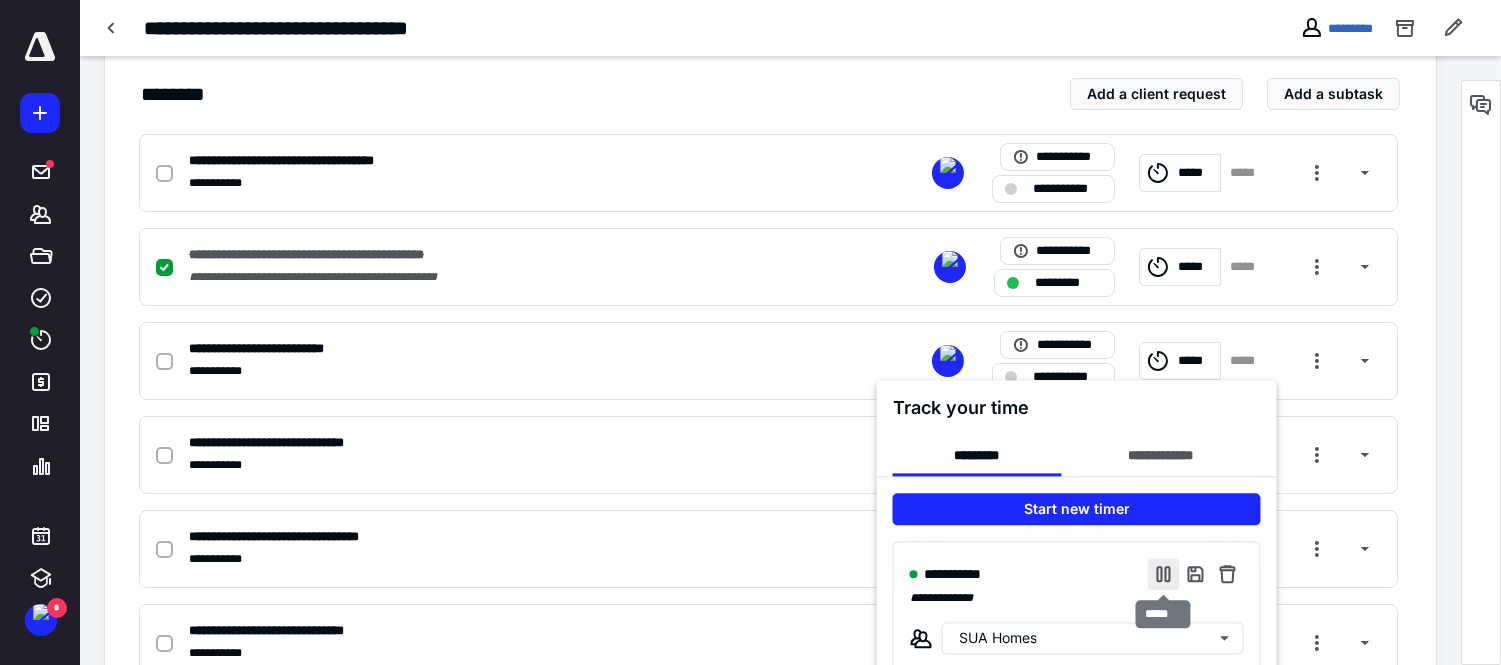 click at bounding box center (1164, 574) 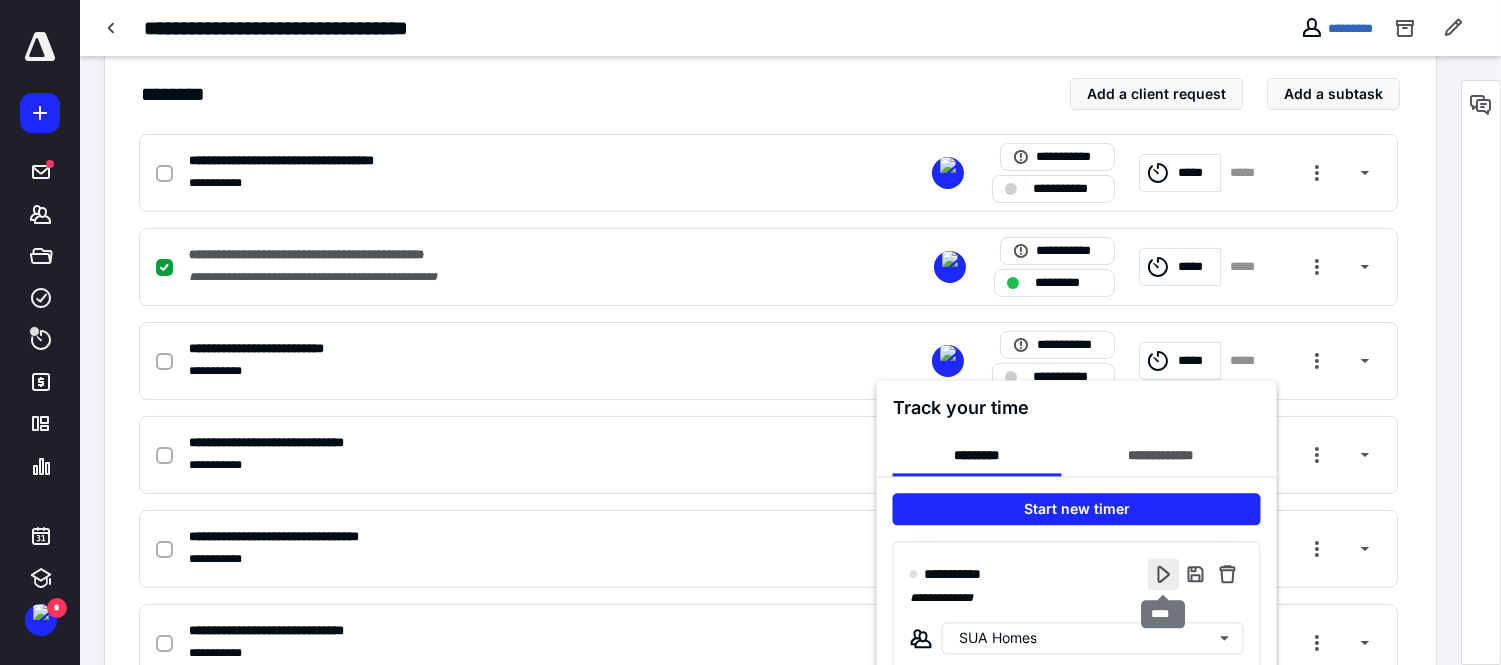 click at bounding box center [1164, 574] 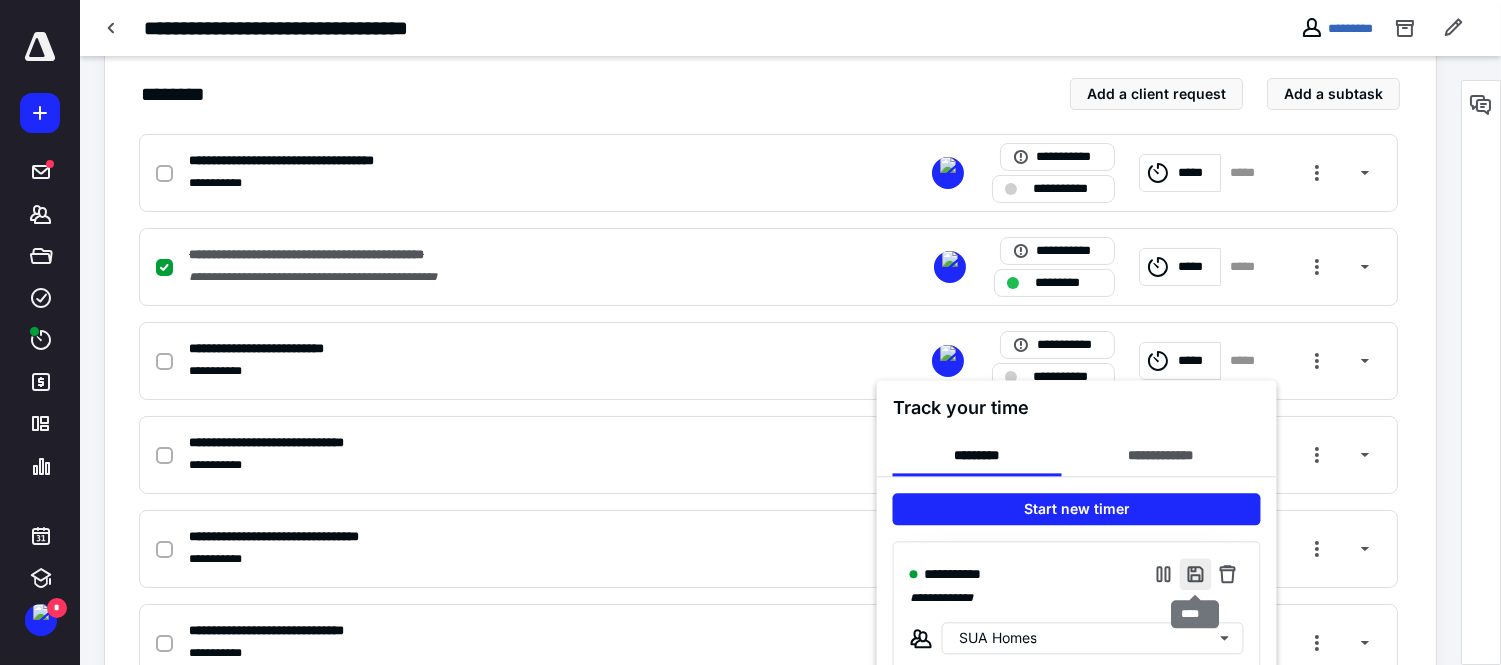 click at bounding box center (1196, 574) 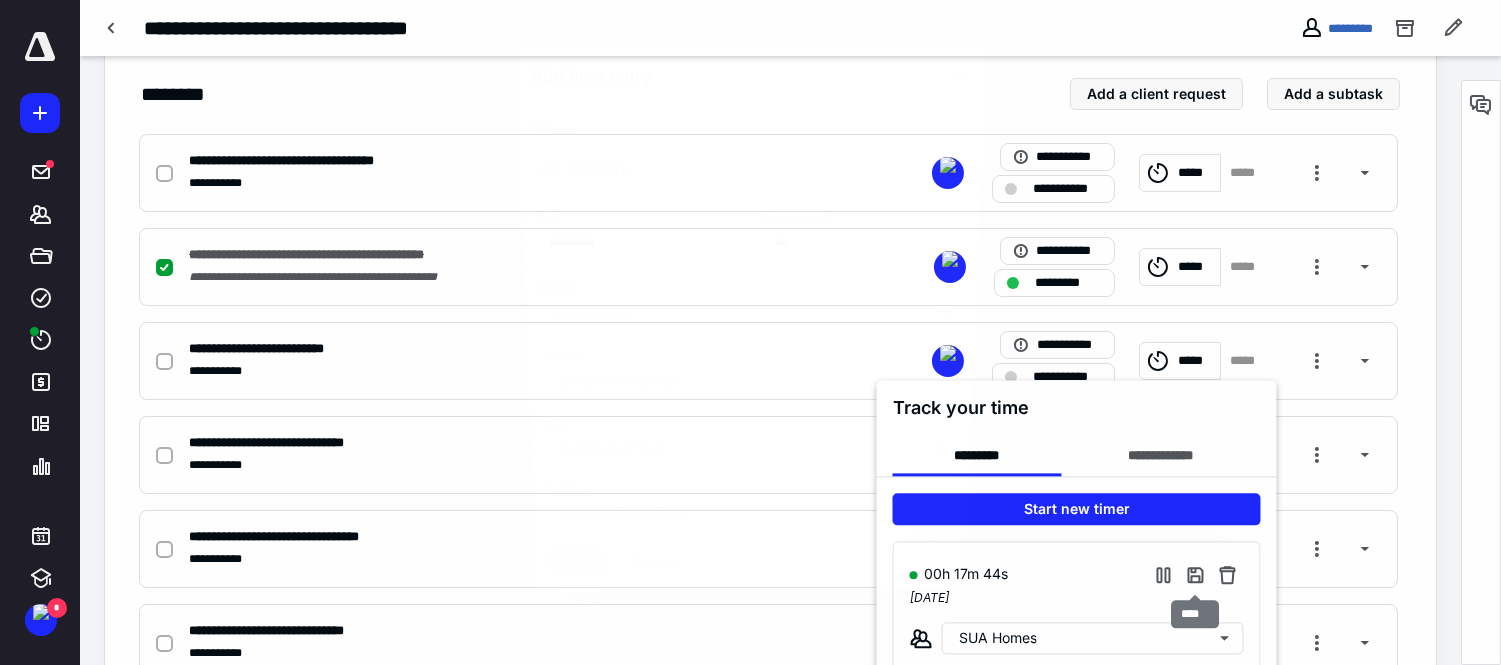type on "***" 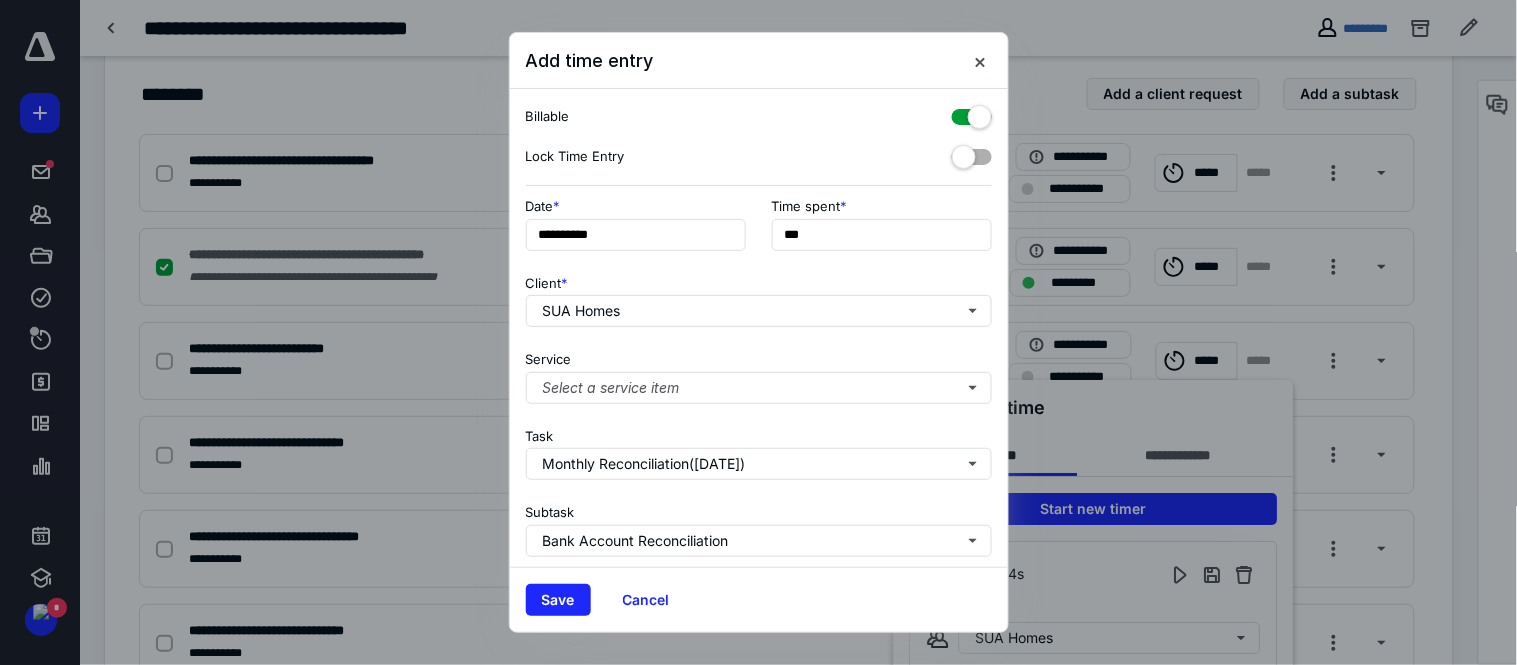 click at bounding box center [972, 113] 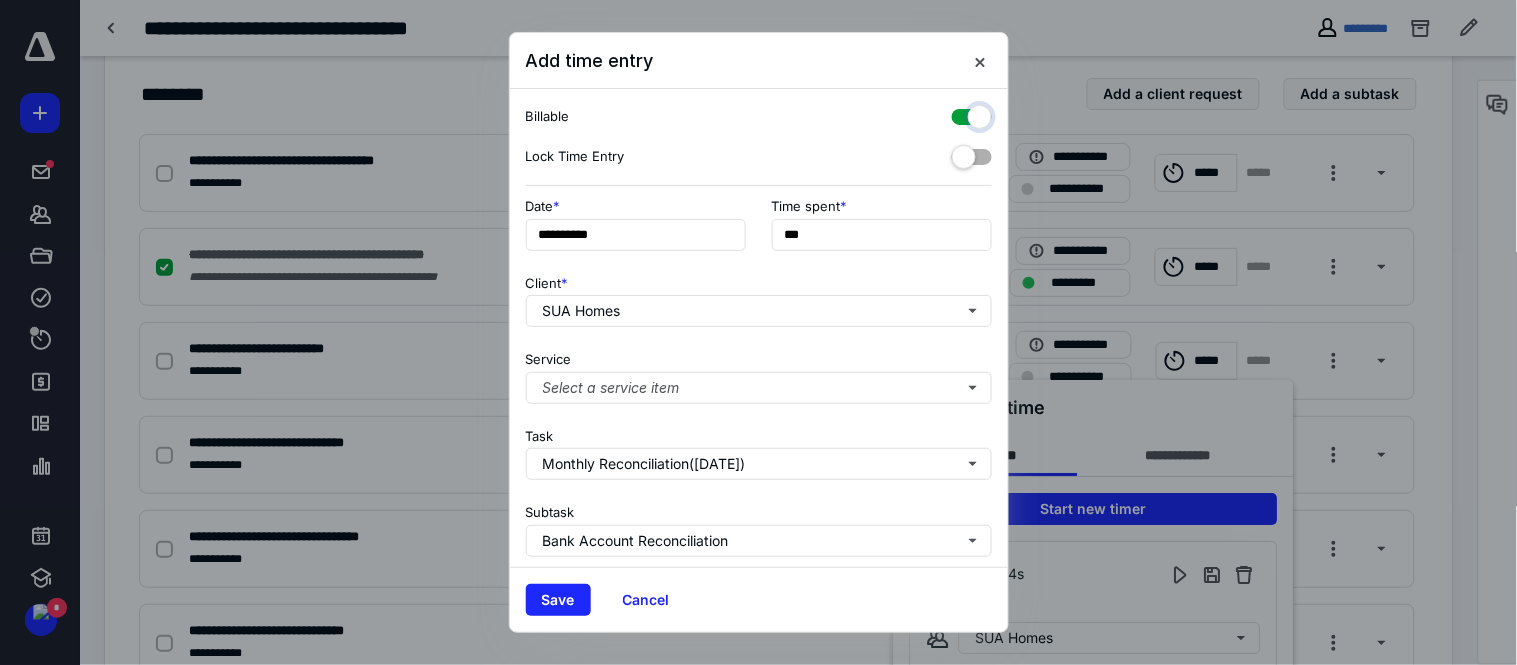 click at bounding box center [962, 114] 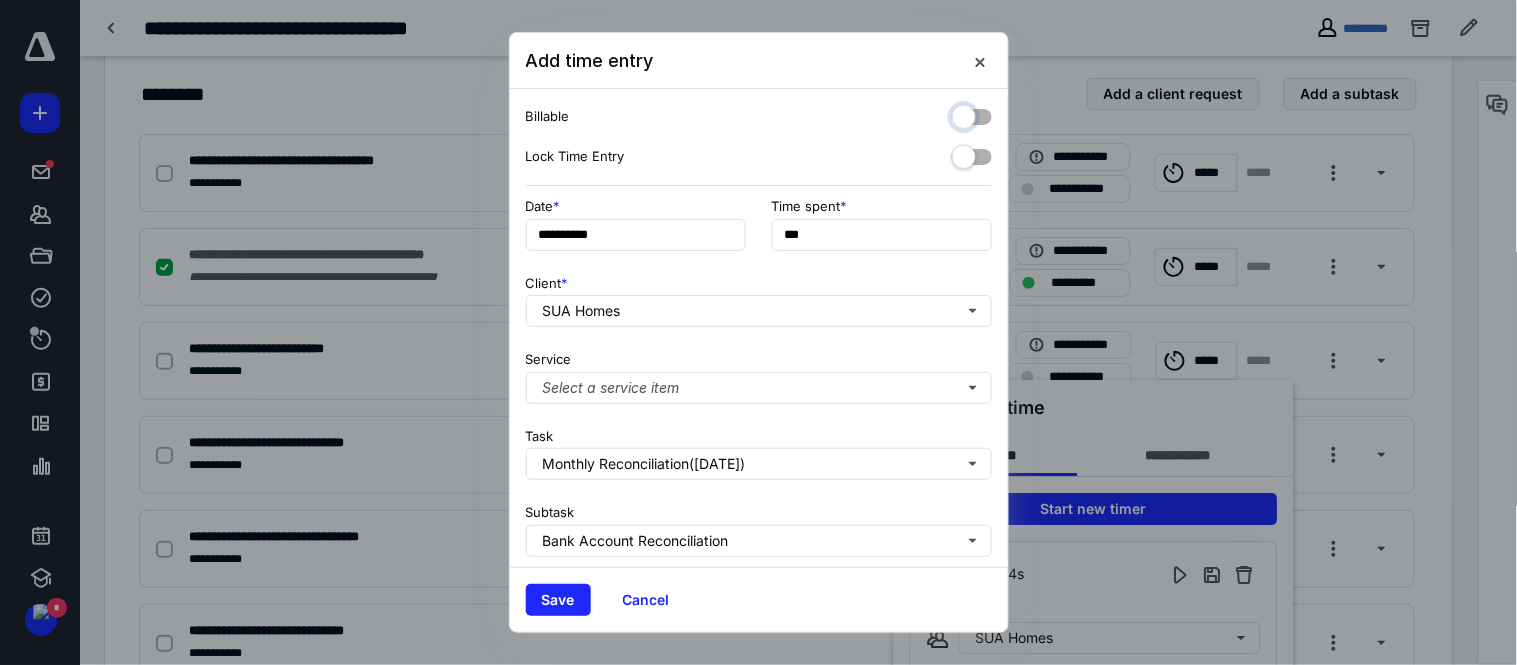 checkbox on "false" 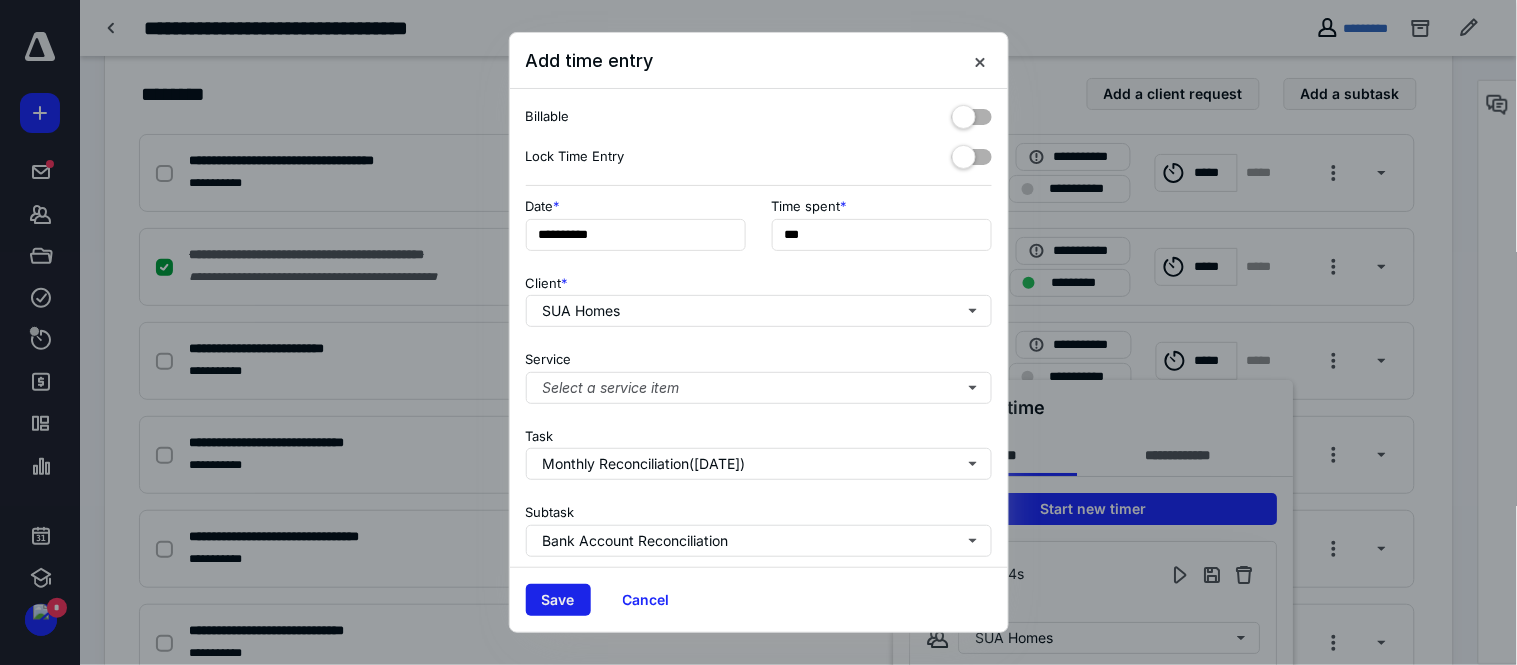 click on "Save" at bounding box center [558, 600] 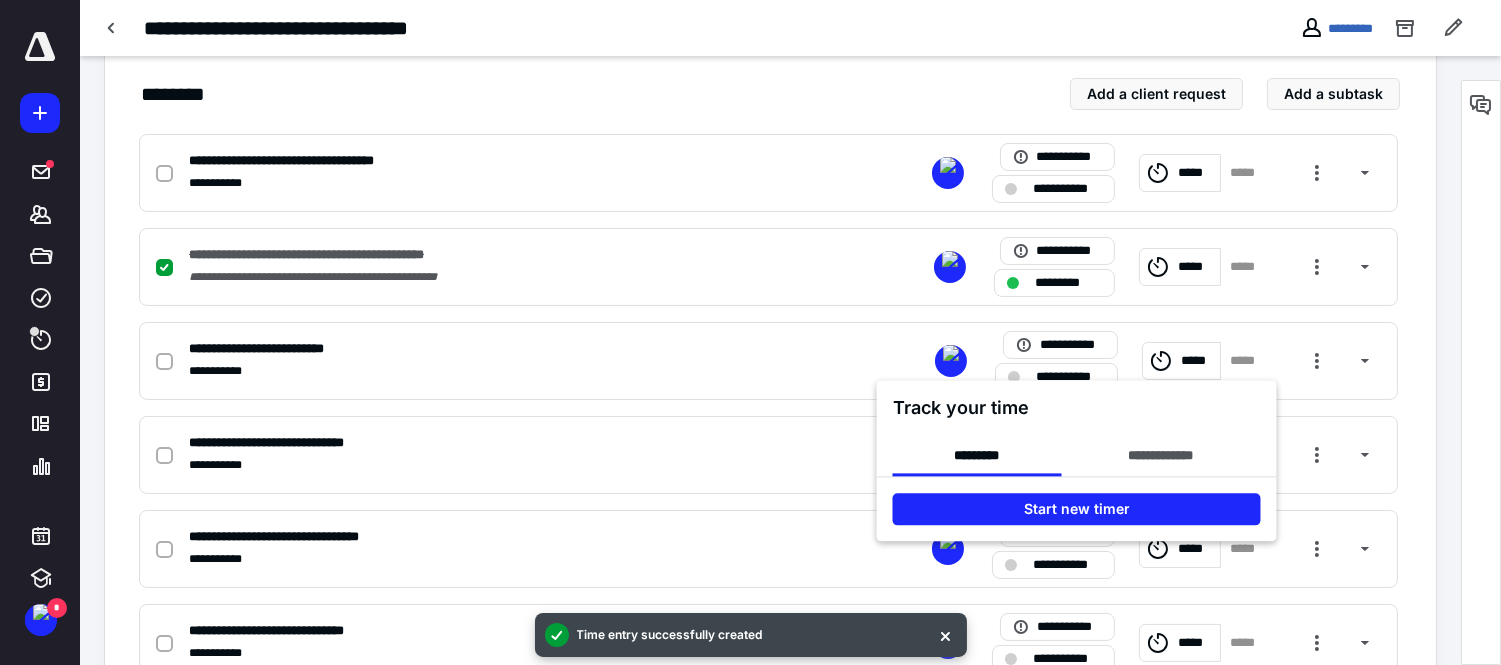 click at bounding box center (750, 332) 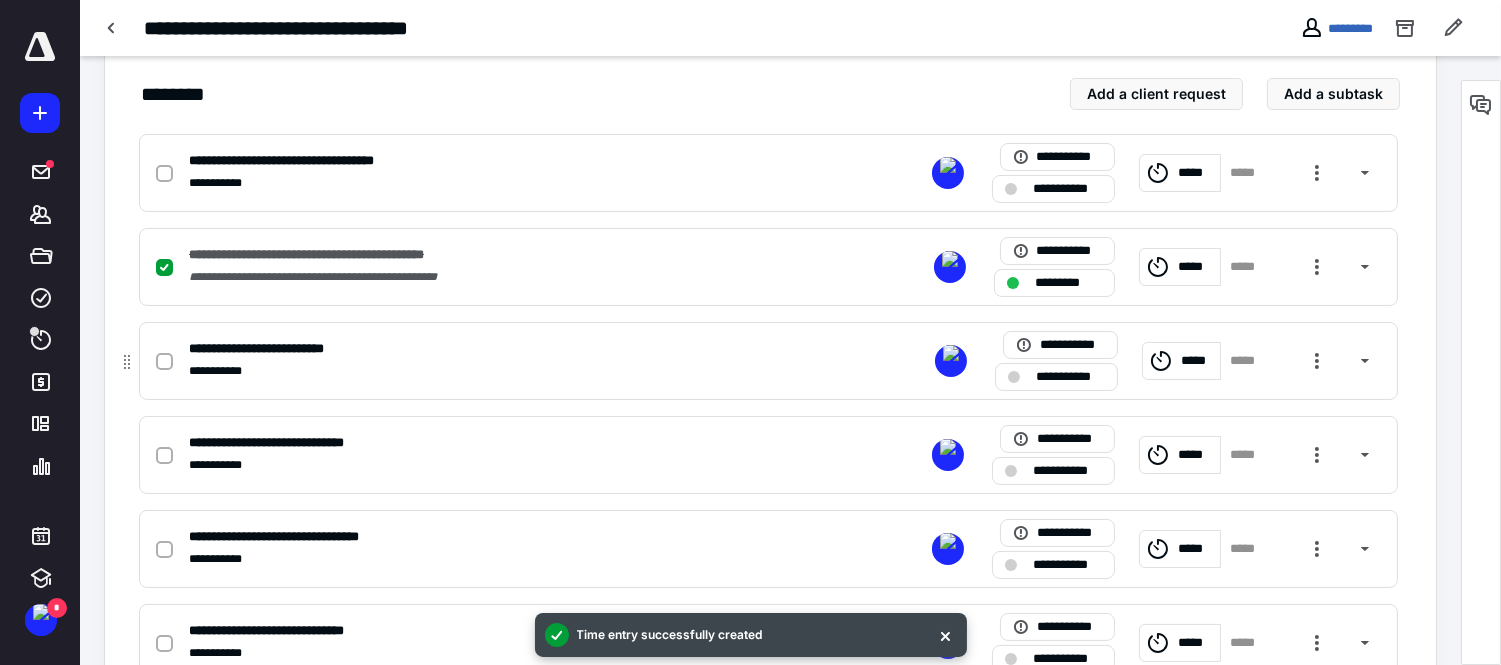 click at bounding box center (164, 362) 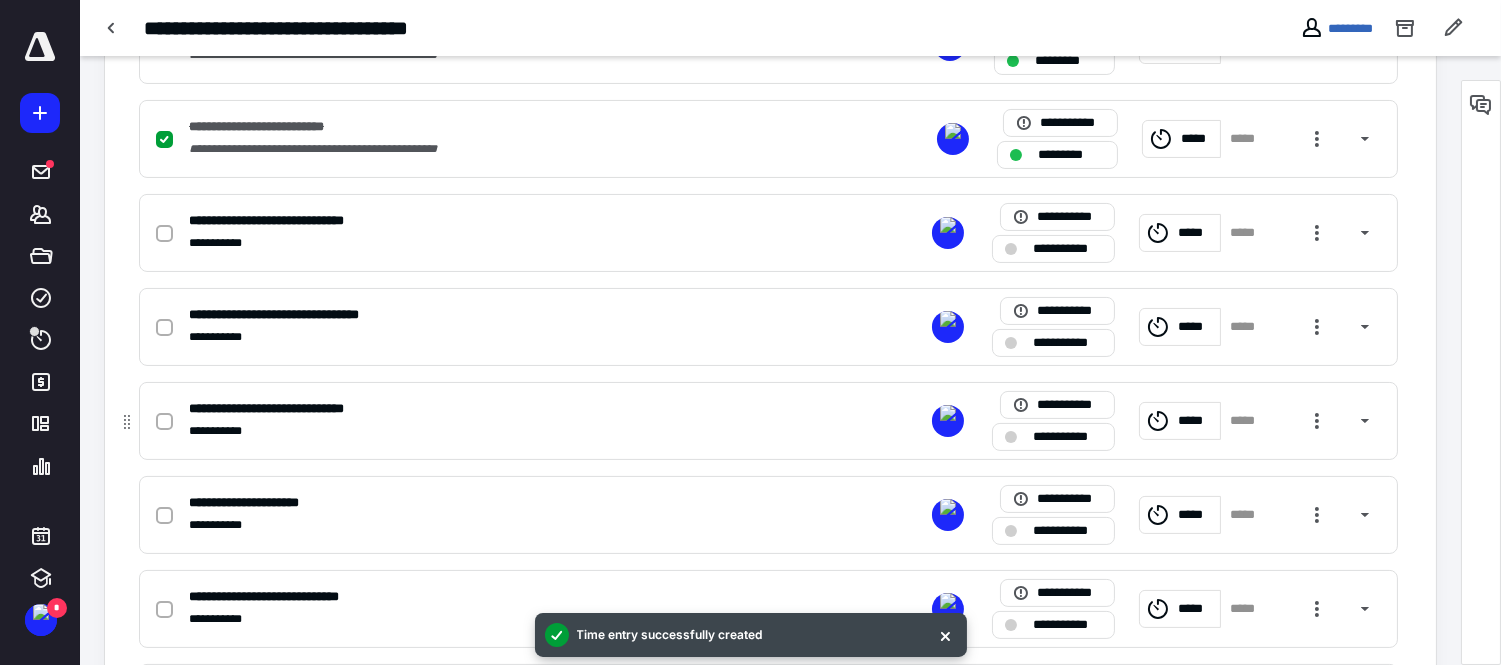 scroll, scrollTop: 555, scrollLeft: 0, axis: vertical 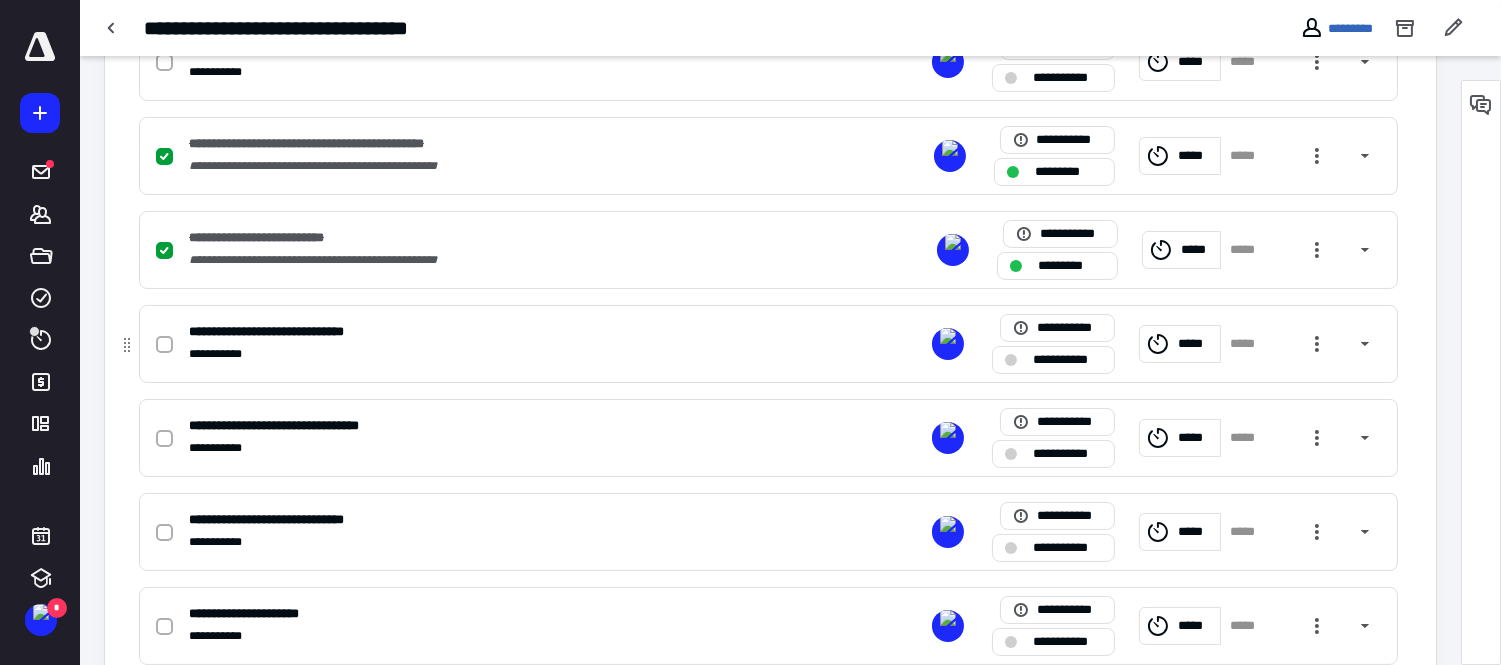 click on "**********" at bounding box center [1067, 359] 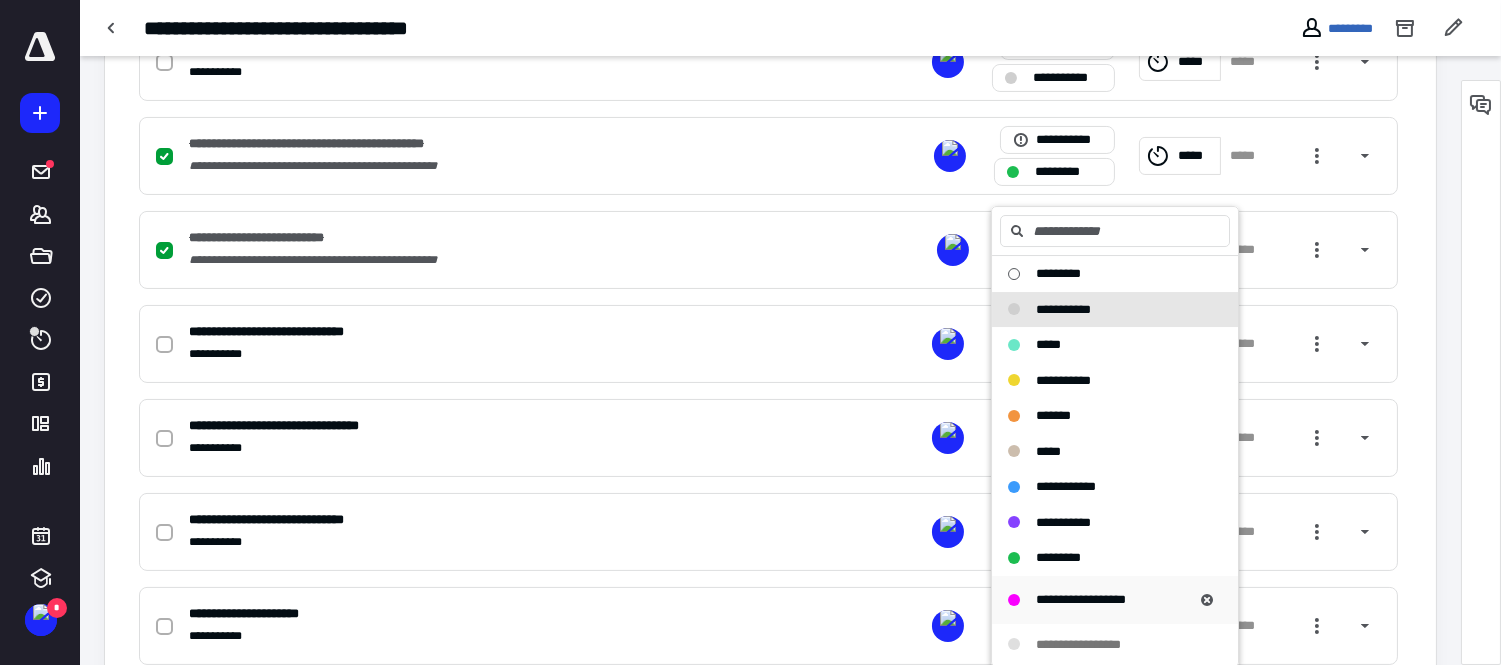 click on "**********" at bounding box center [1081, 599] 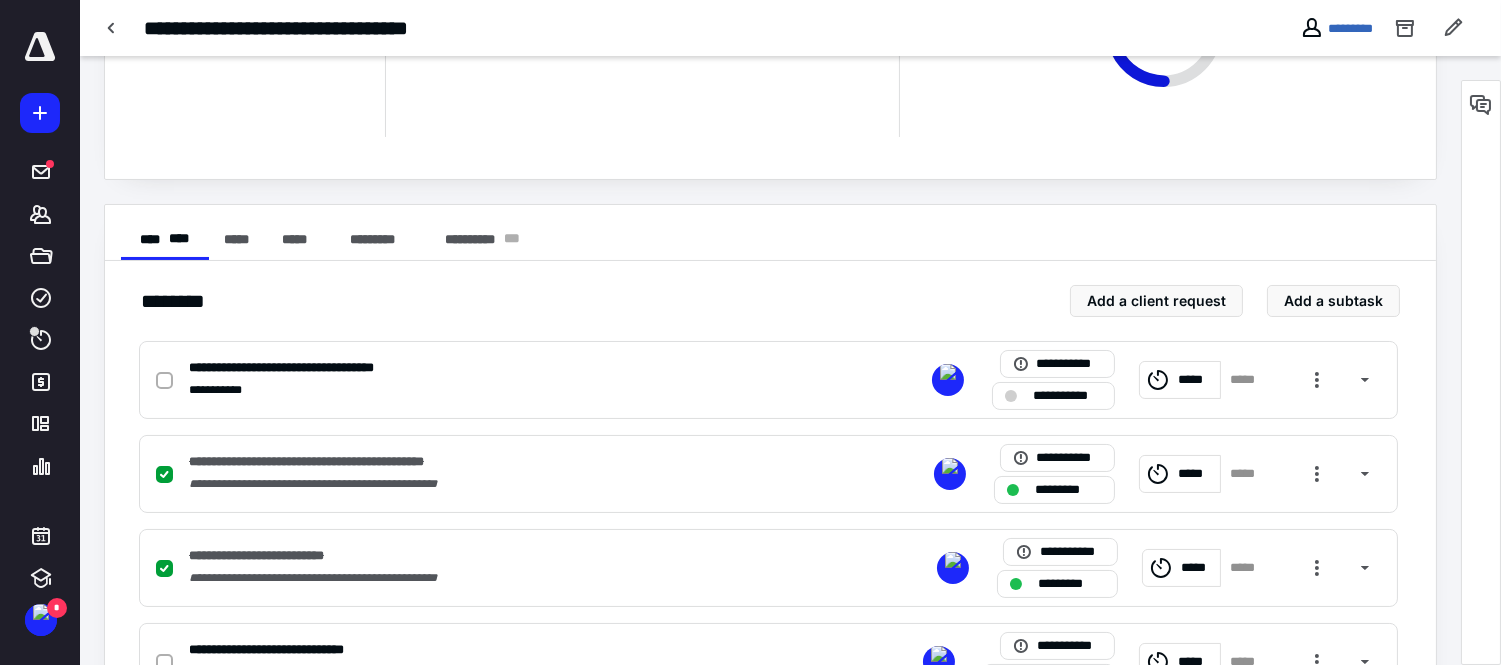 scroll, scrollTop: 0, scrollLeft: 0, axis: both 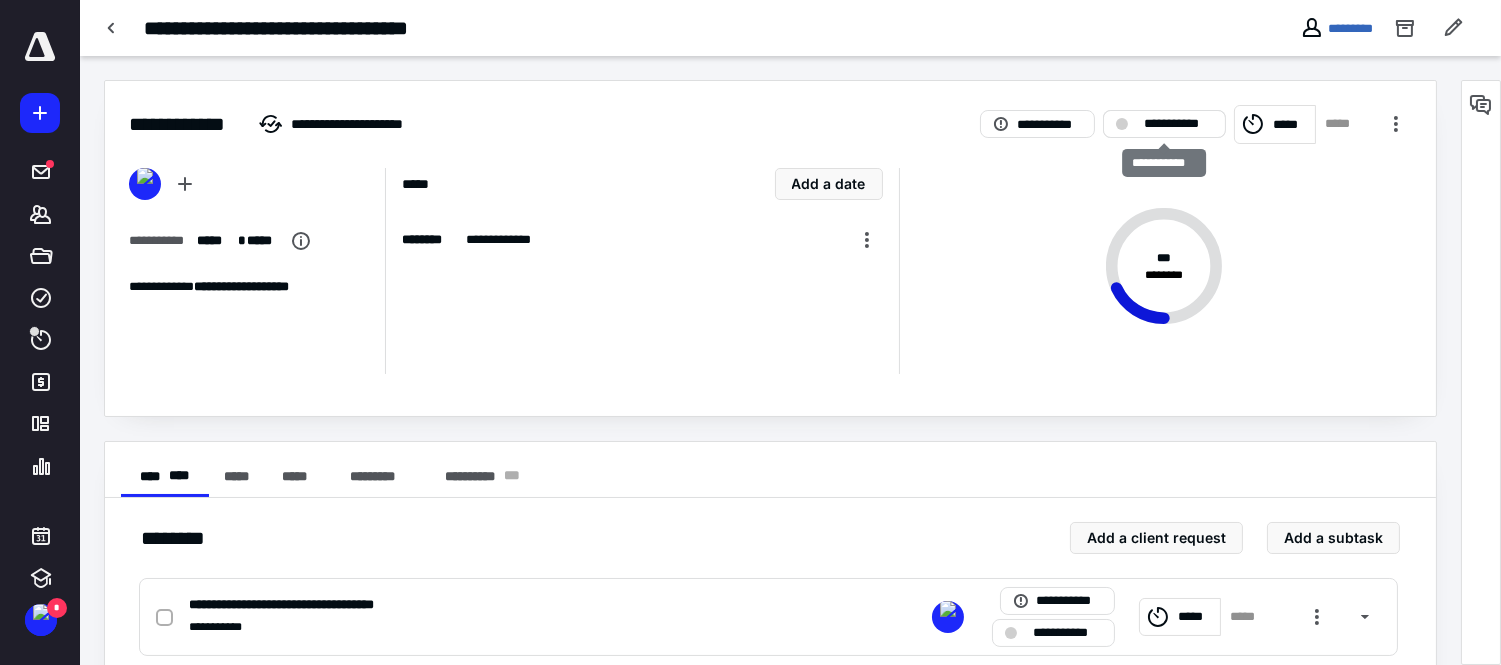 click on "**********" at bounding box center (1178, 124) 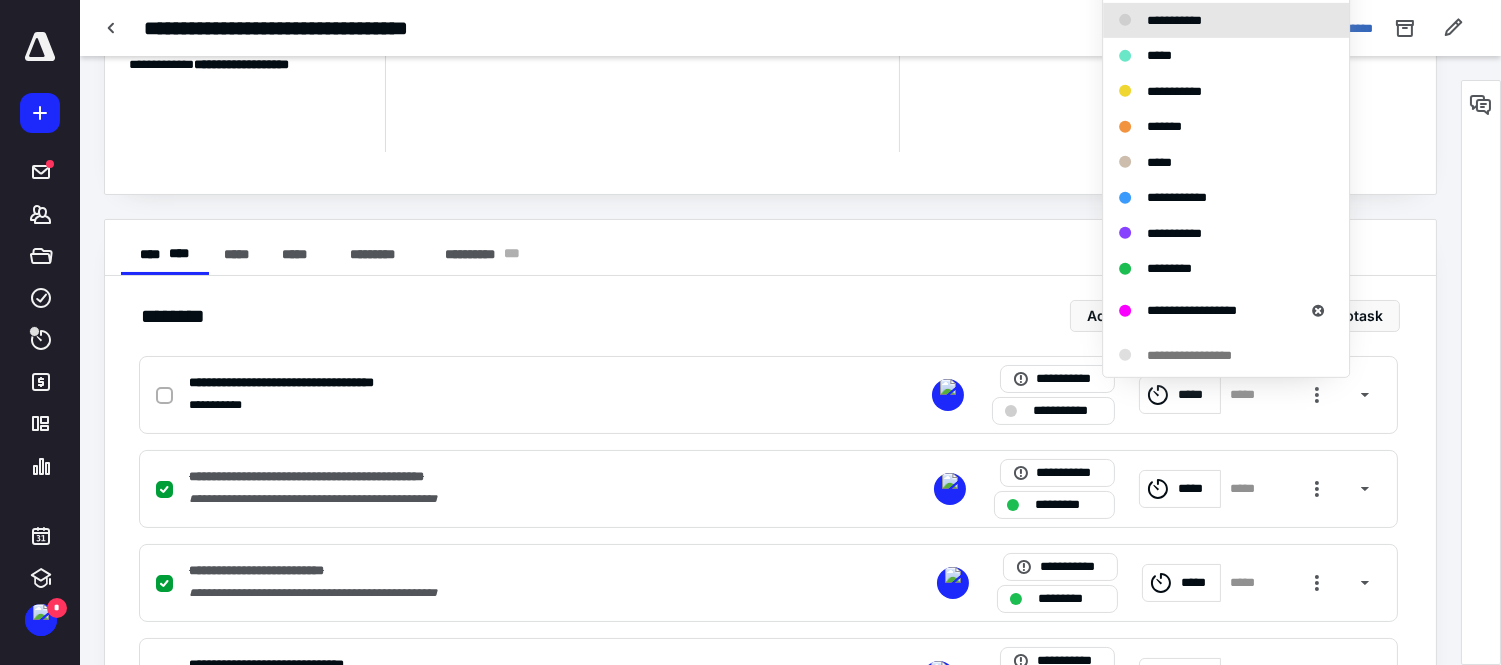 scroll, scrollTop: 0, scrollLeft: 0, axis: both 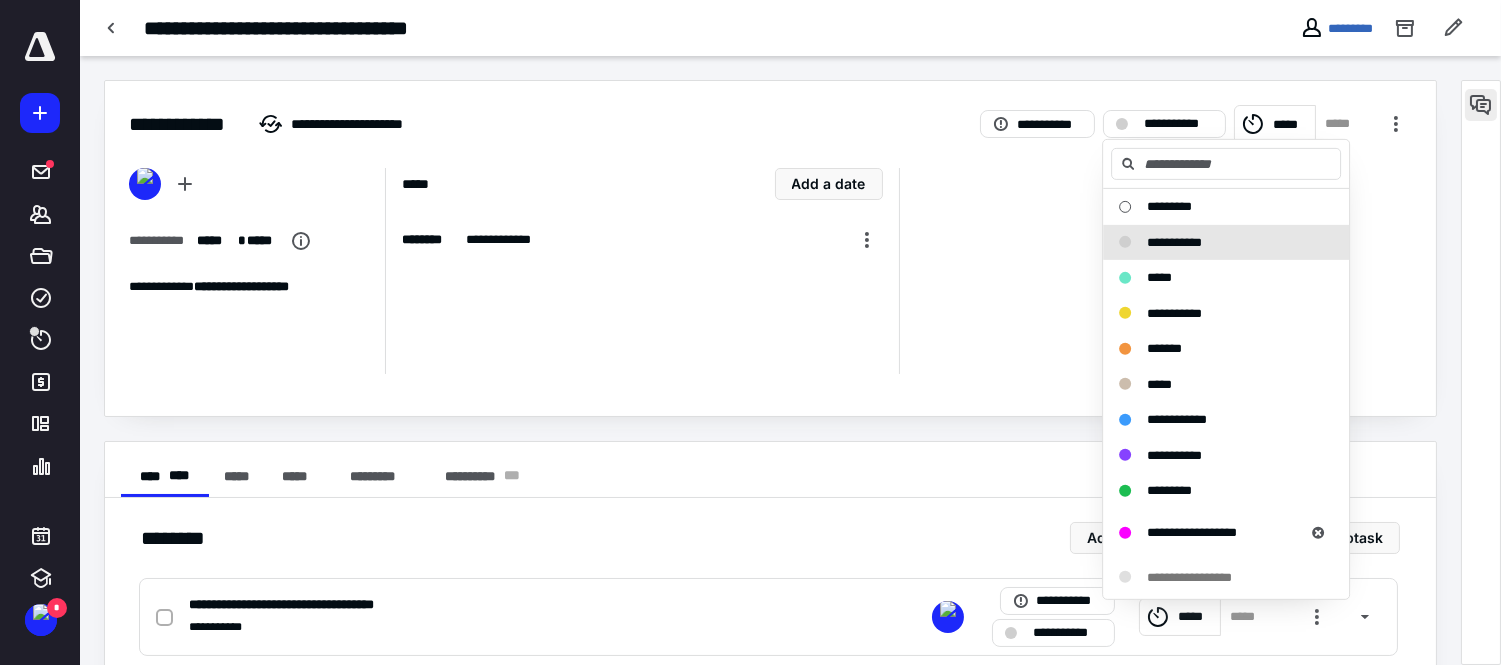 click at bounding box center [1481, 105] 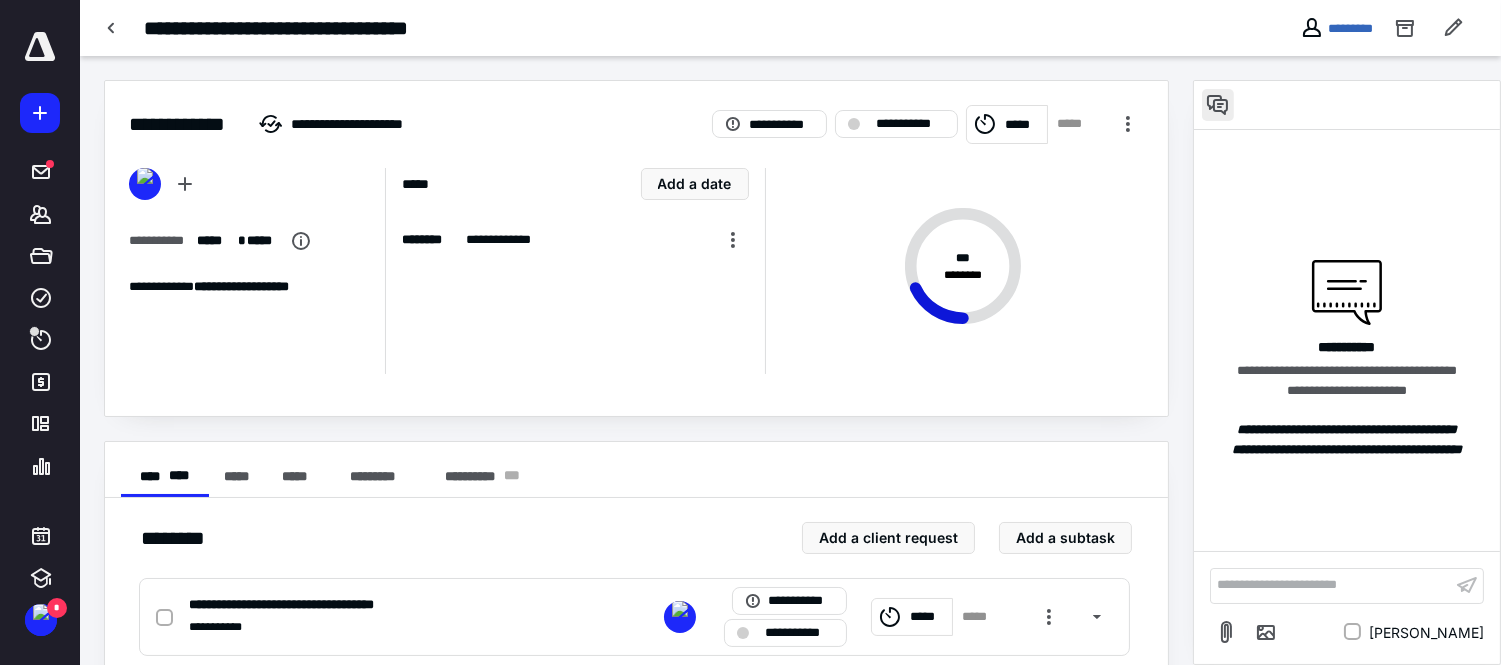 drag, startPoint x: 1235, startPoint y: 97, endPoint x: 1208, endPoint y: 102, distance: 27.45906 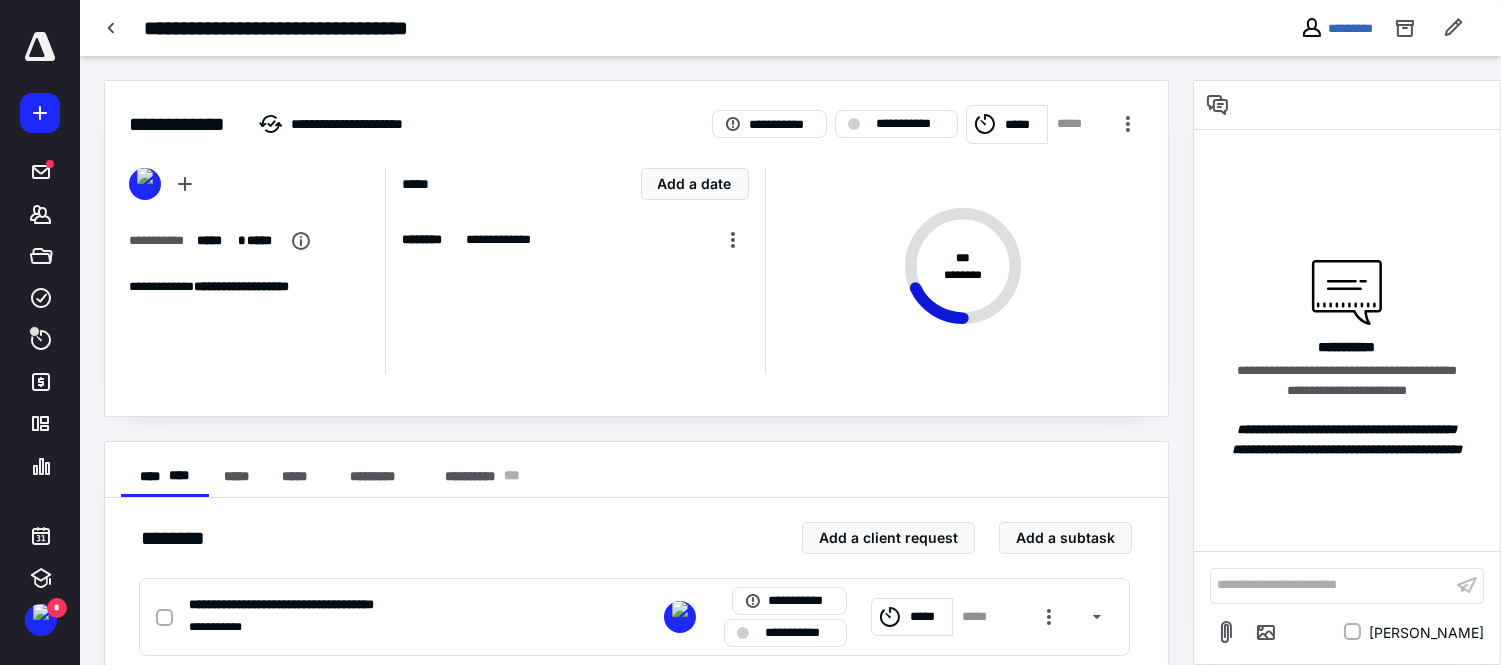 click at bounding box center (1218, 105) 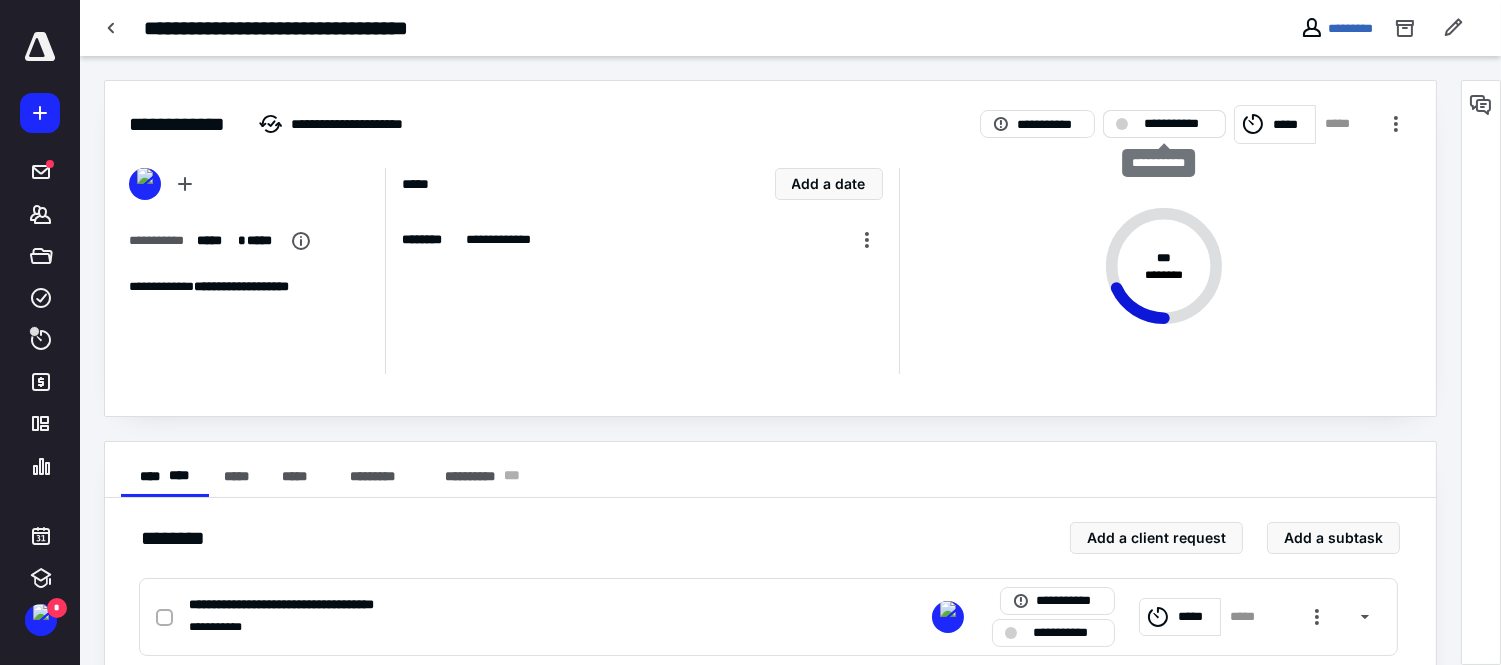 click on "**********" at bounding box center (1178, 124) 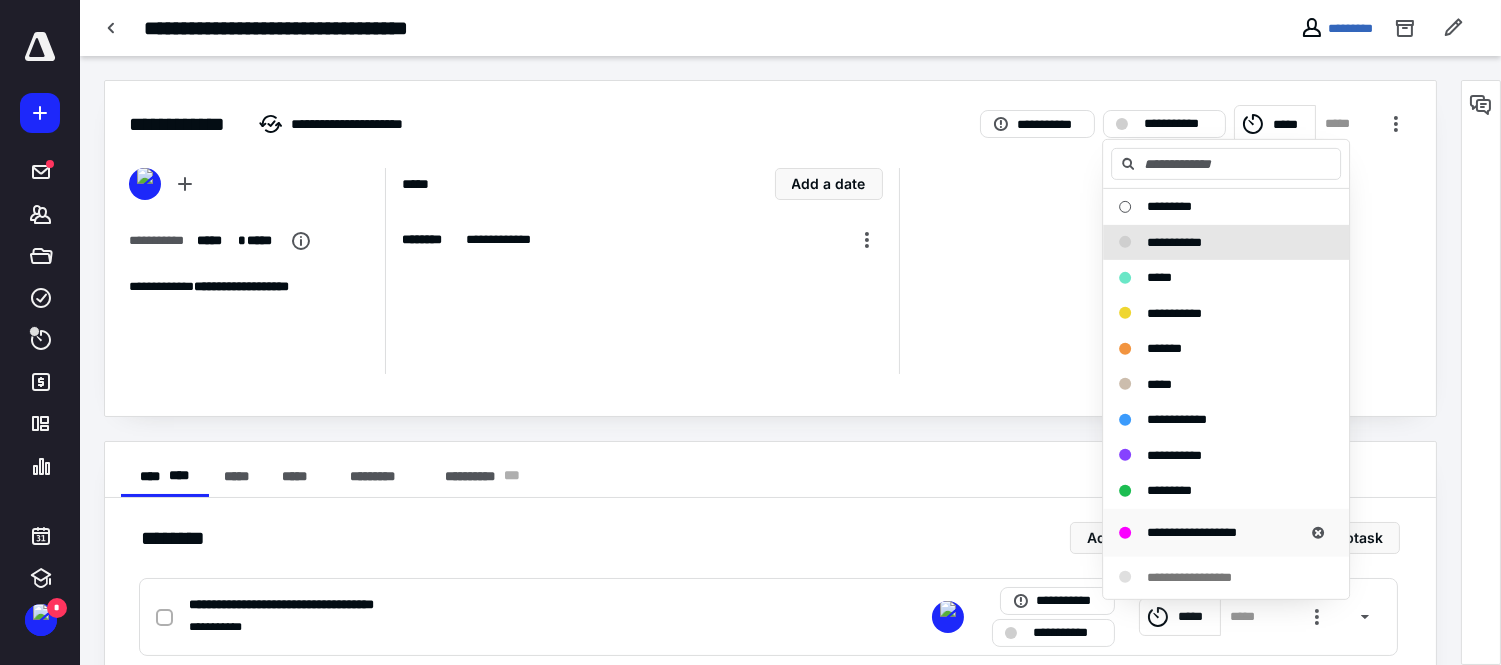 click on "**********" at bounding box center [1192, 532] 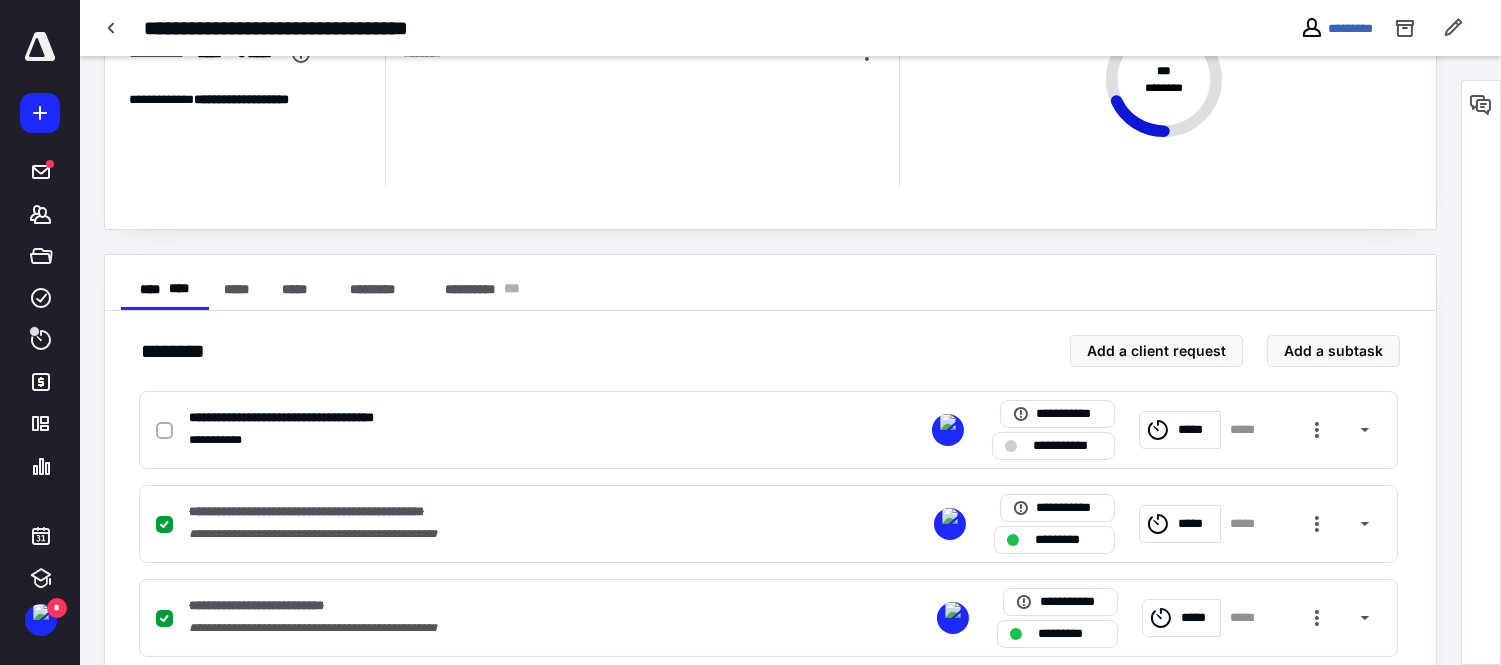 scroll, scrollTop: 0, scrollLeft: 0, axis: both 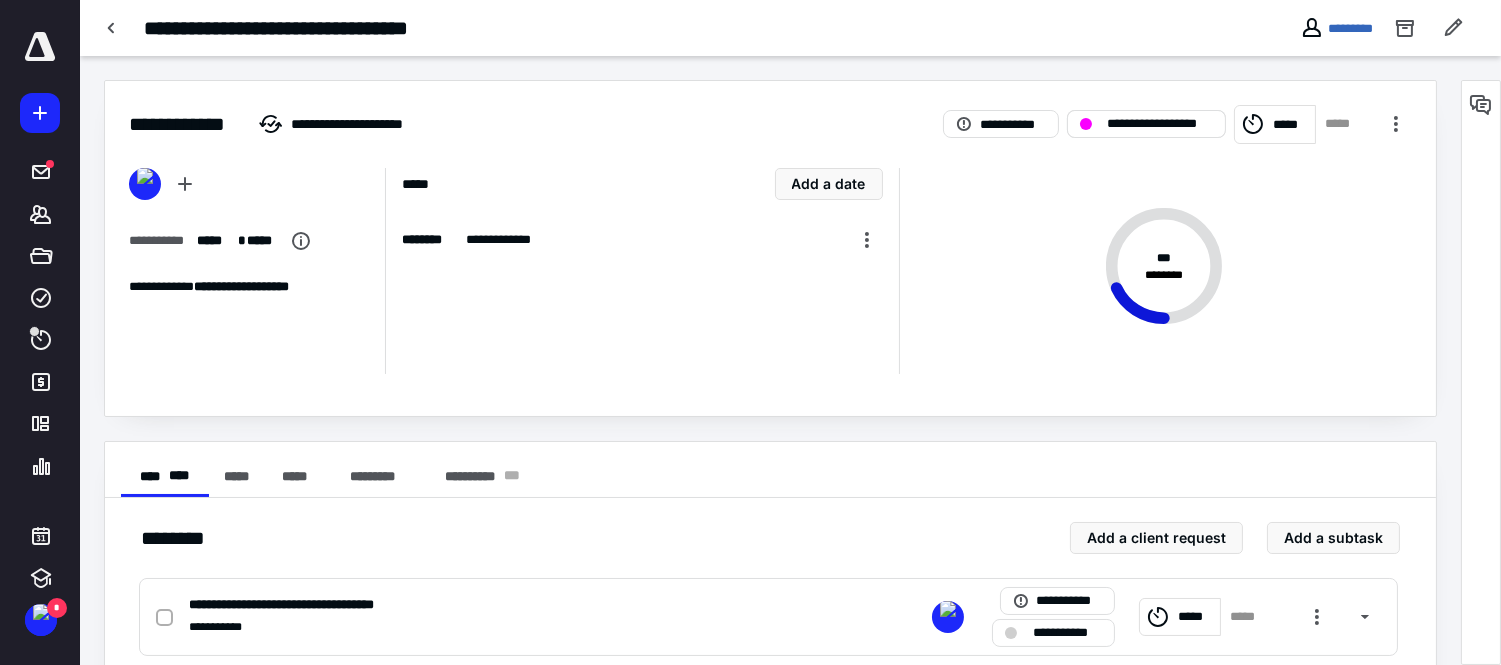 click on "**********" at bounding box center (1146, 124) 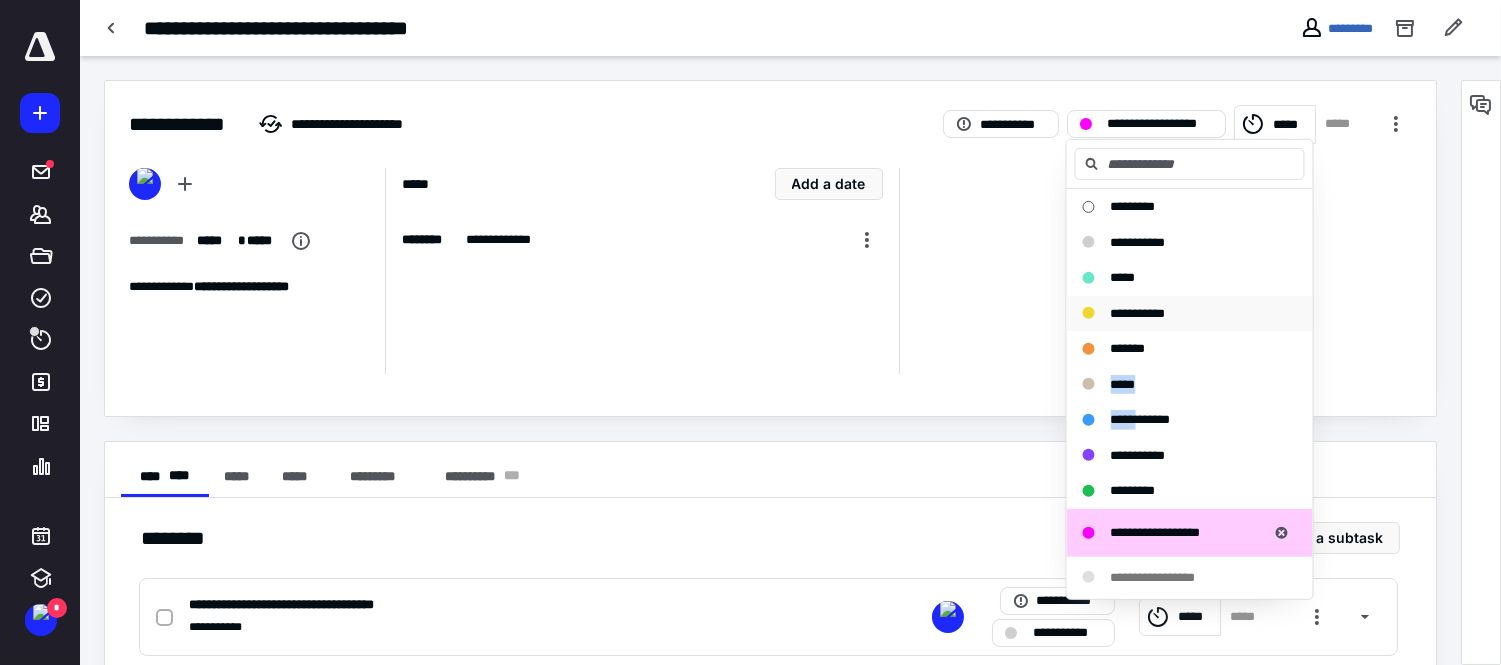 drag, startPoint x: 1147, startPoint y: 417, endPoint x: 1123, endPoint y: 311, distance: 108.68302 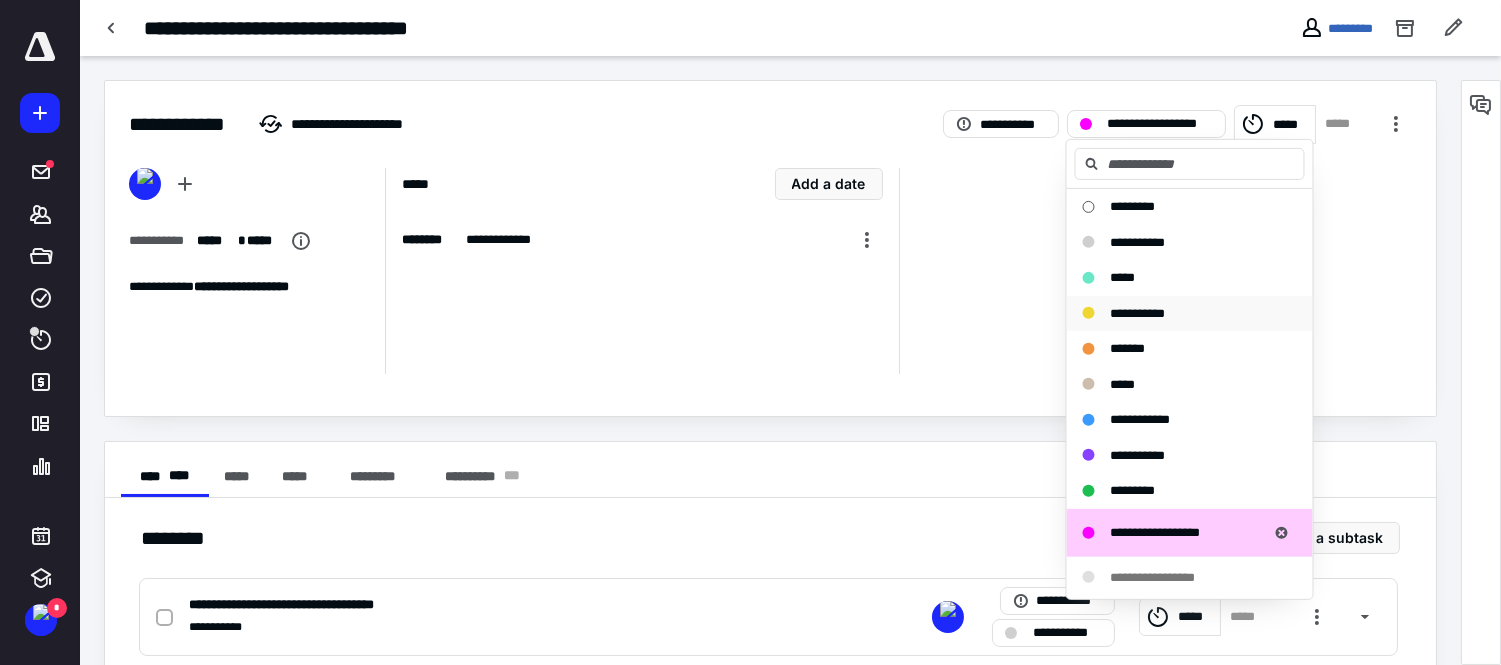 click on "**********" at bounding box center [1138, 312] 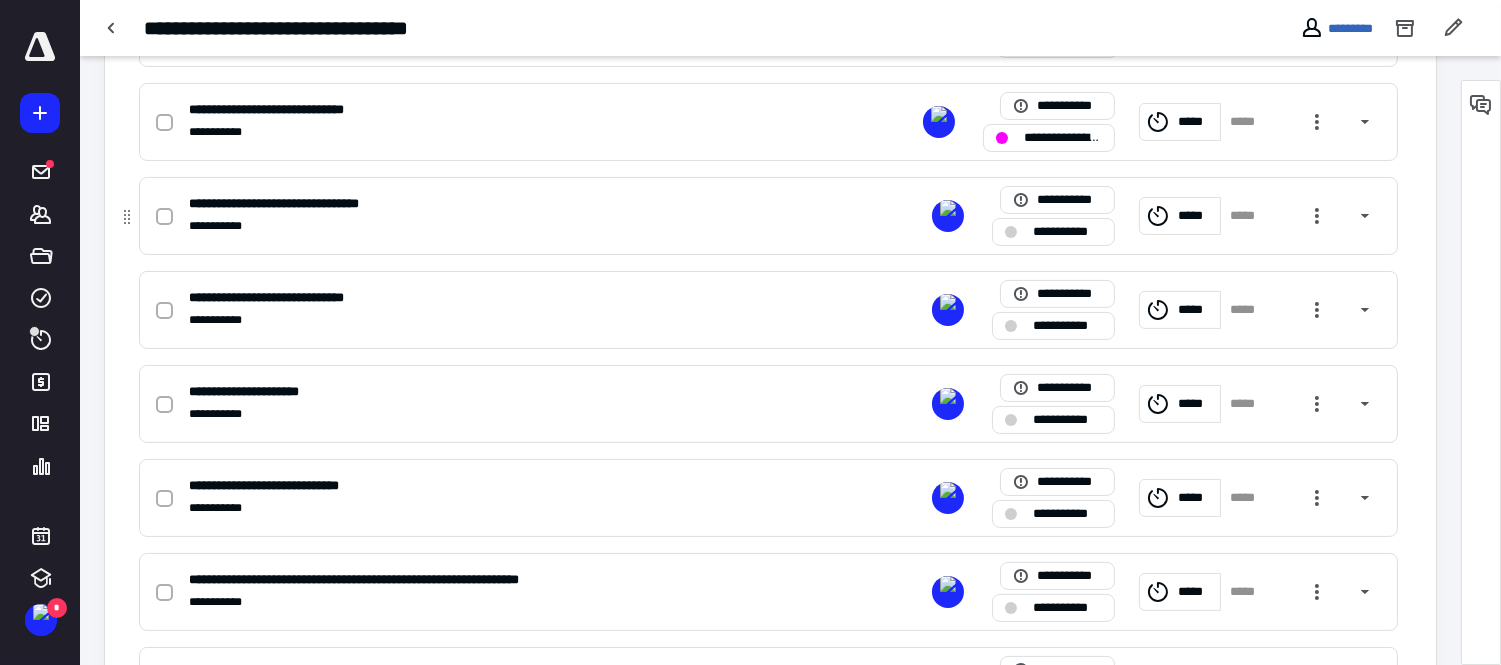 scroll, scrollTop: 666, scrollLeft: 0, axis: vertical 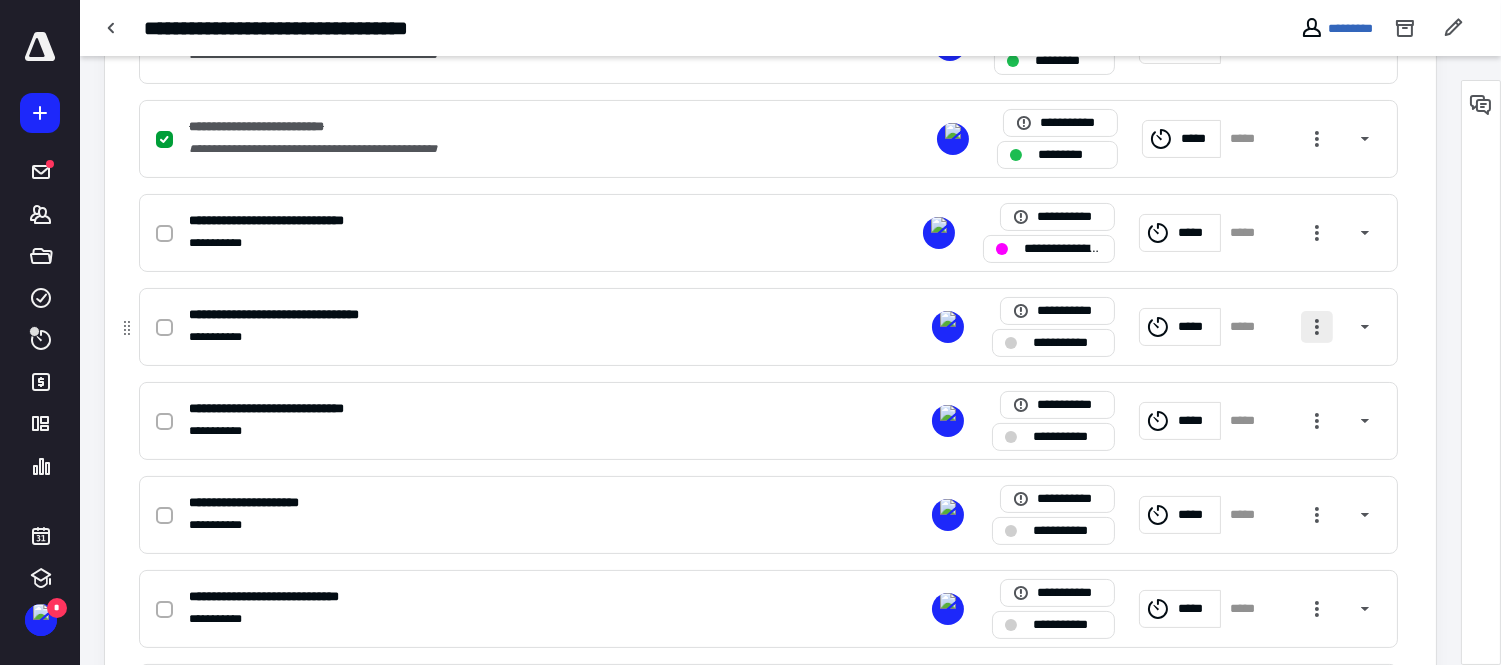 click at bounding box center (1317, 327) 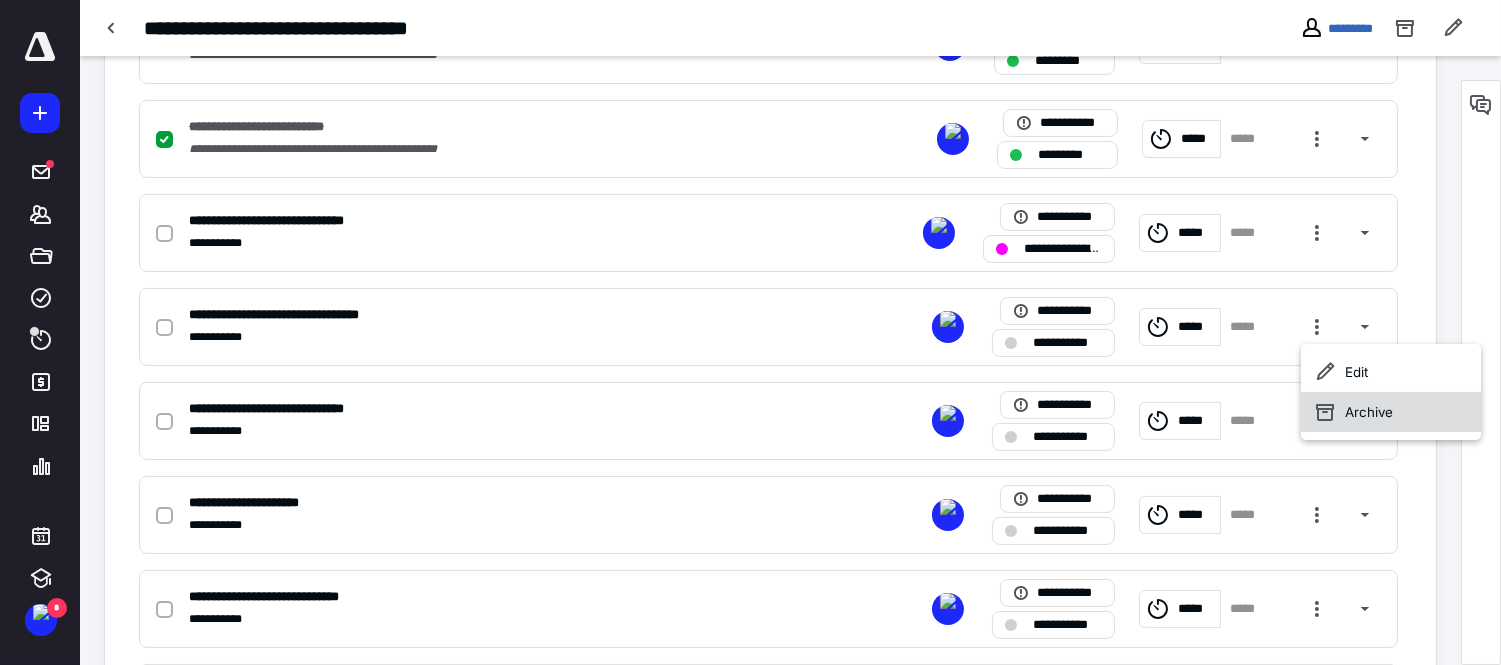 click on "Archive" at bounding box center [1391, 412] 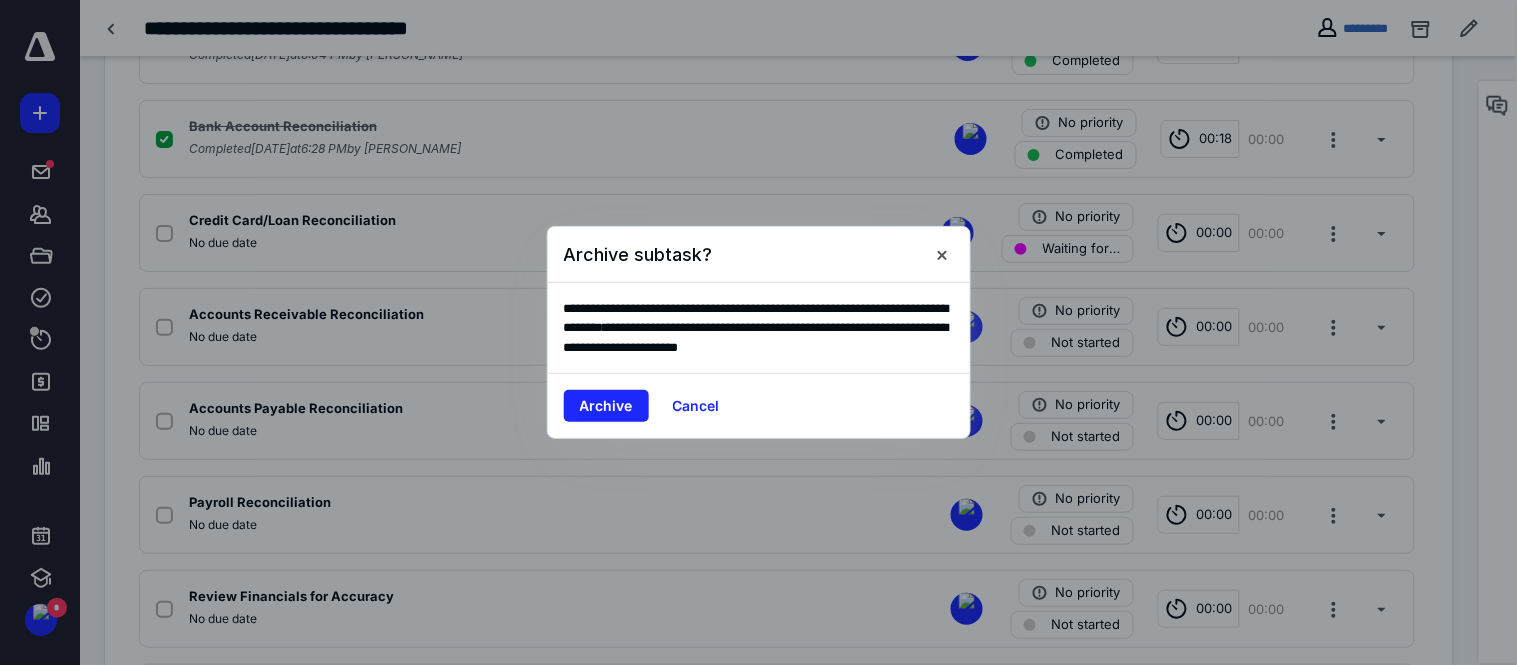 drag, startPoint x: 624, startPoint y: 410, endPoint x: 502, endPoint y: 400, distance: 122.40915 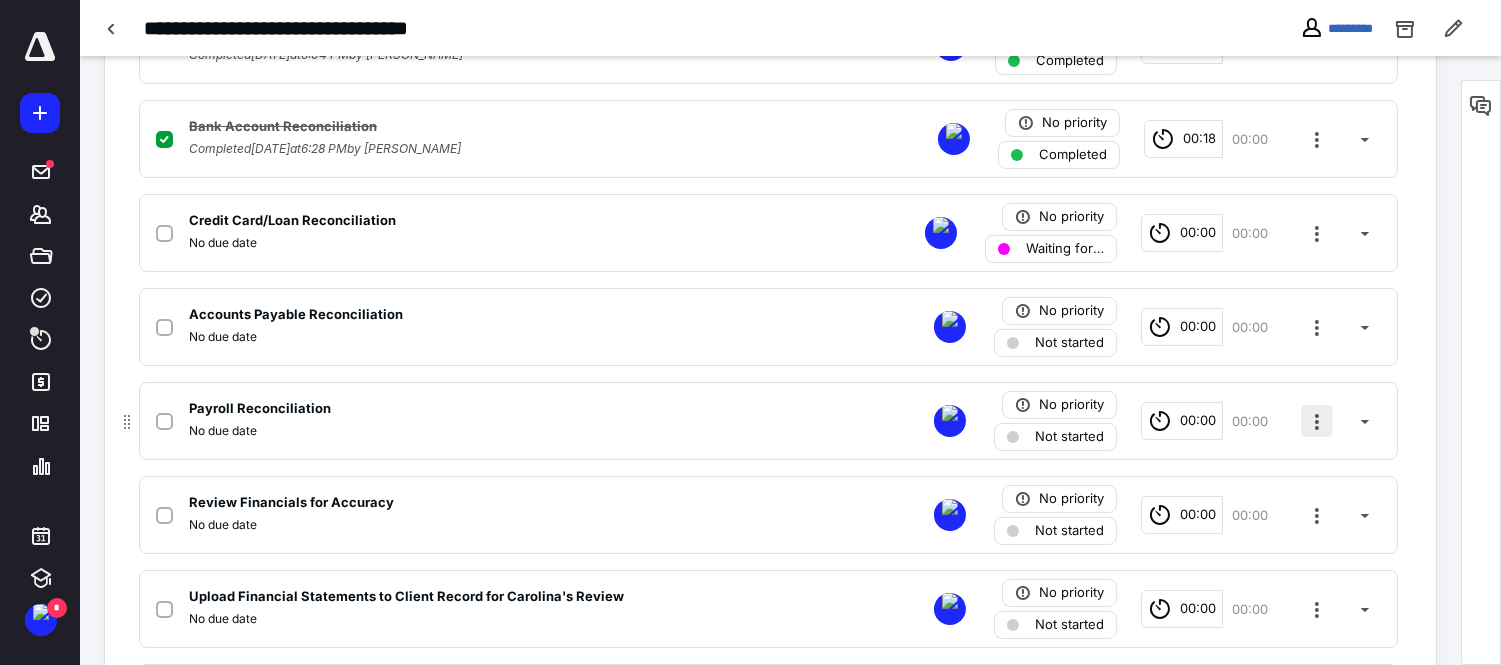 click at bounding box center [1317, 421] 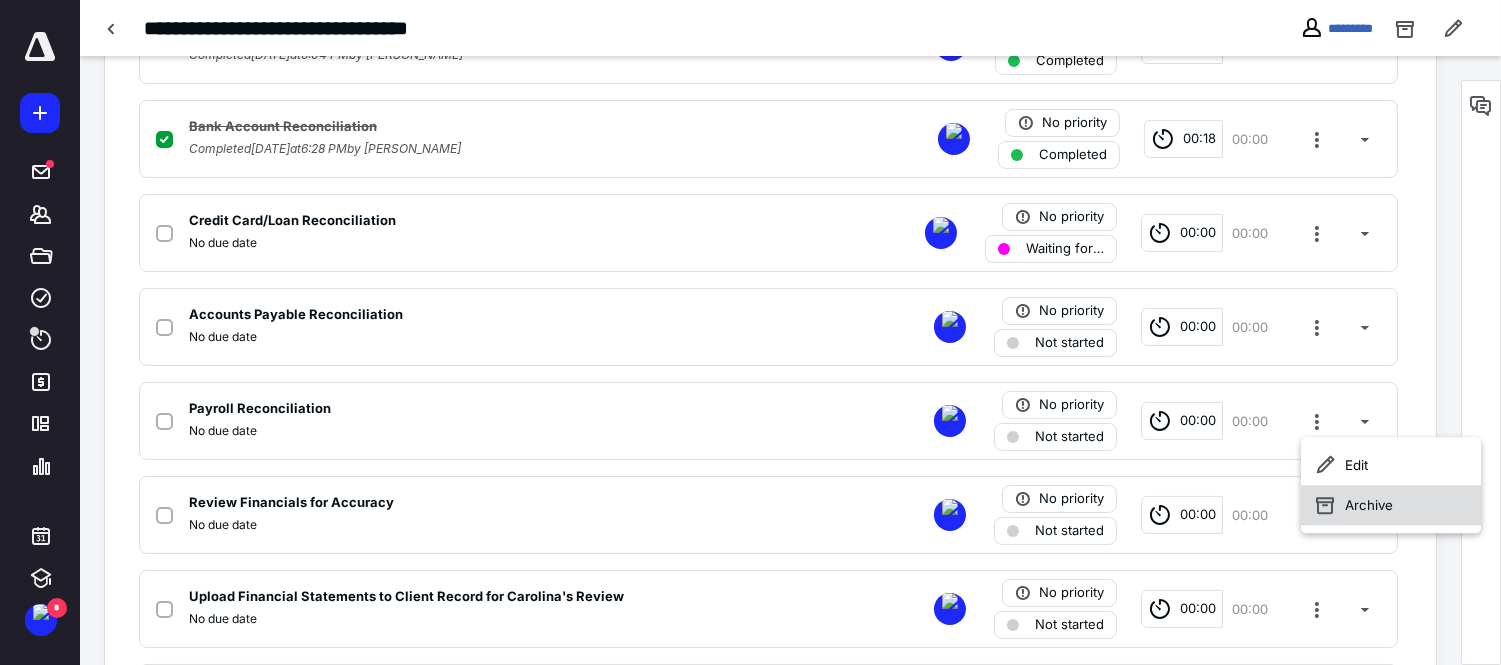 click on "Archive" at bounding box center [1391, 505] 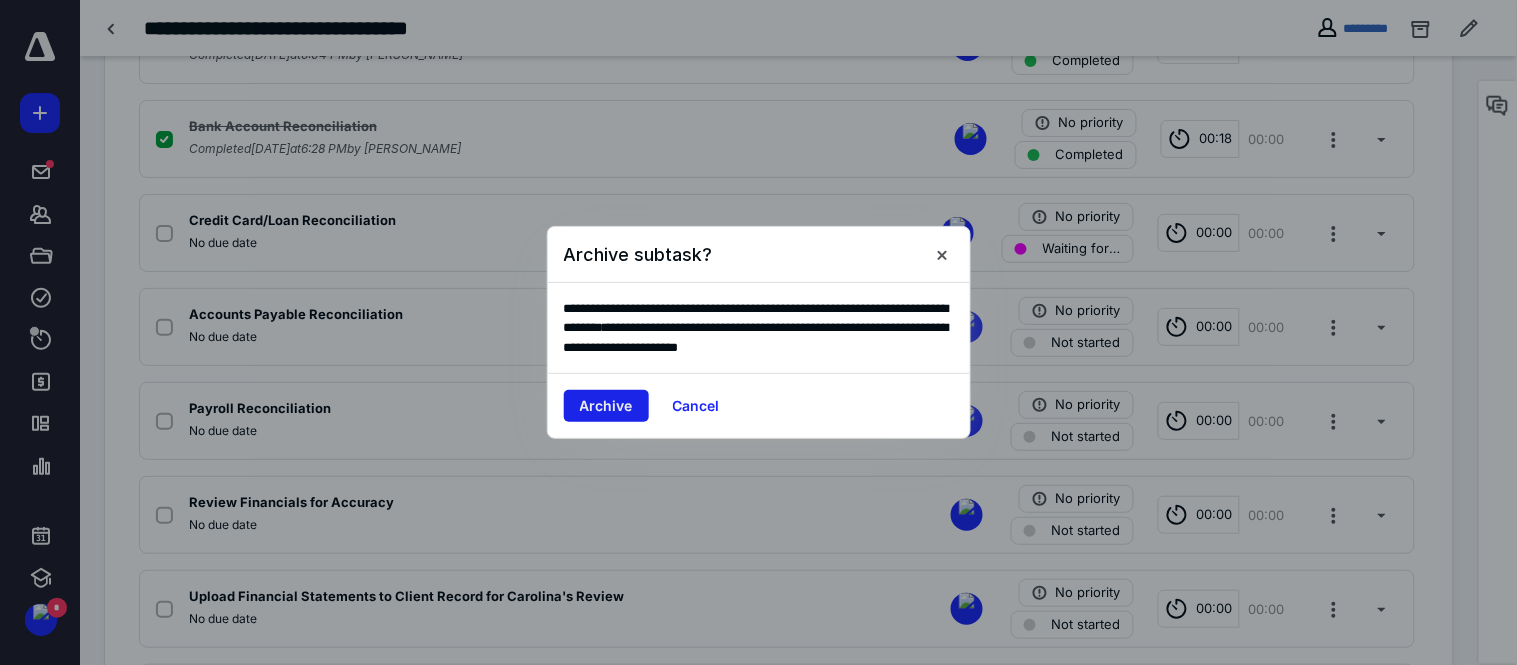 click on "Archive" at bounding box center (606, 406) 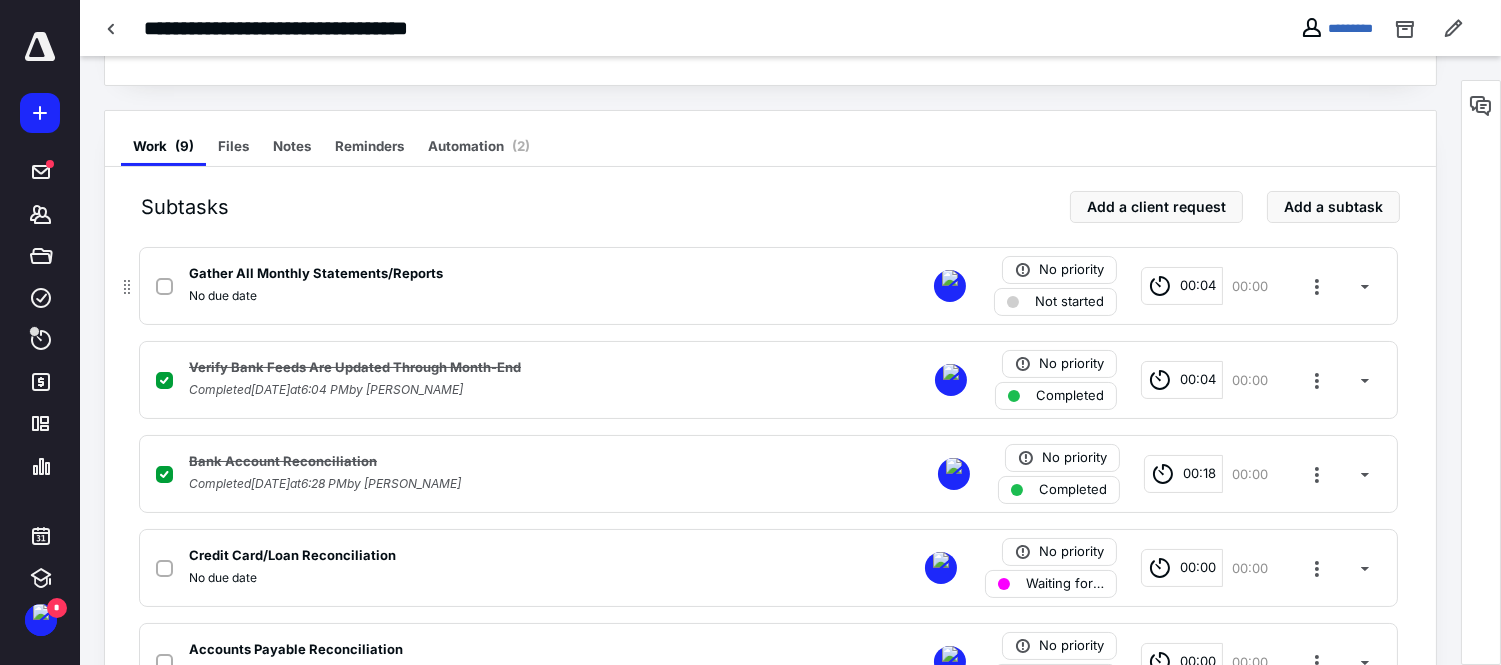 scroll, scrollTop: 333, scrollLeft: 0, axis: vertical 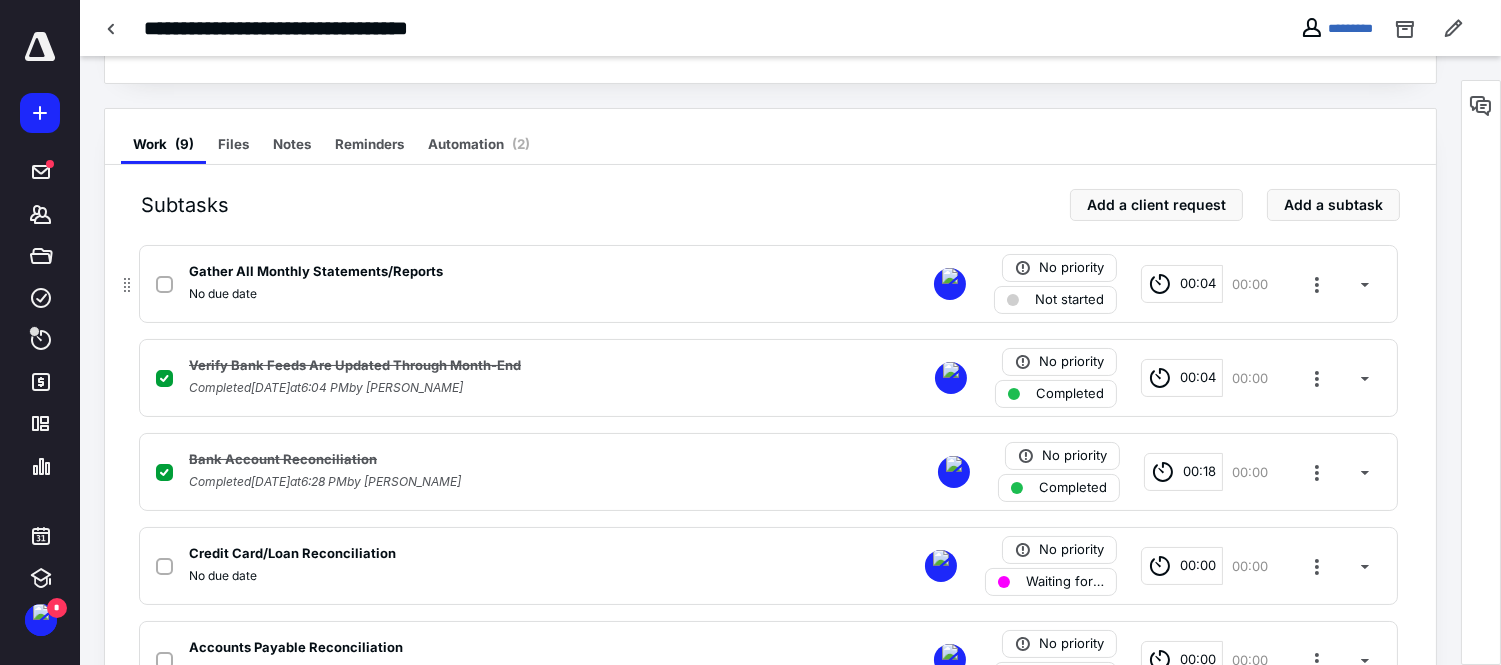 click on "Not started" at bounding box center [1069, 300] 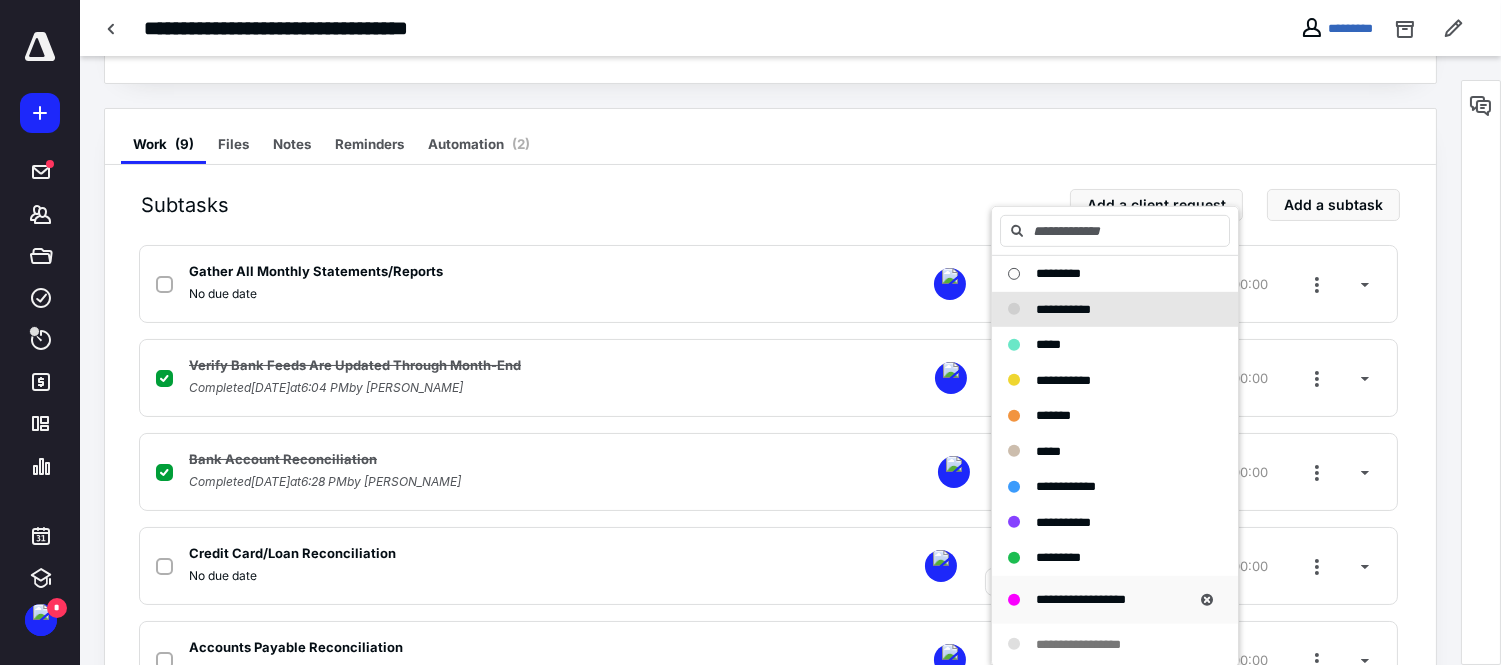 click on "**********" at bounding box center [1081, 599] 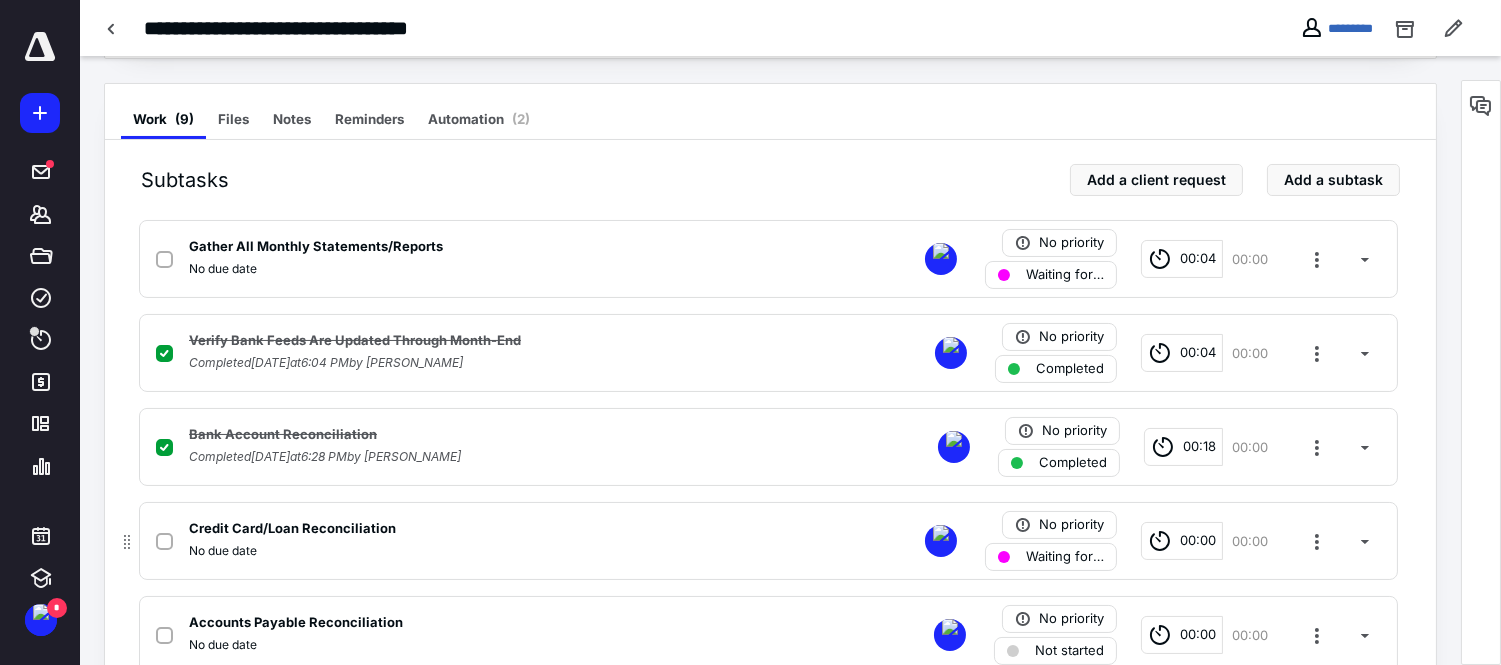 scroll, scrollTop: 444, scrollLeft: 0, axis: vertical 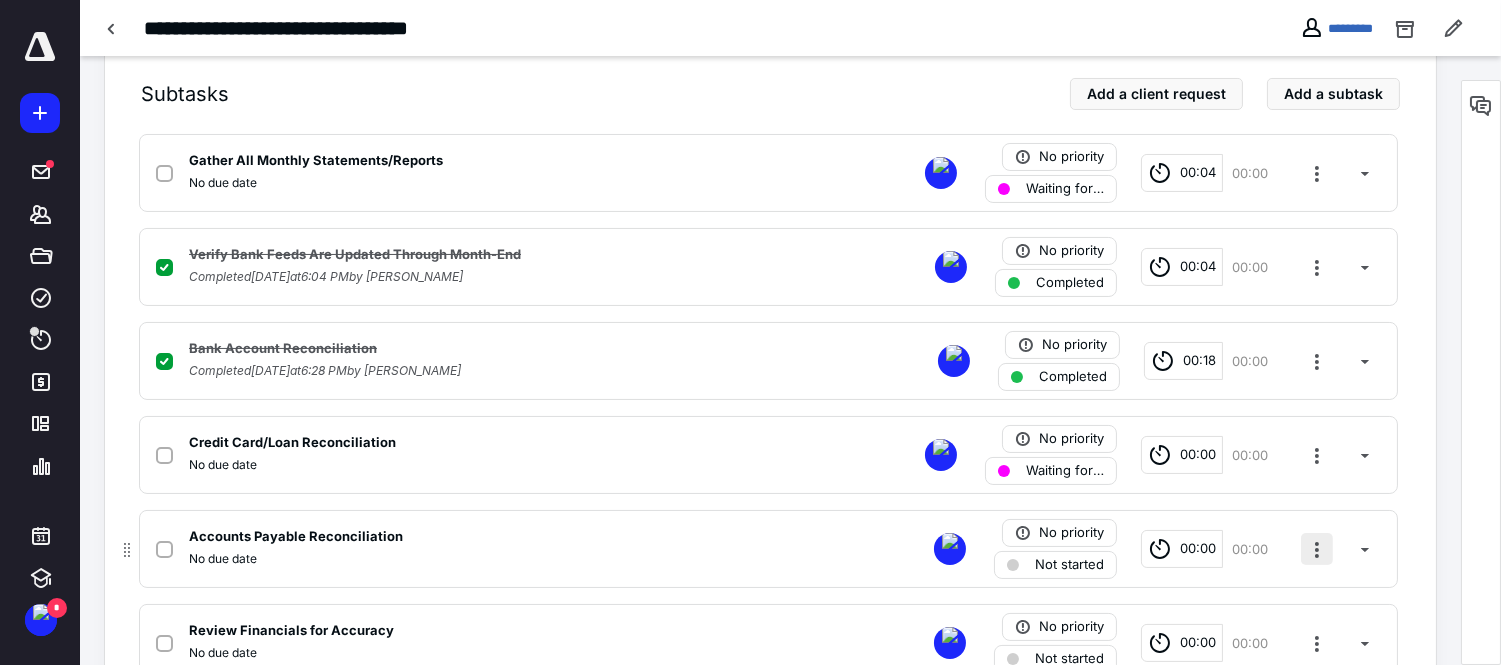 click at bounding box center (1317, 549) 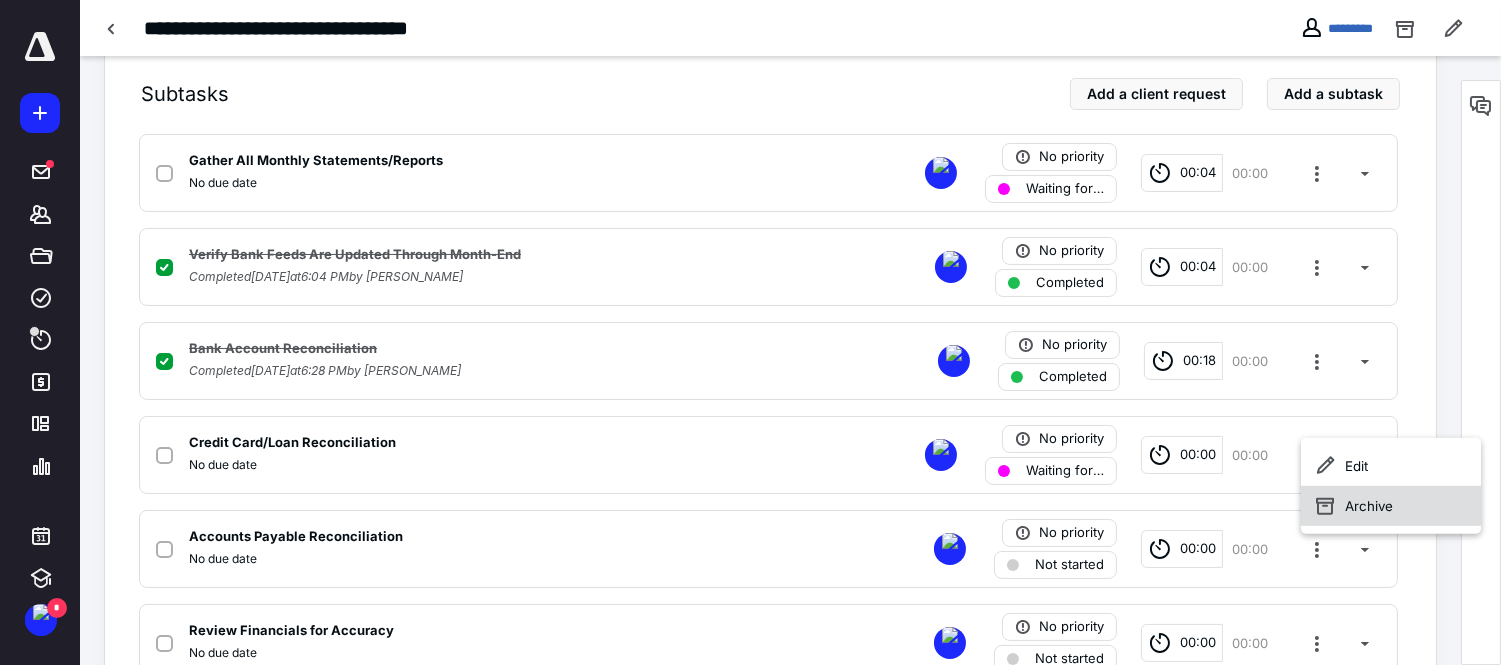 click on "Archive" at bounding box center (1391, 505) 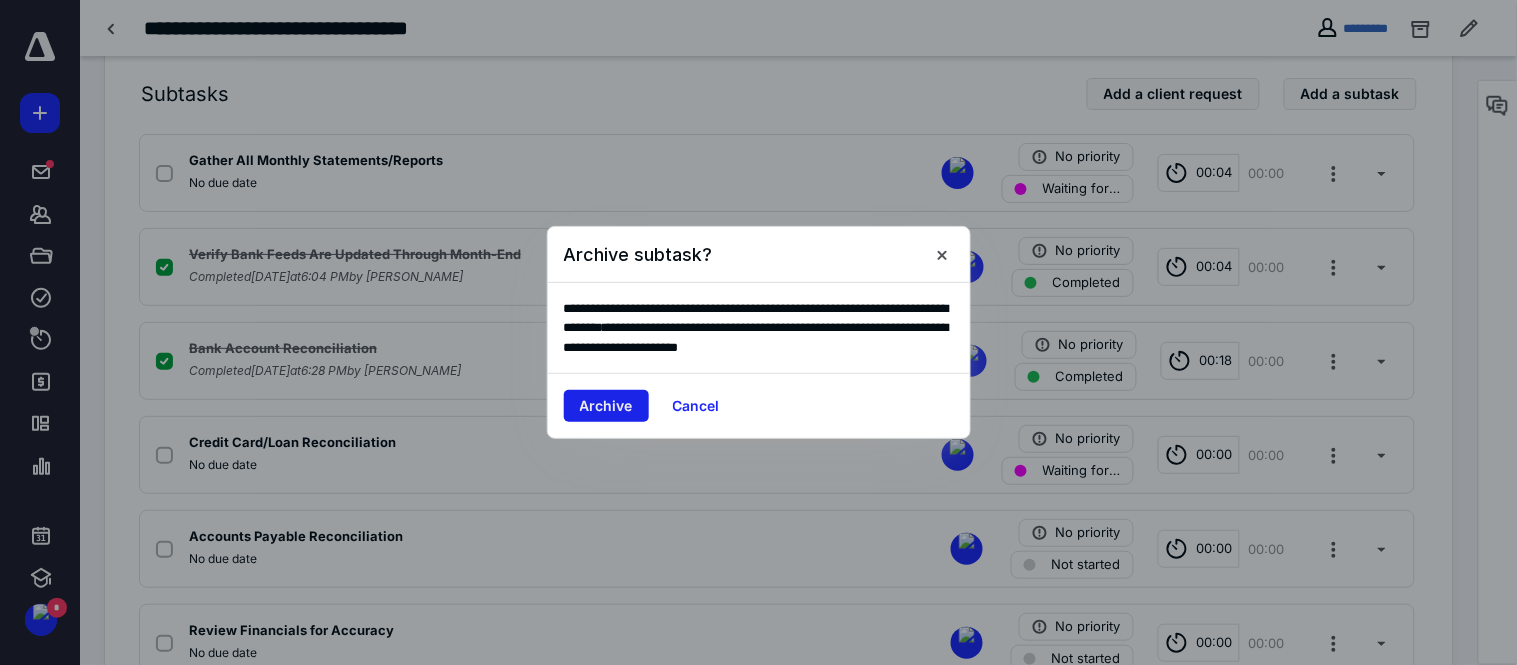 click on "Archive" at bounding box center (606, 406) 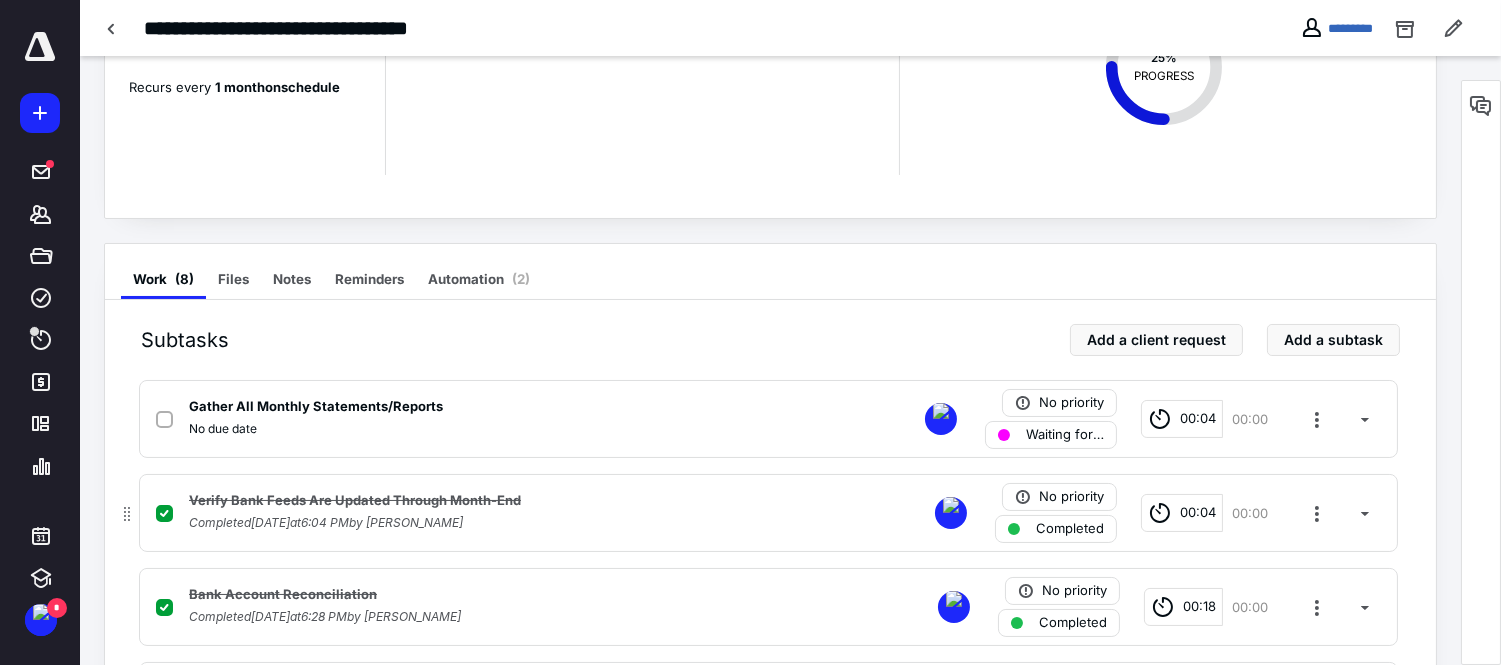 scroll, scrollTop: 333, scrollLeft: 0, axis: vertical 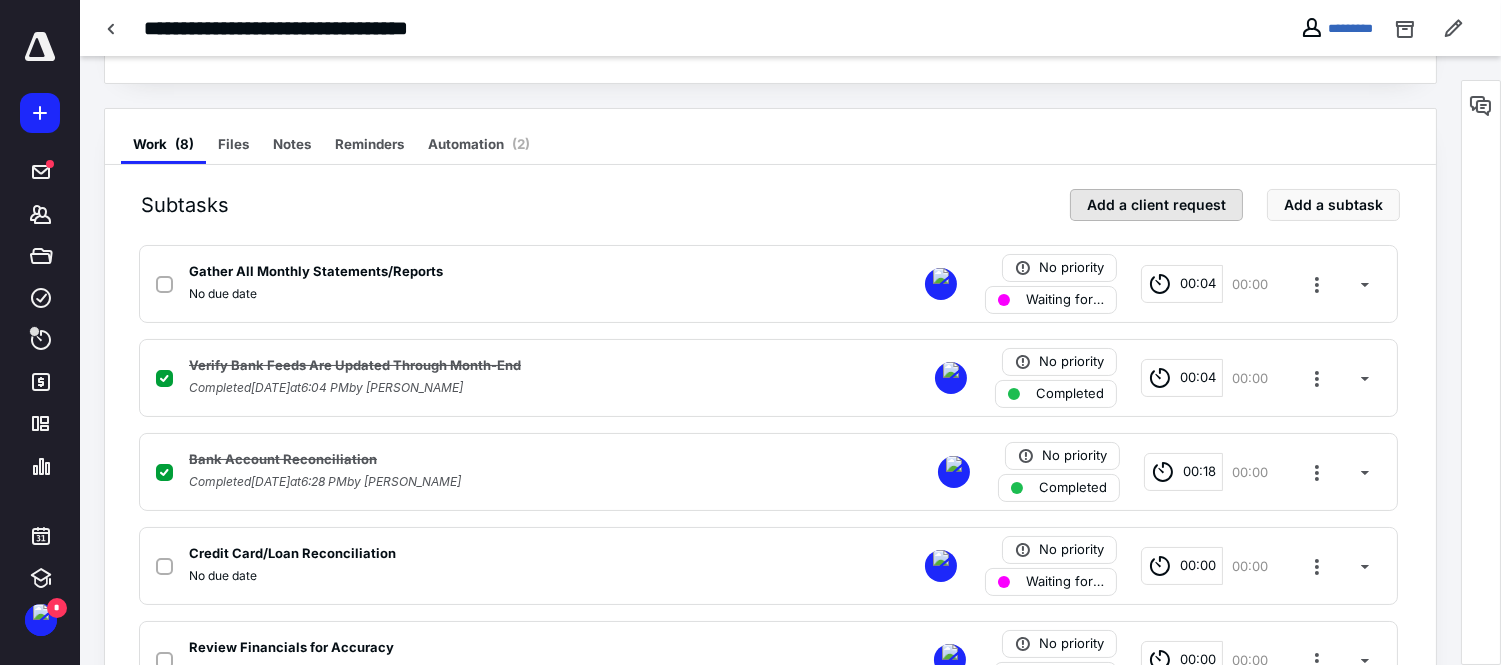 click on "Add a client request" at bounding box center (1156, 205) 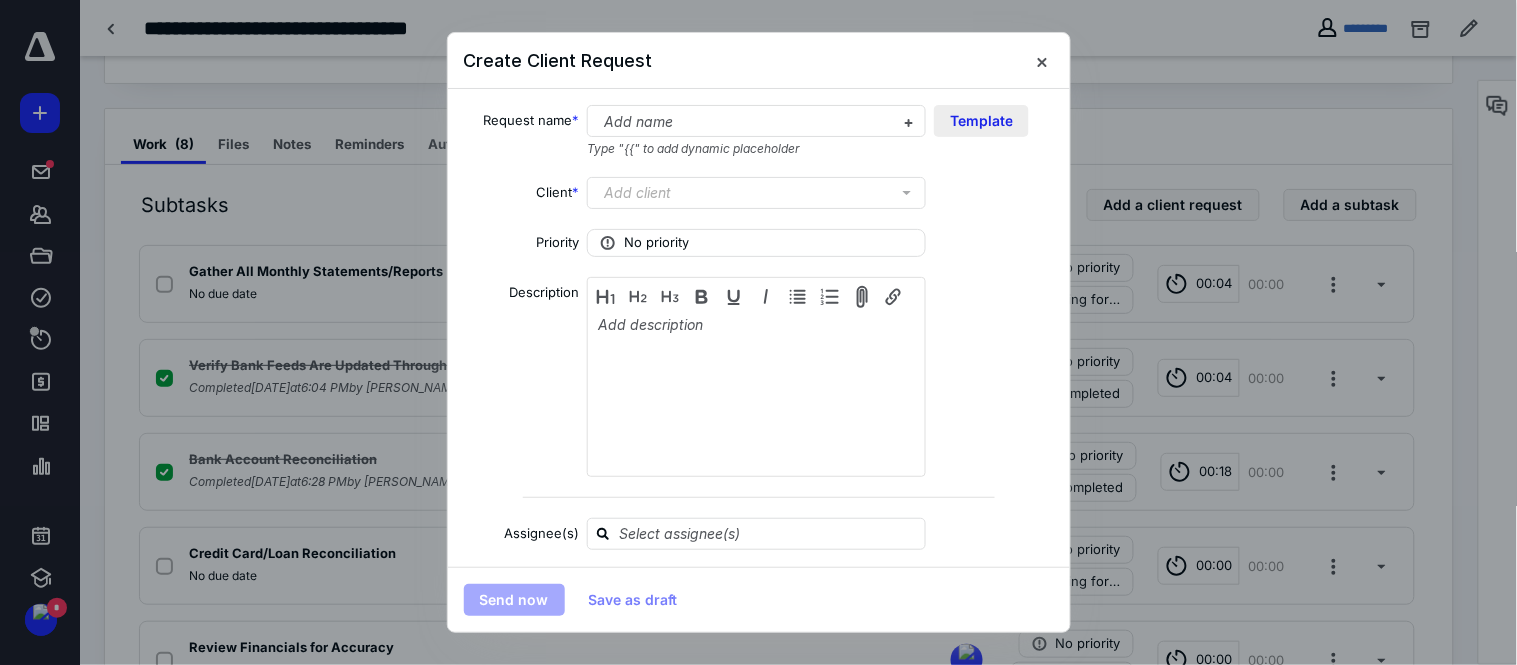 click on "Template" at bounding box center [981, 121] 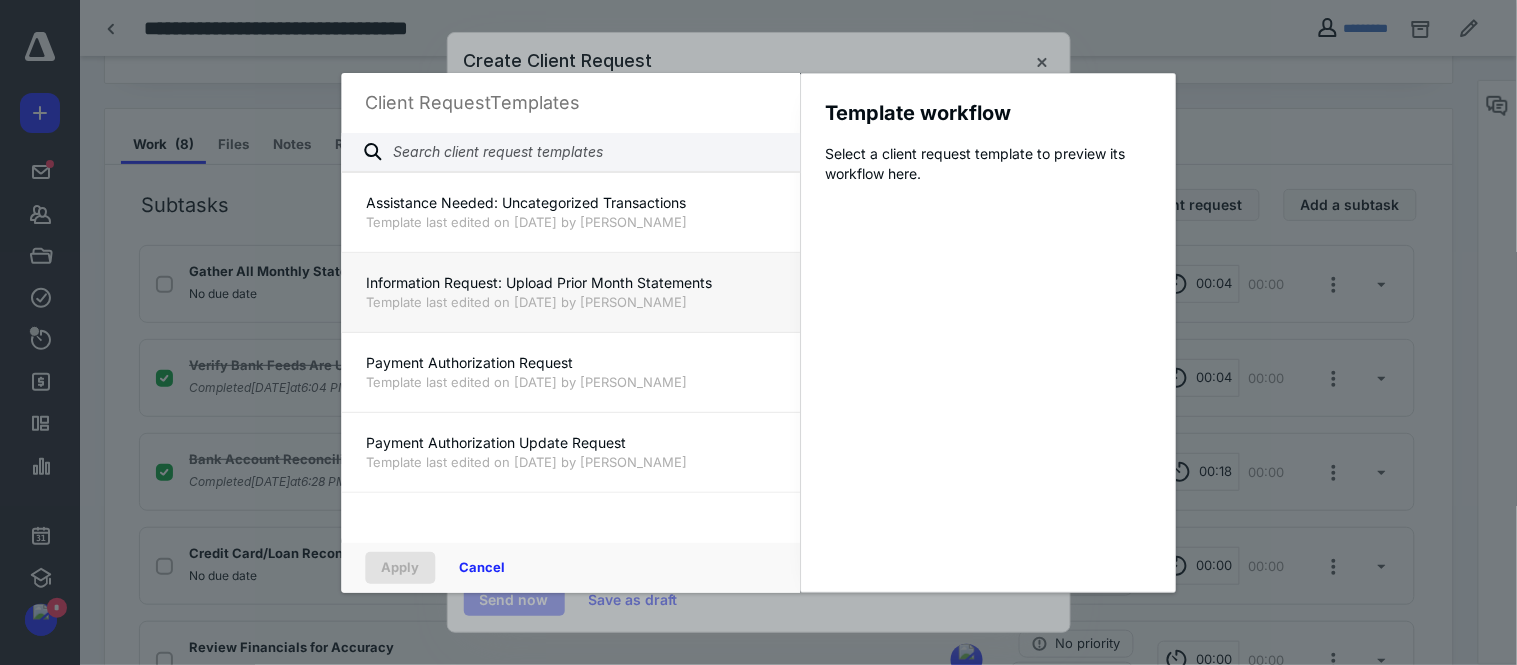 click on "Template last edited on [DATE] by [PERSON_NAME]" at bounding box center (570, 302) 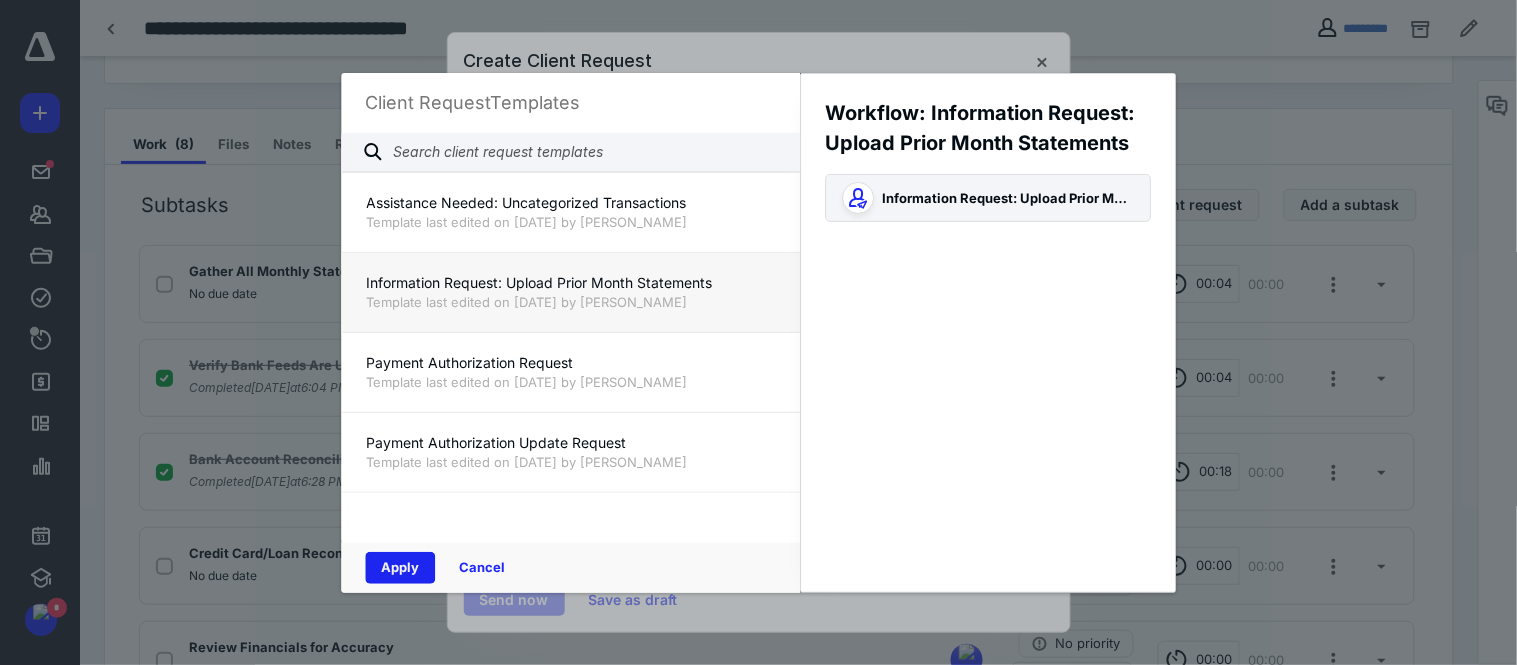 click on "Apply" at bounding box center (400, 568) 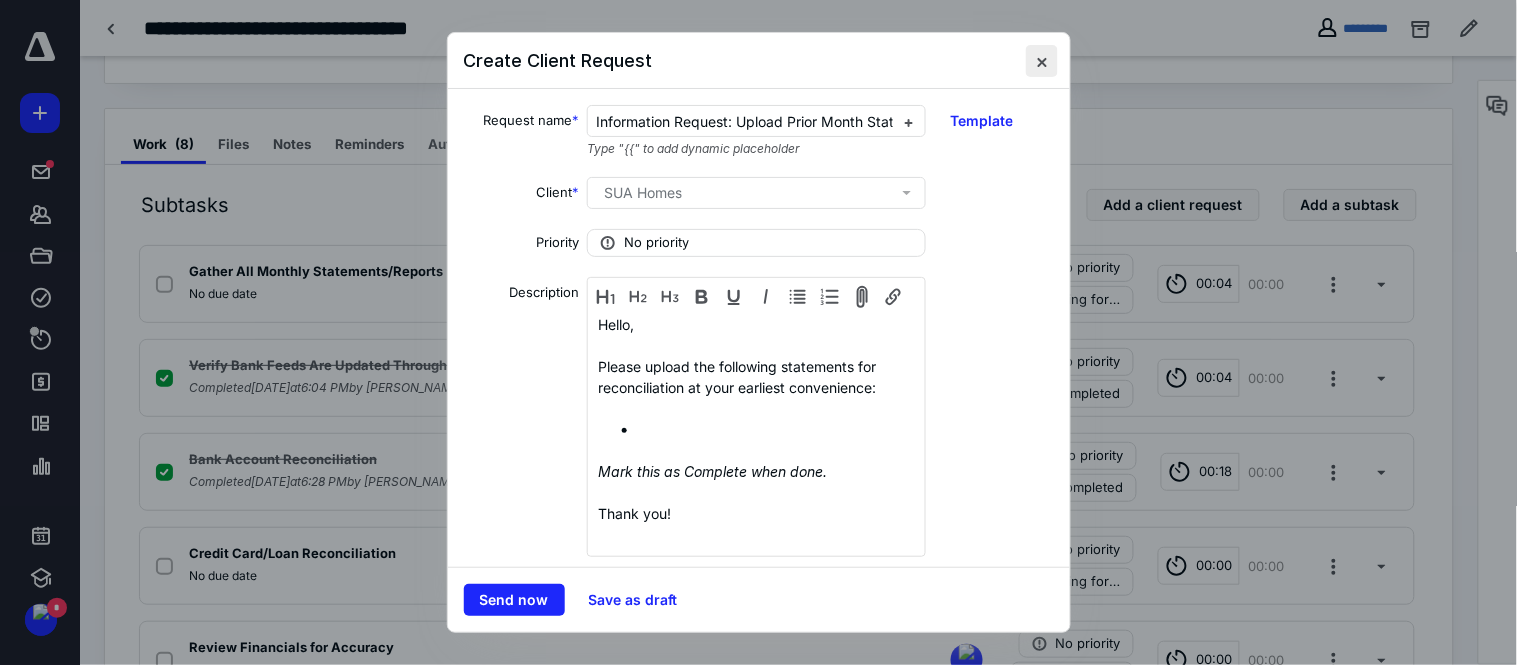 click at bounding box center [1042, 61] 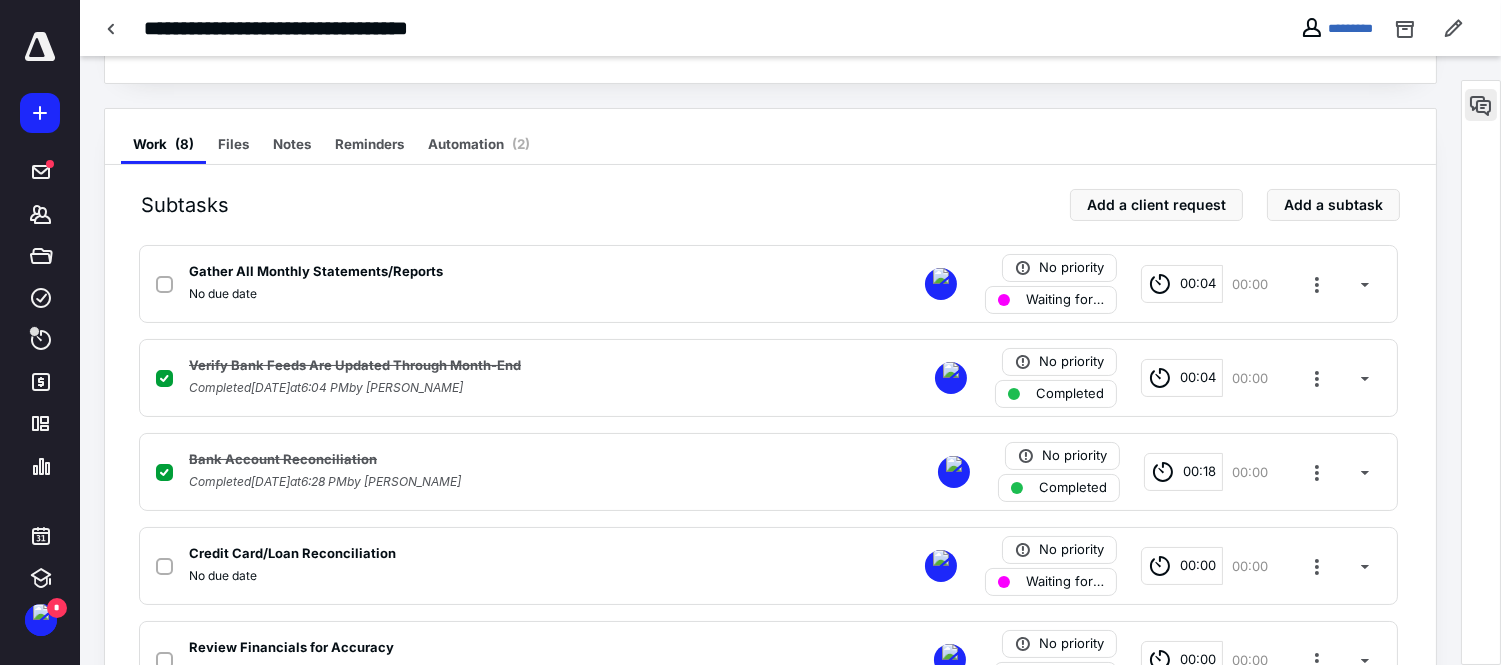 click at bounding box center (1481, 105) 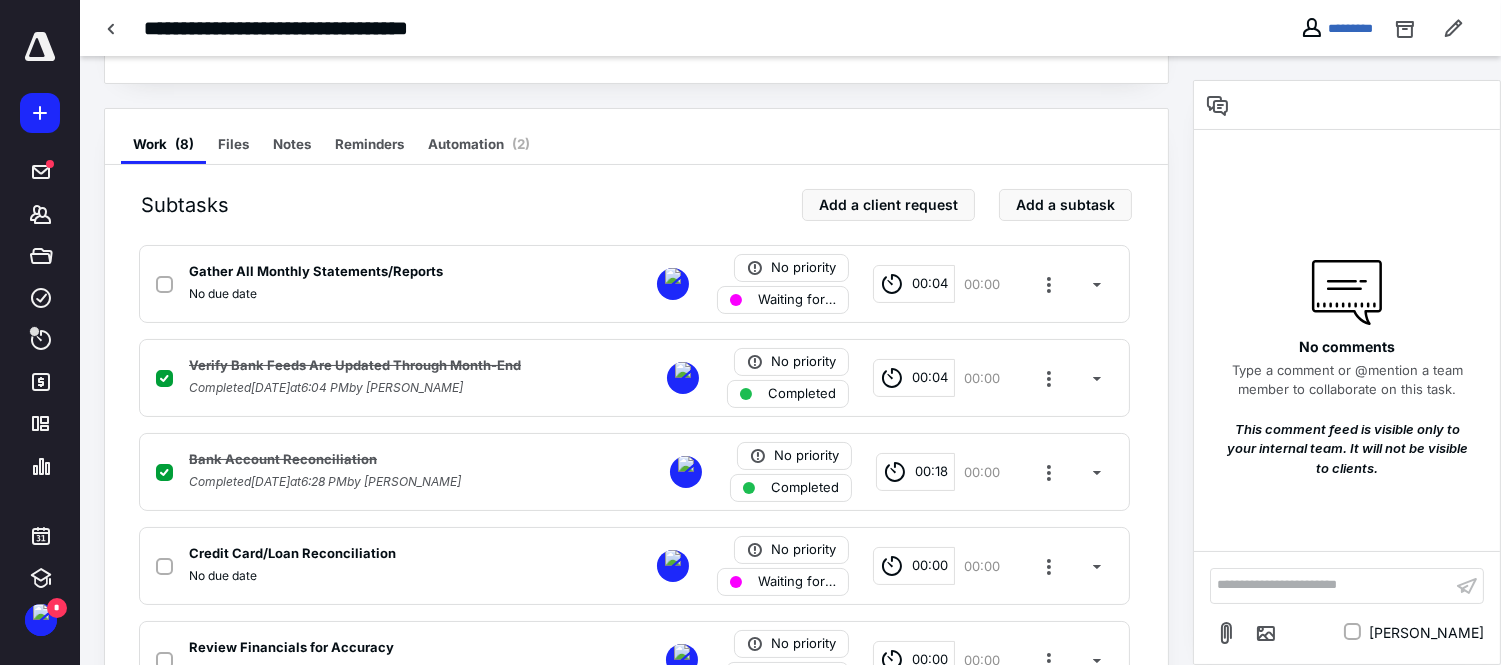 click on "**********" at bounding box center [1331, 585] 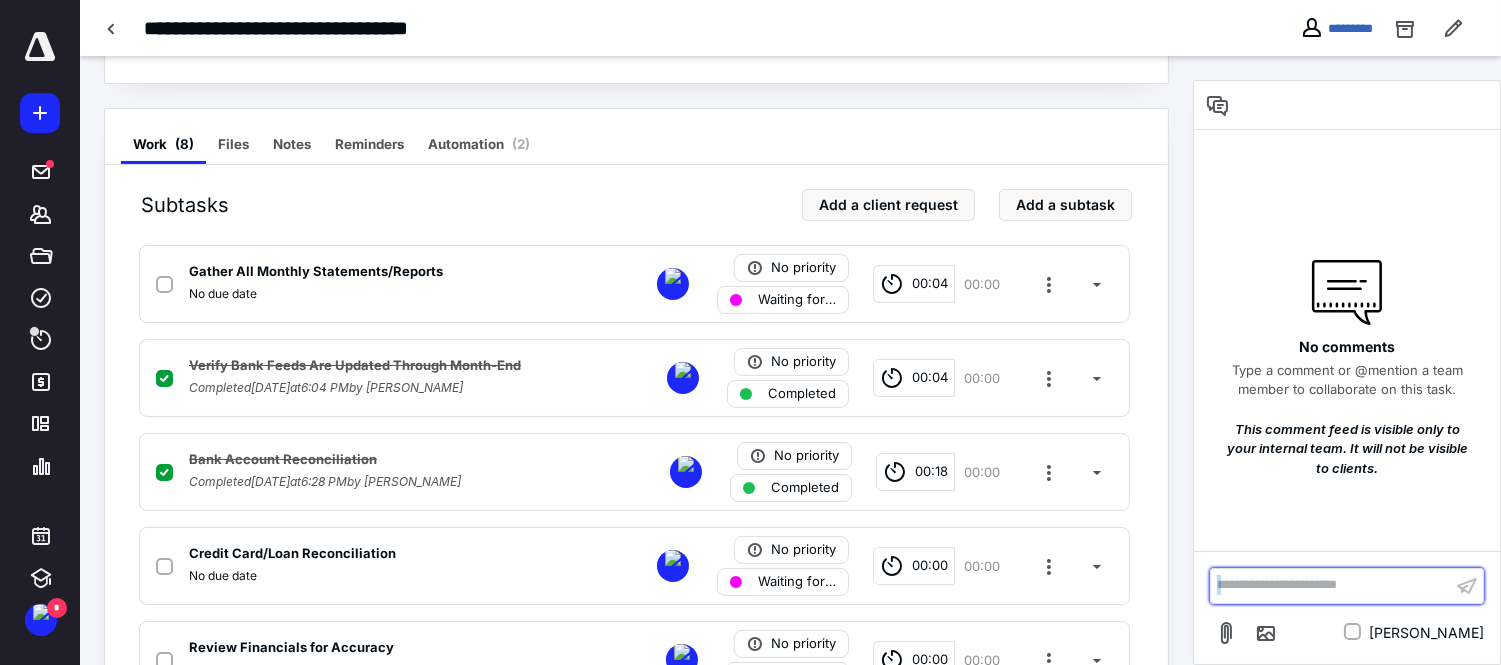 drag, startPoint x: 1382, startPoint y: 573, endPoint x: 1396, endPoint y: 586, distance: 19.104973 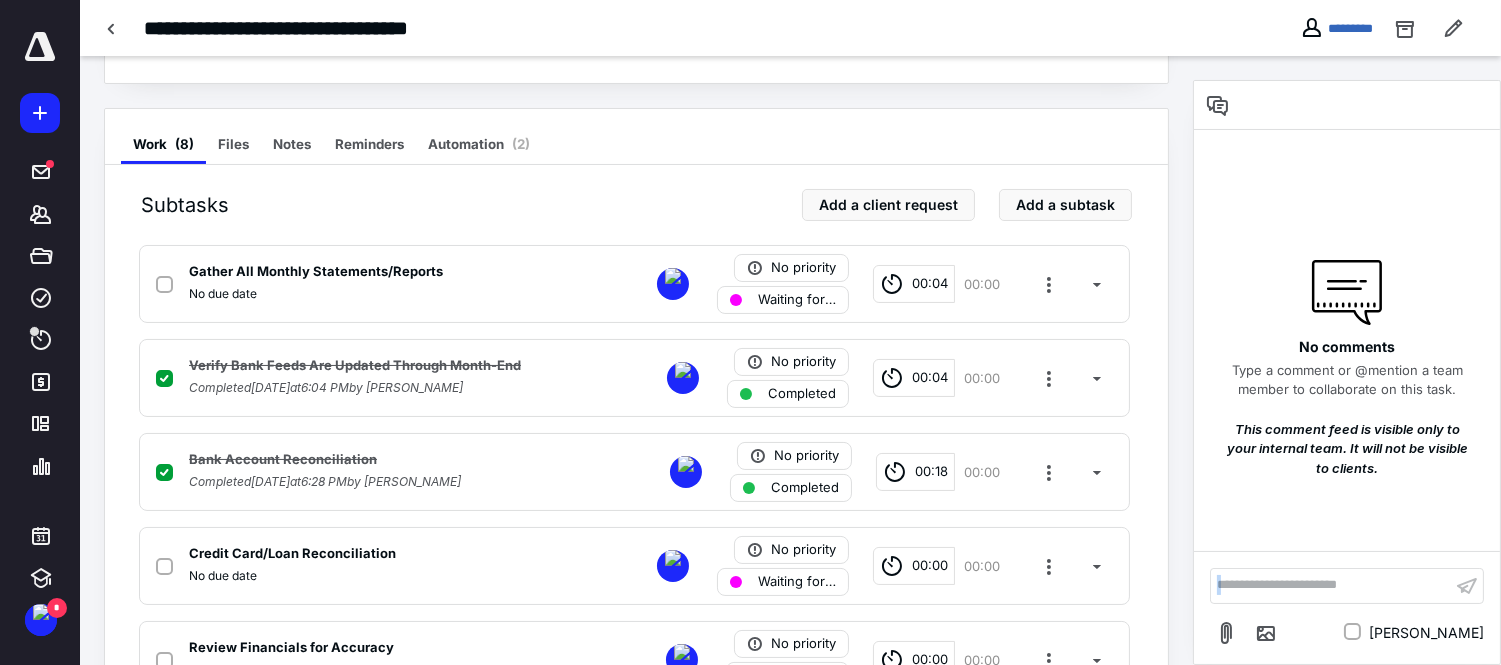 click on "**********" at bounding box center [1331, 585] 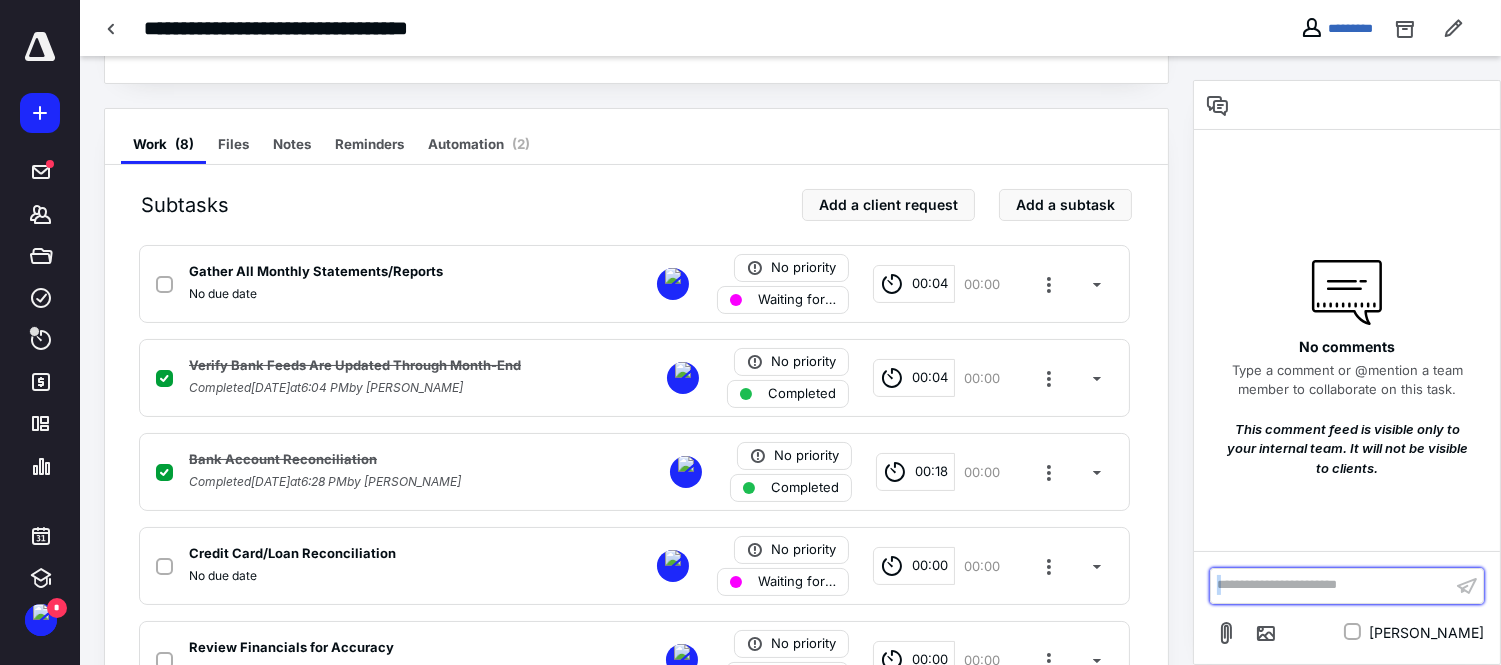 click on "**********" at bounding box center (1331, 585) 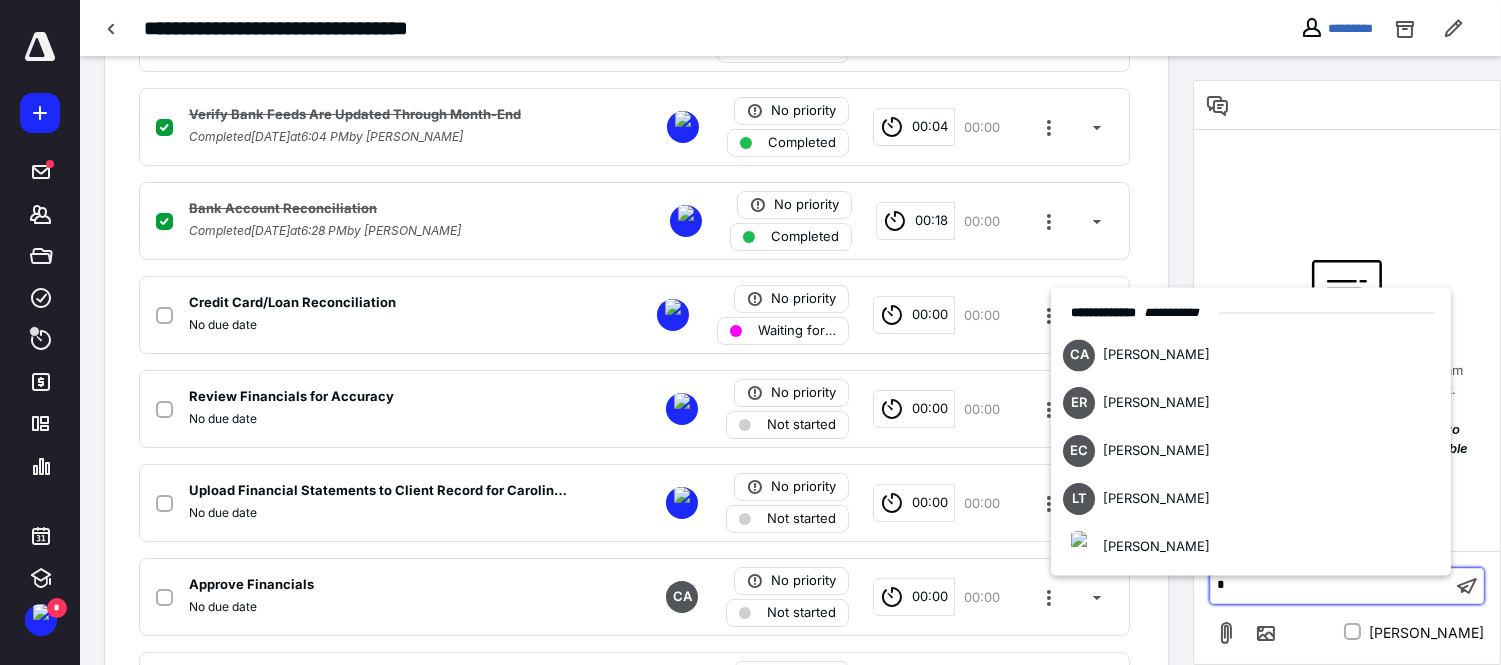 type 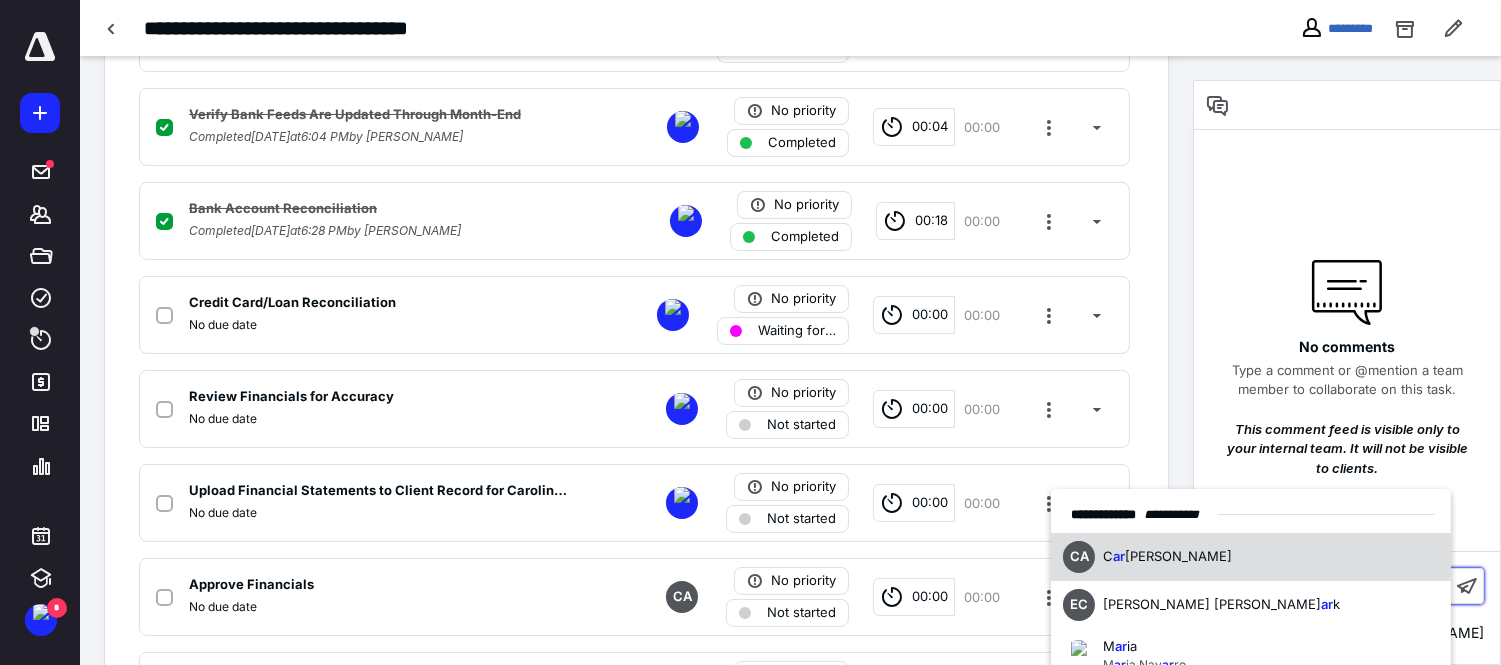 scroll, scrollTop: 698, scrollLeft: 0, axis: vertical 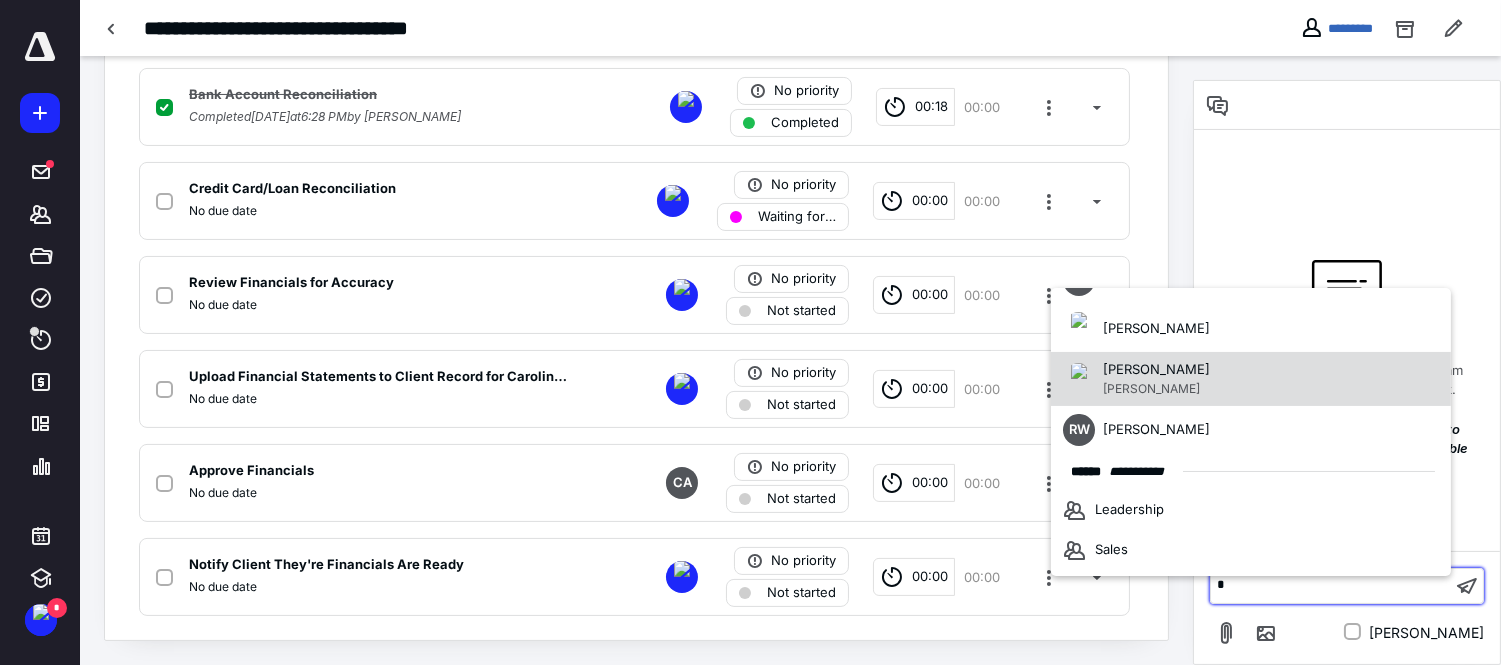 click on "[PERSON_NAME]" at bounding box center [1156, 370] 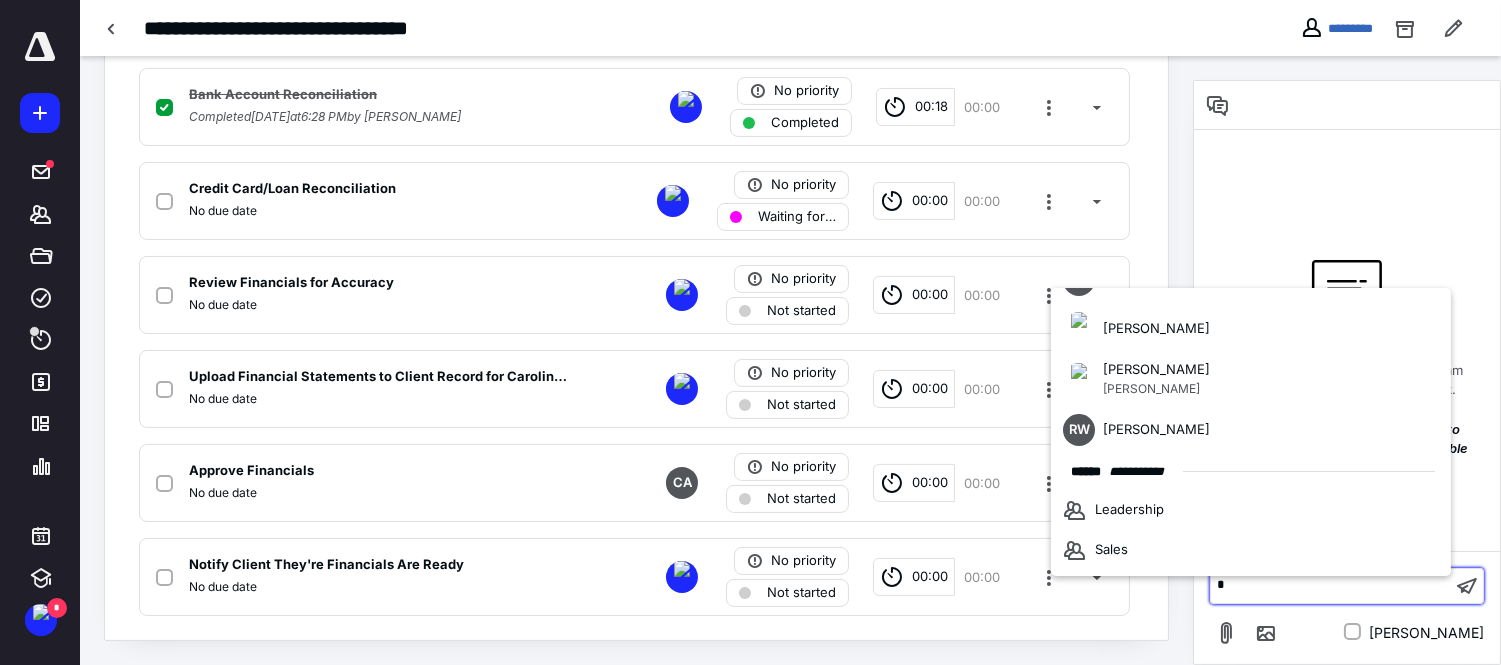 scroll, scrollTop: 0, scrollLeft: 0, axis: both 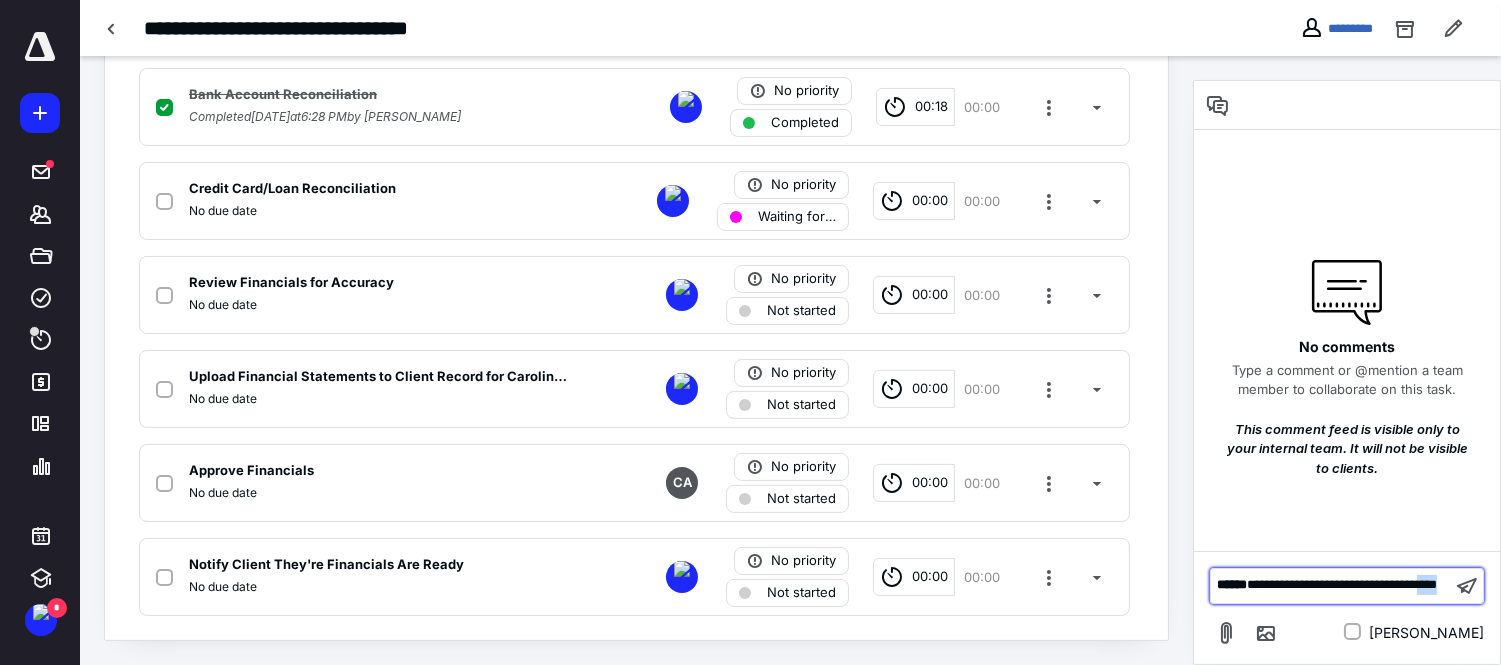 drag, startPoint x: 1257, startPoint y: 585, endPoint x: 1286, endPoint y: 592, distance: 29.832869 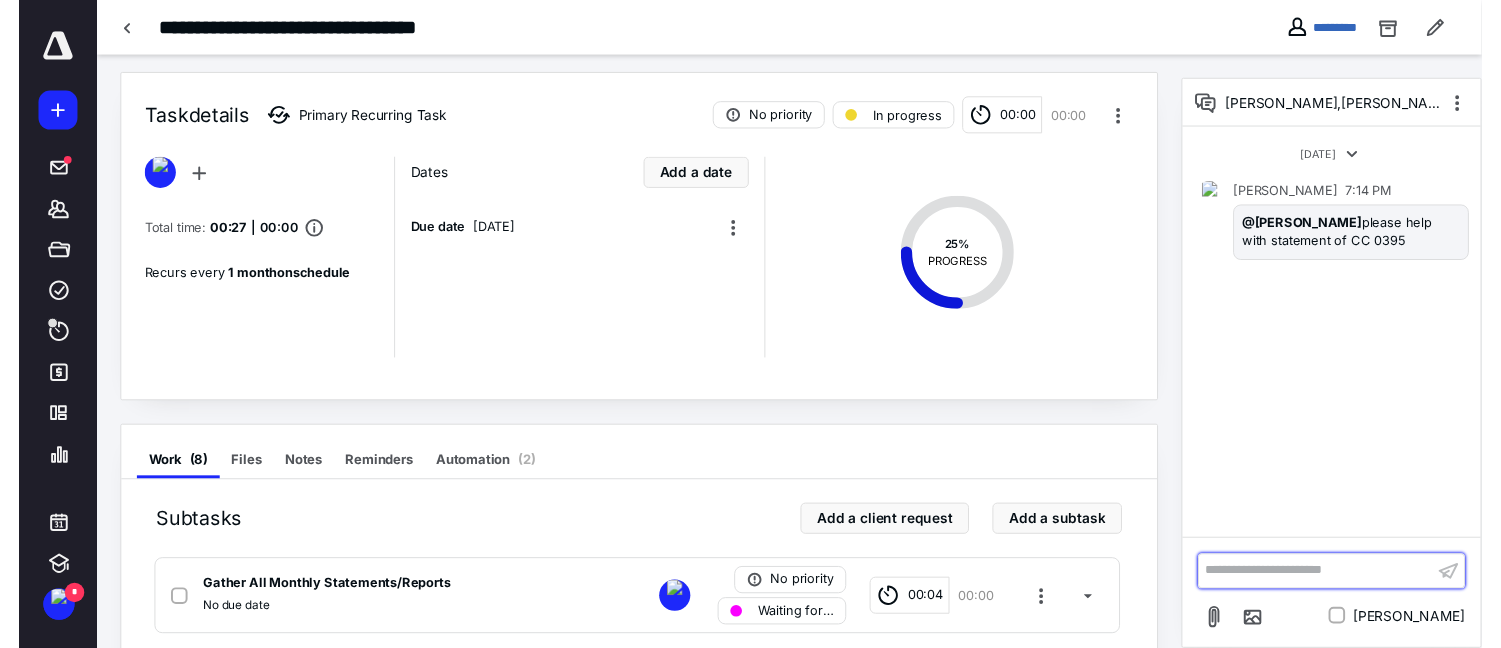 scroll, scrollTop: 0, scrollLeft: 0, axis: both 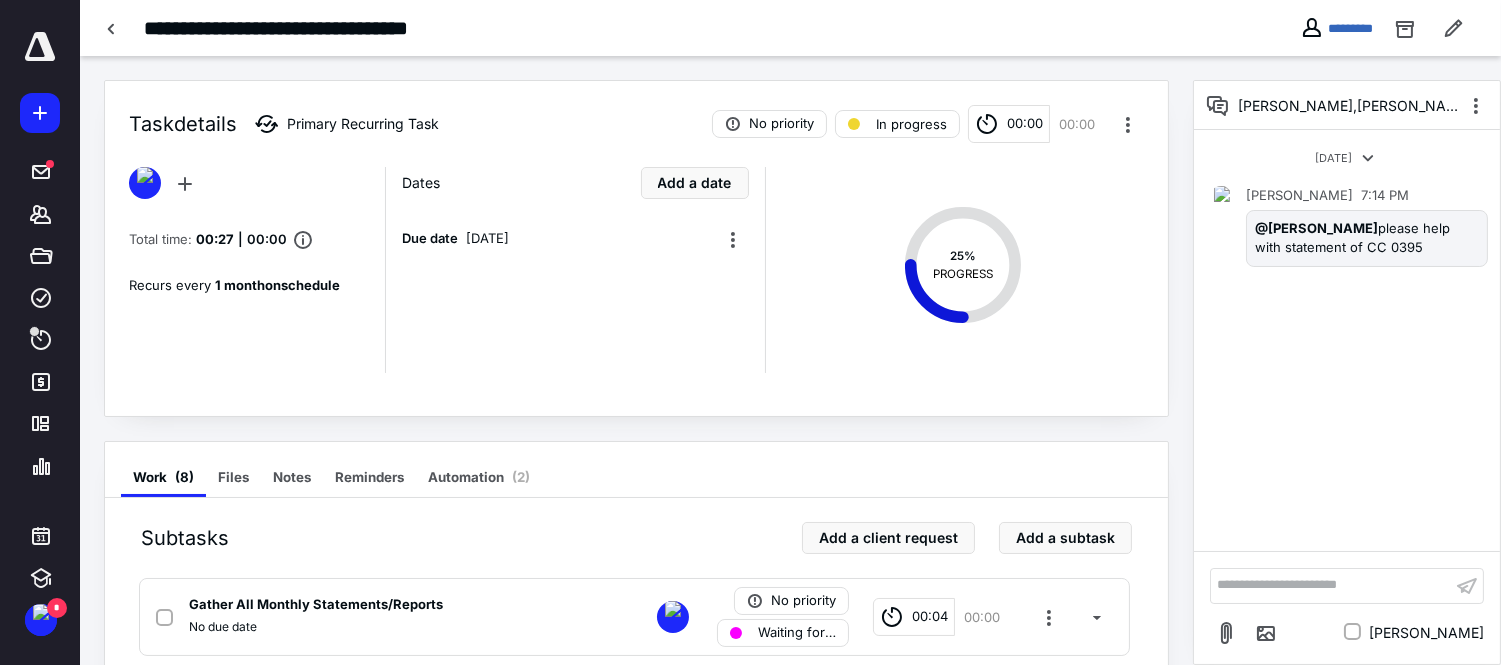 click on "***** ******* ***** **** **** ******* ********* ********" at bounding box center [40, 259] 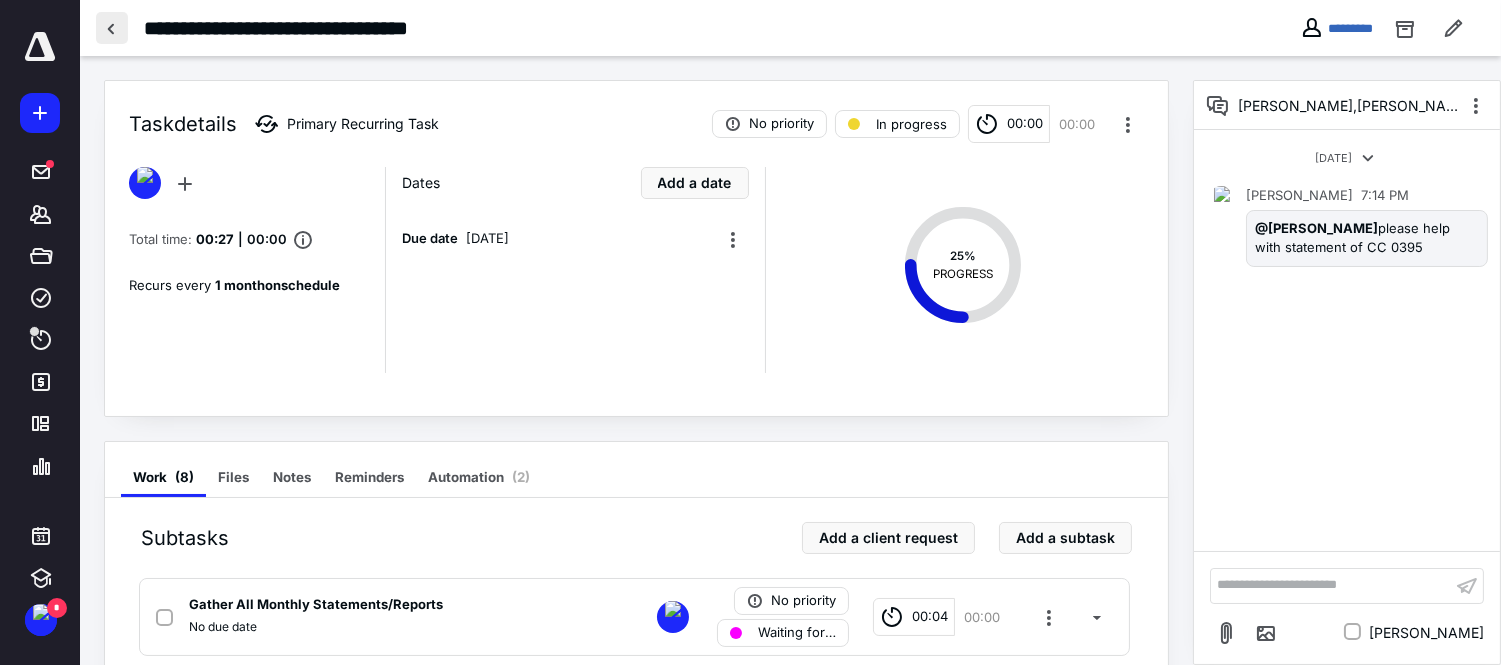 click at bounding box center (112, 28) 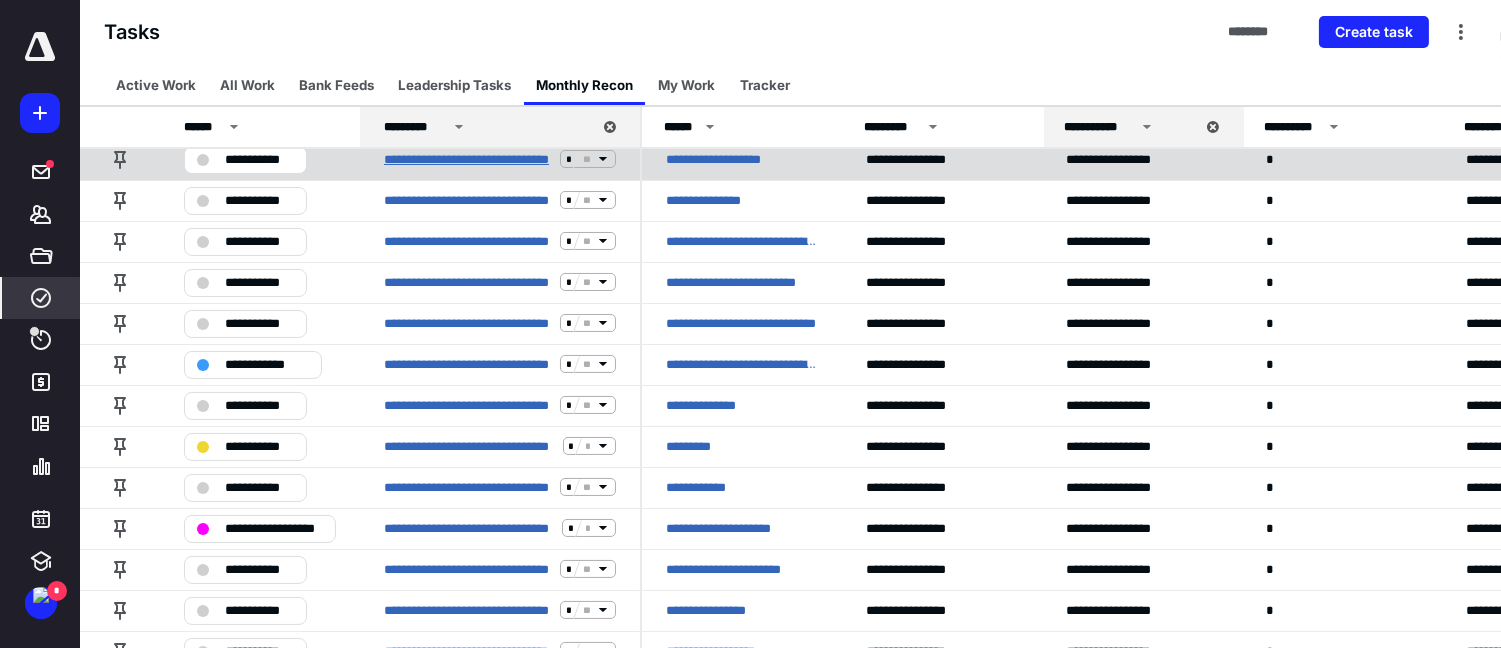 scroll, scrollTop: 386, scrollLeft: 0, axis: vertical 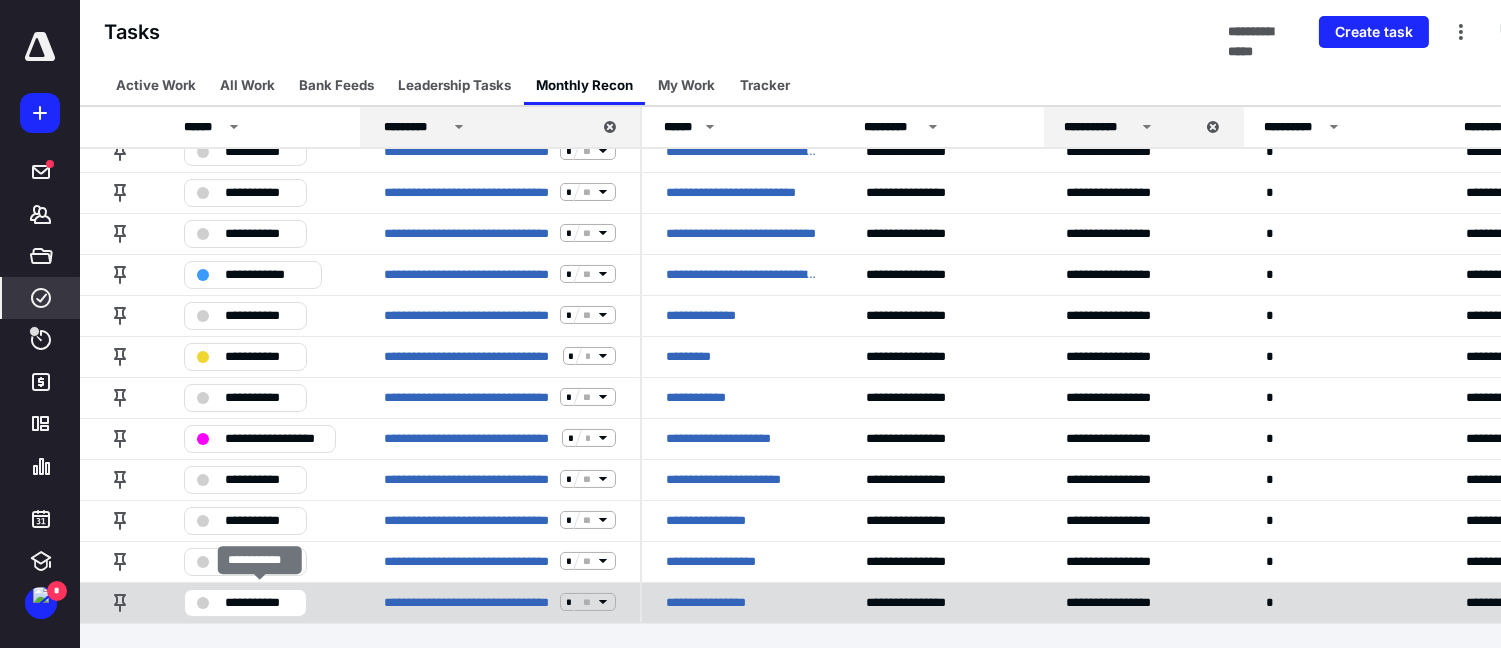 click on "**********" at bounding box center (259, 602) 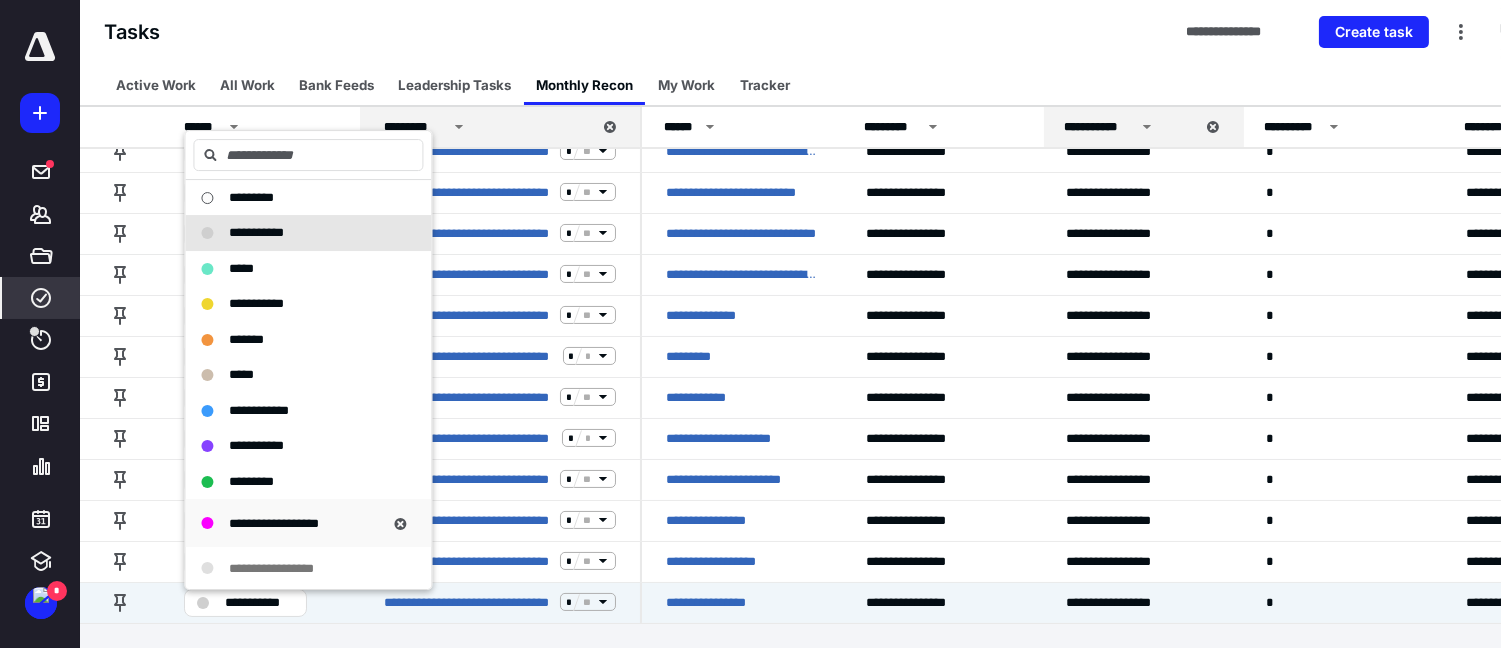 click on "**********" at bounding box center (274, 523) 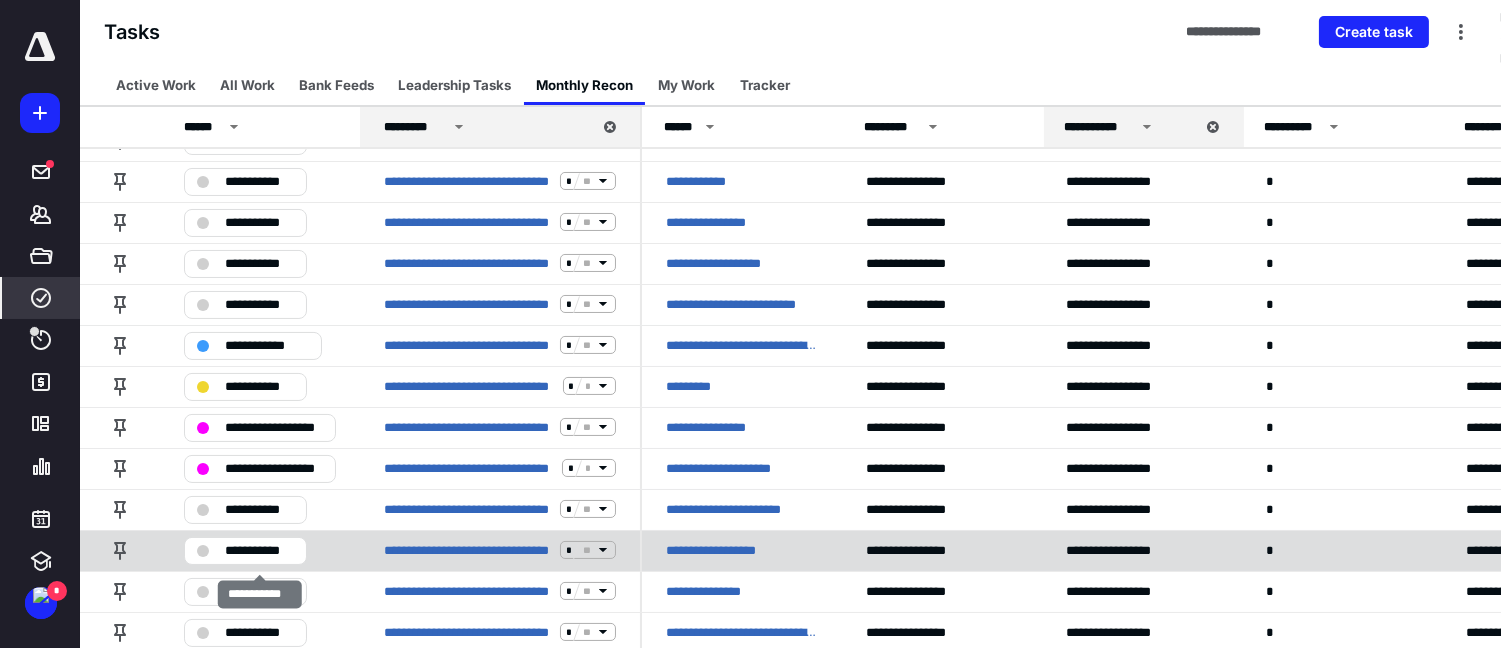 scroll, scrollTop: 386, scrollLeft: 0, axis: vertical 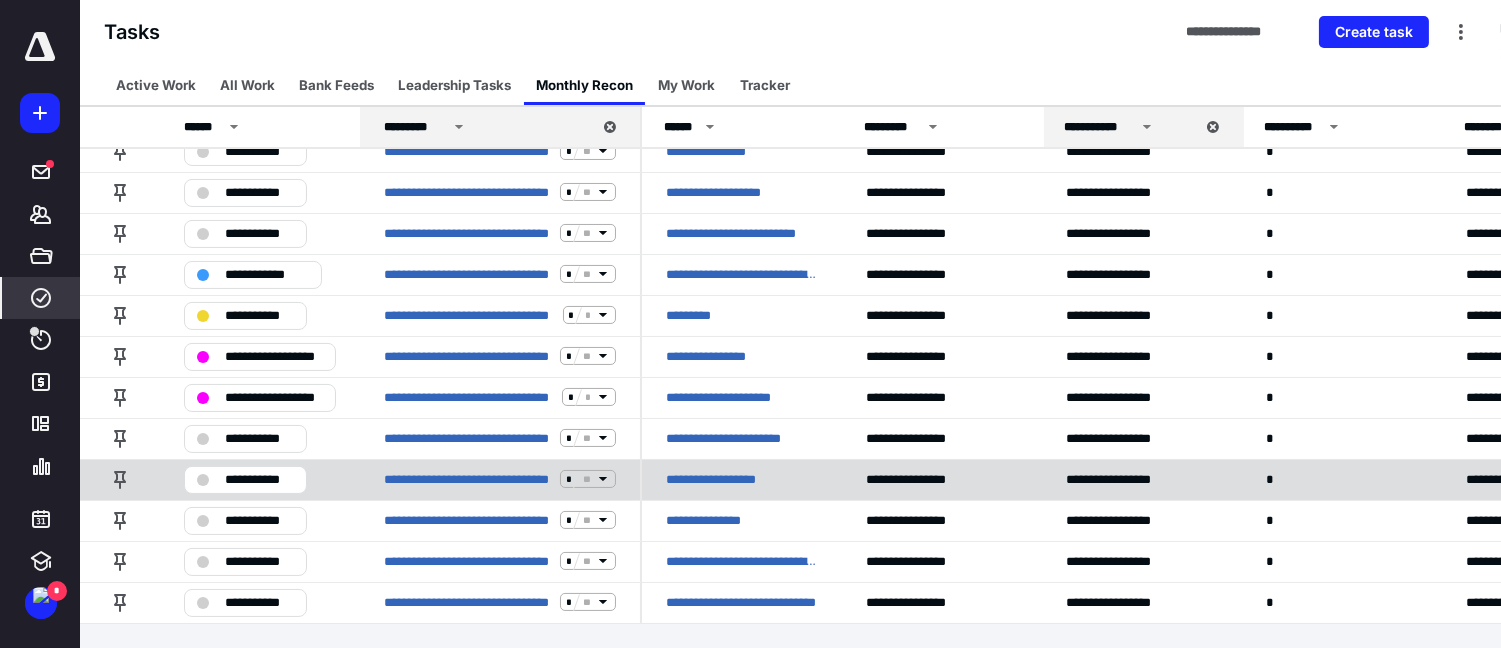 click on "**********" at bounding box center (259, 479) 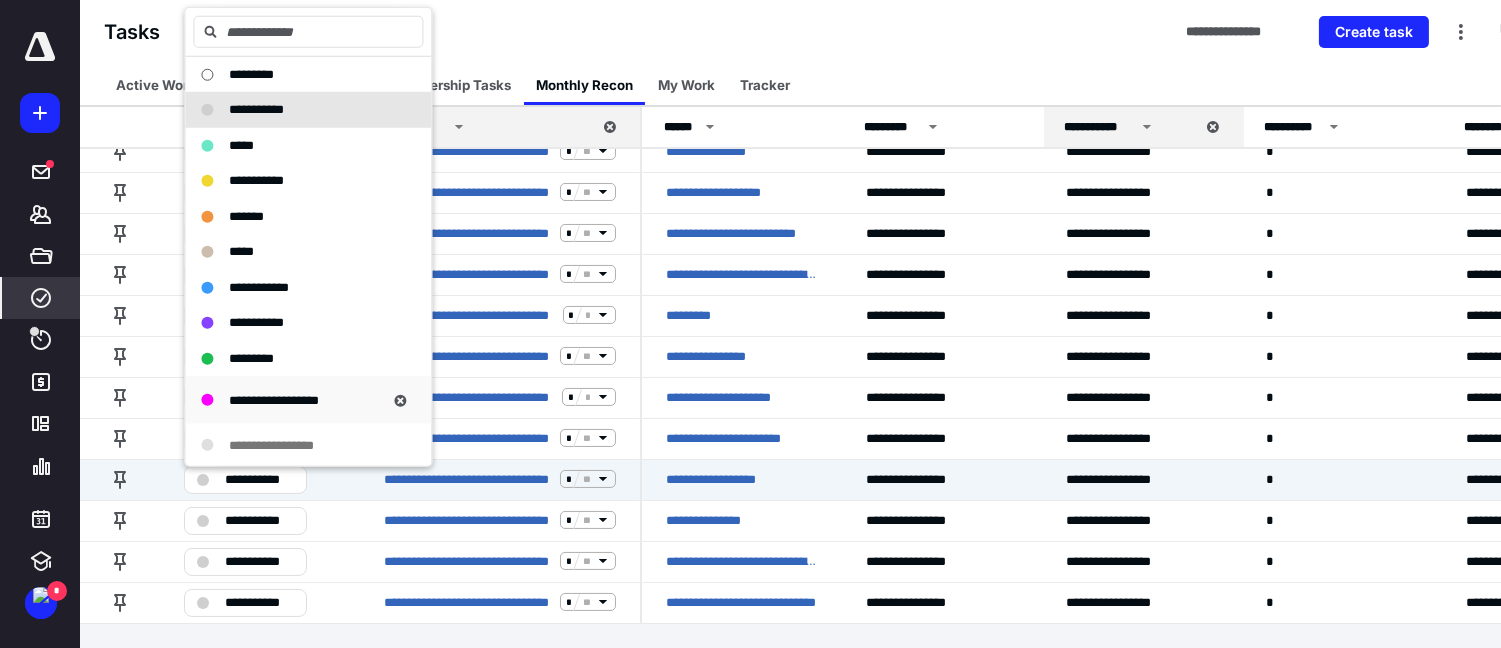 click on "**********" at bounding box center (274, 399) 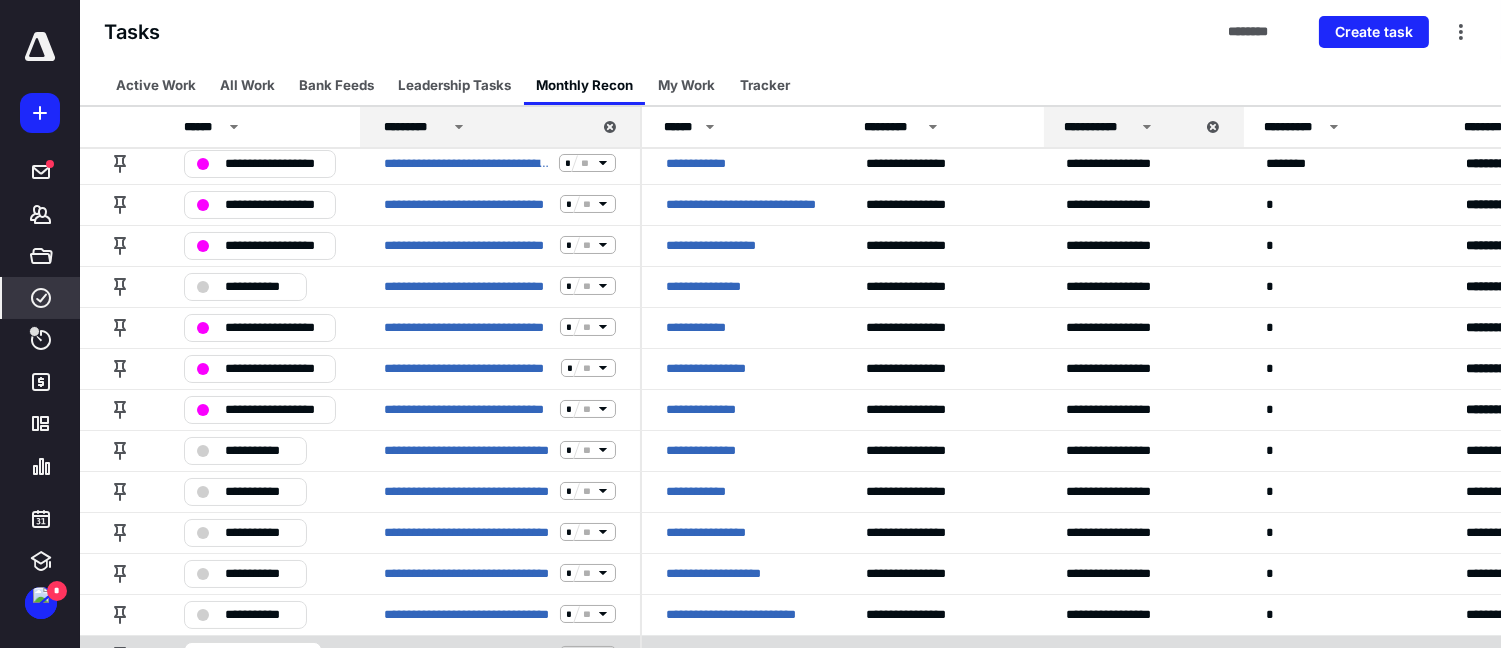 scroll, scrollTop: 0, scrollLeft: 0, axis: both 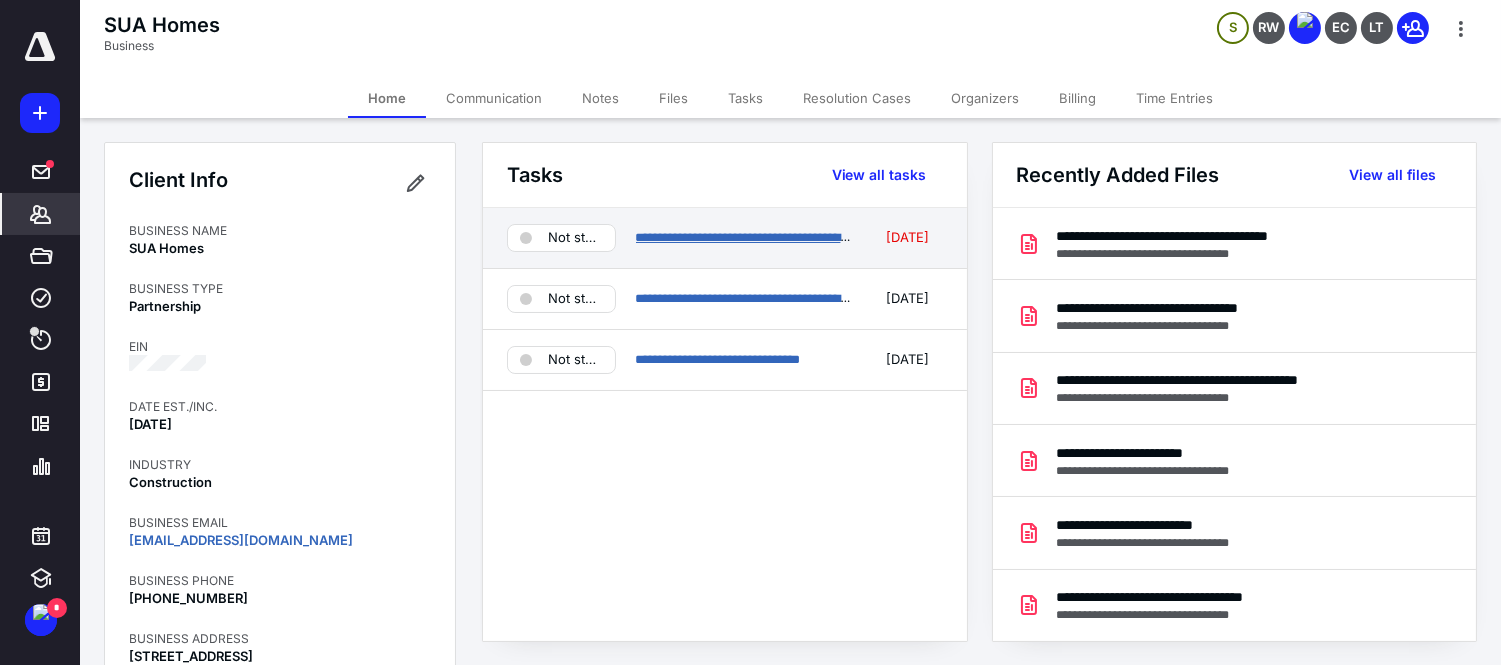 click on "**********" at bounding box center (796, 237) 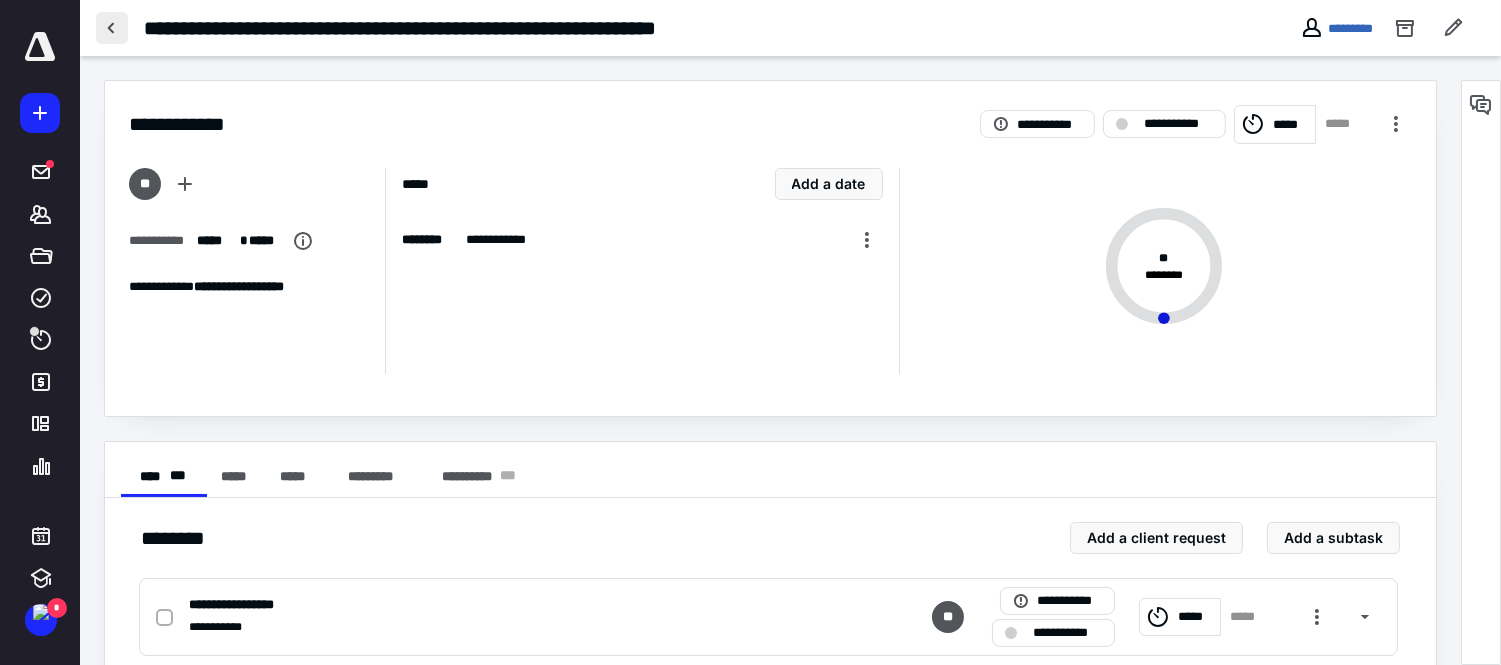 click at bounding box center (112, 28) 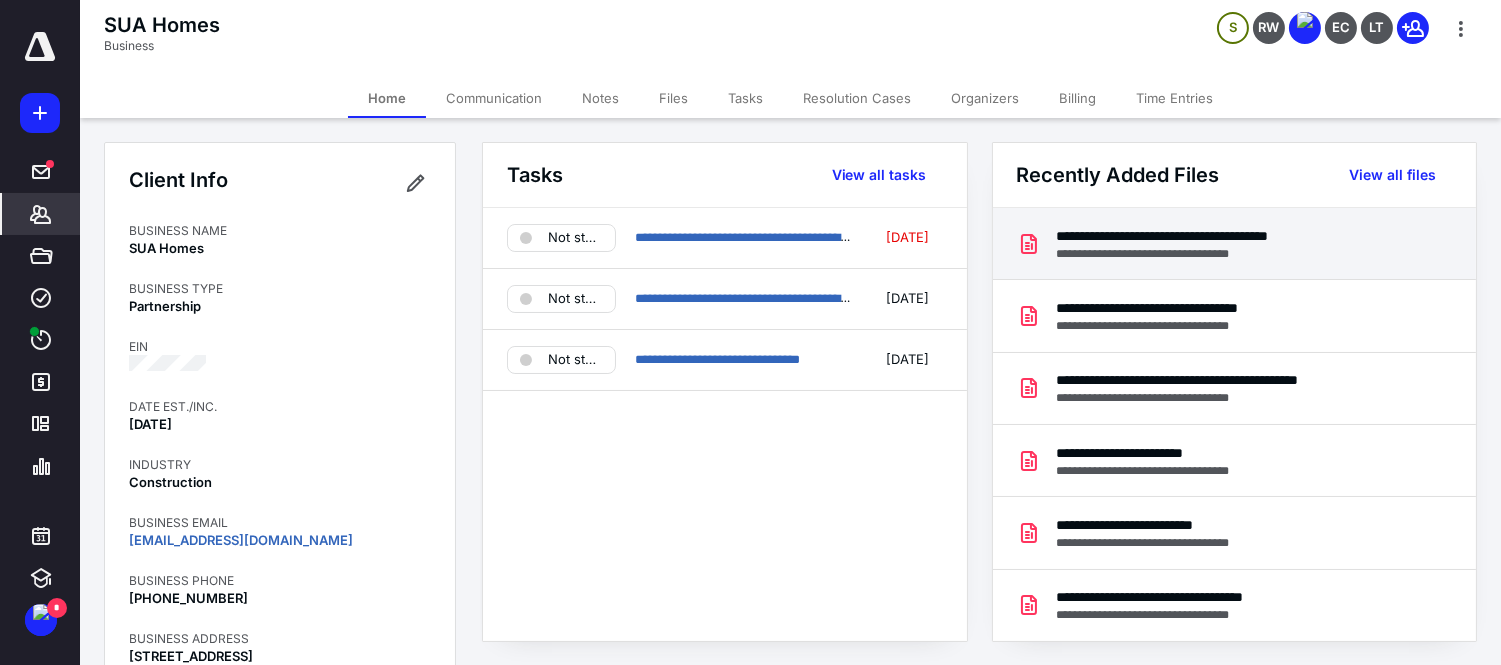drag, startPoint x: 672, startPoint y: 94, endPoint x: 1201, endPoint y: 250, distance: 551.52246 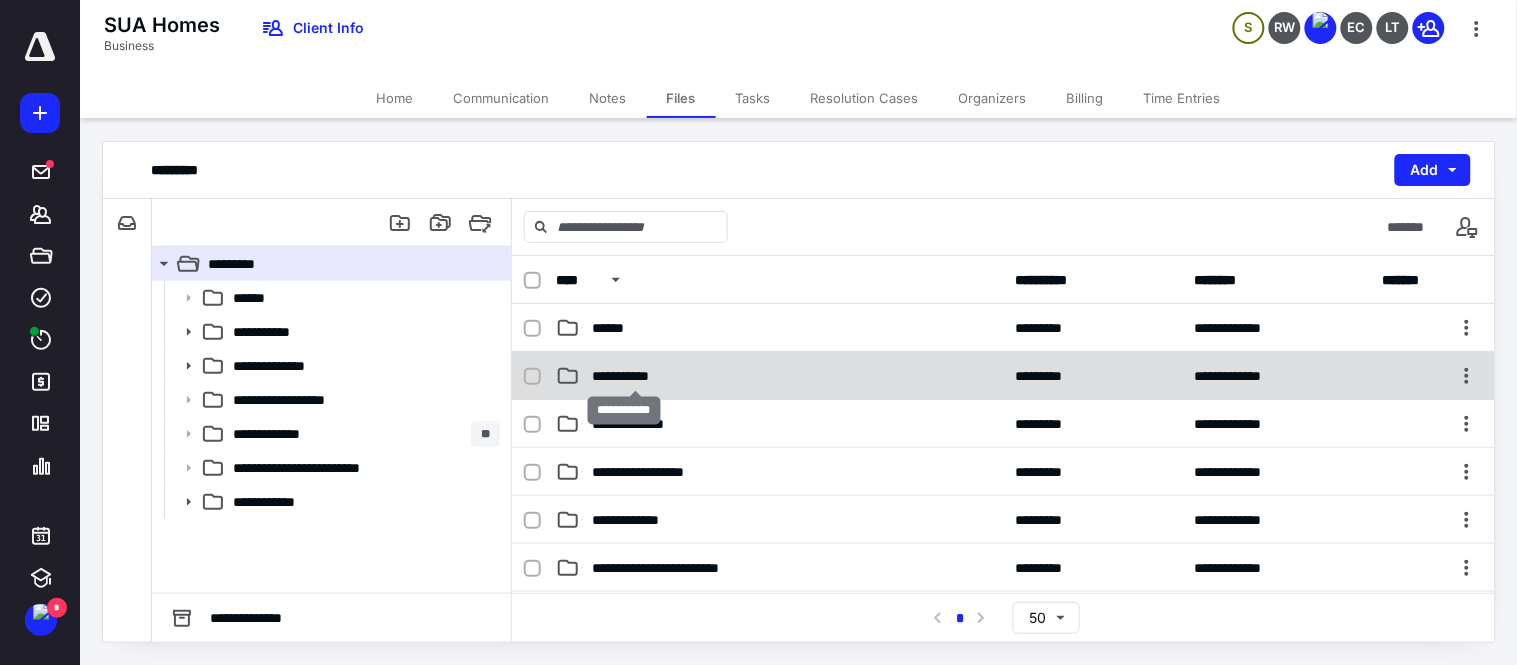 click on "**********" at bounding box center (635, 376) 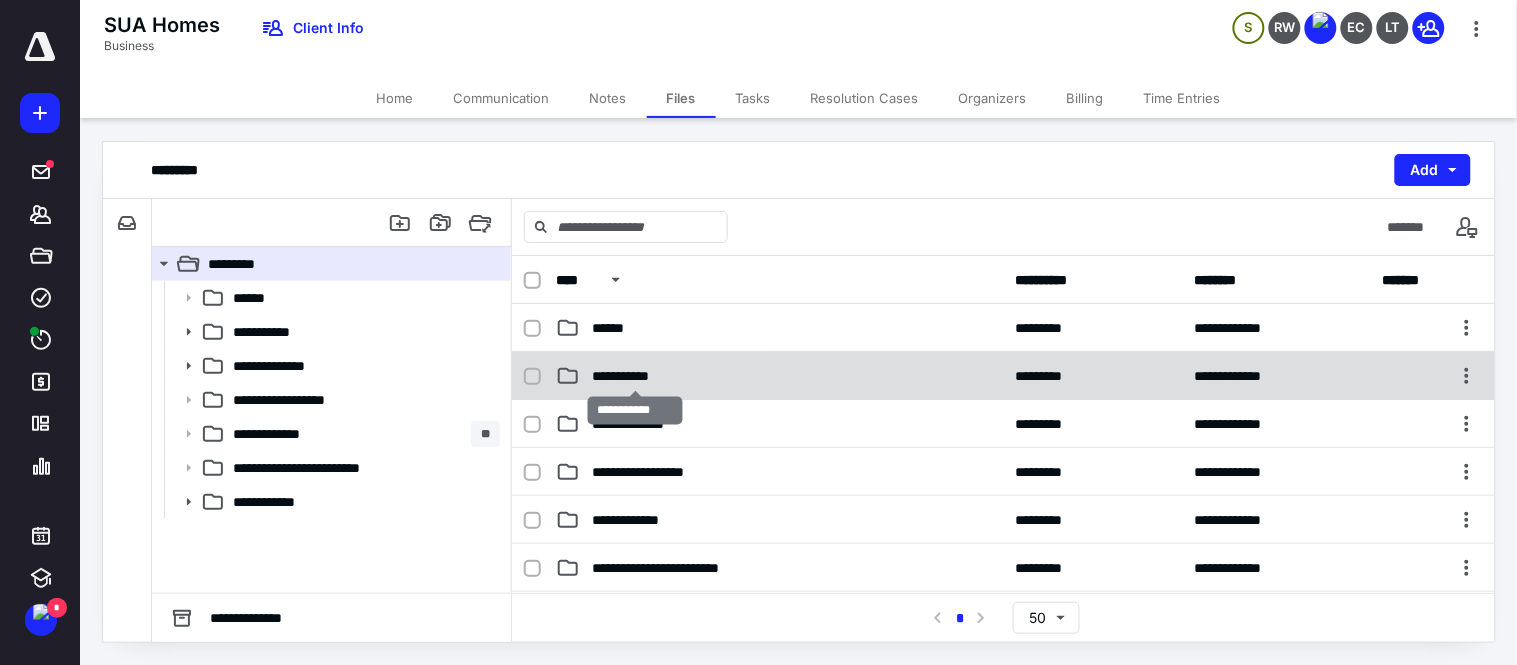 click on "**********" at bounding box center [635, 376] 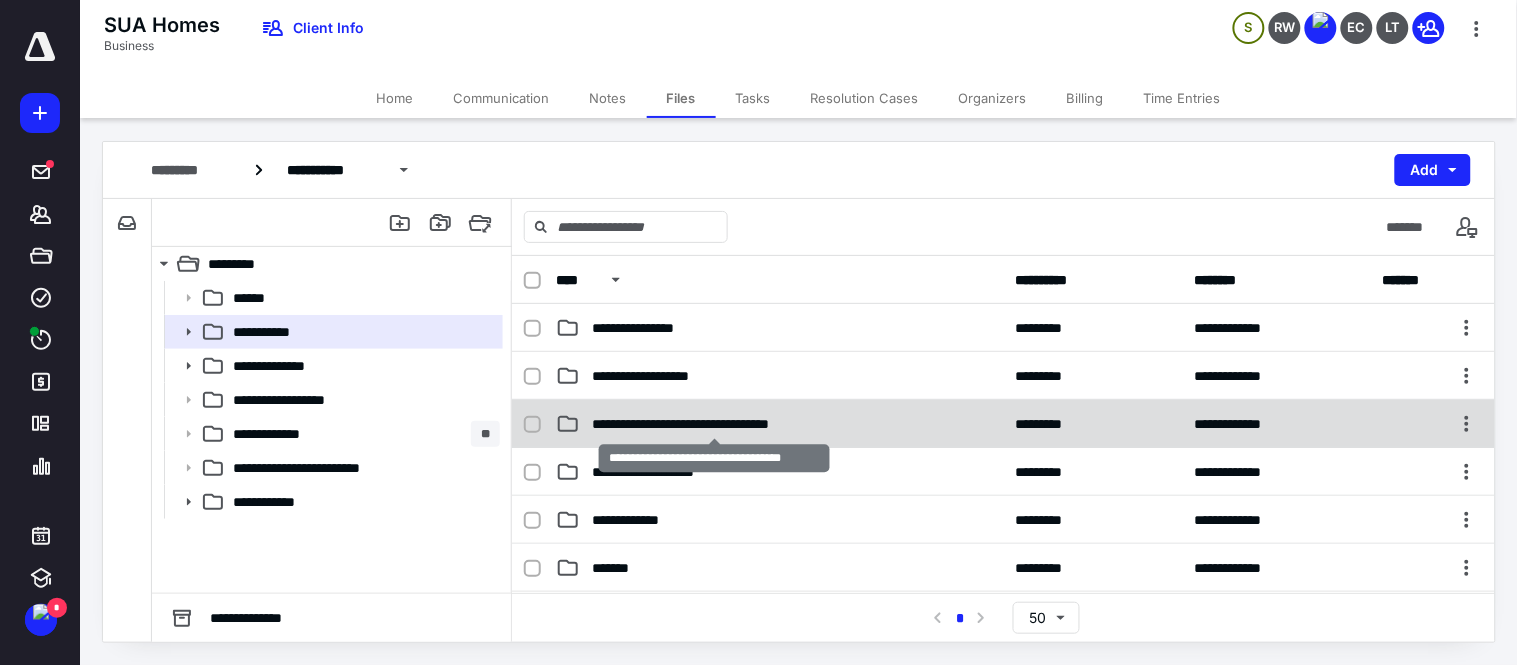 click on "**********" at bounding box center (714, 424) 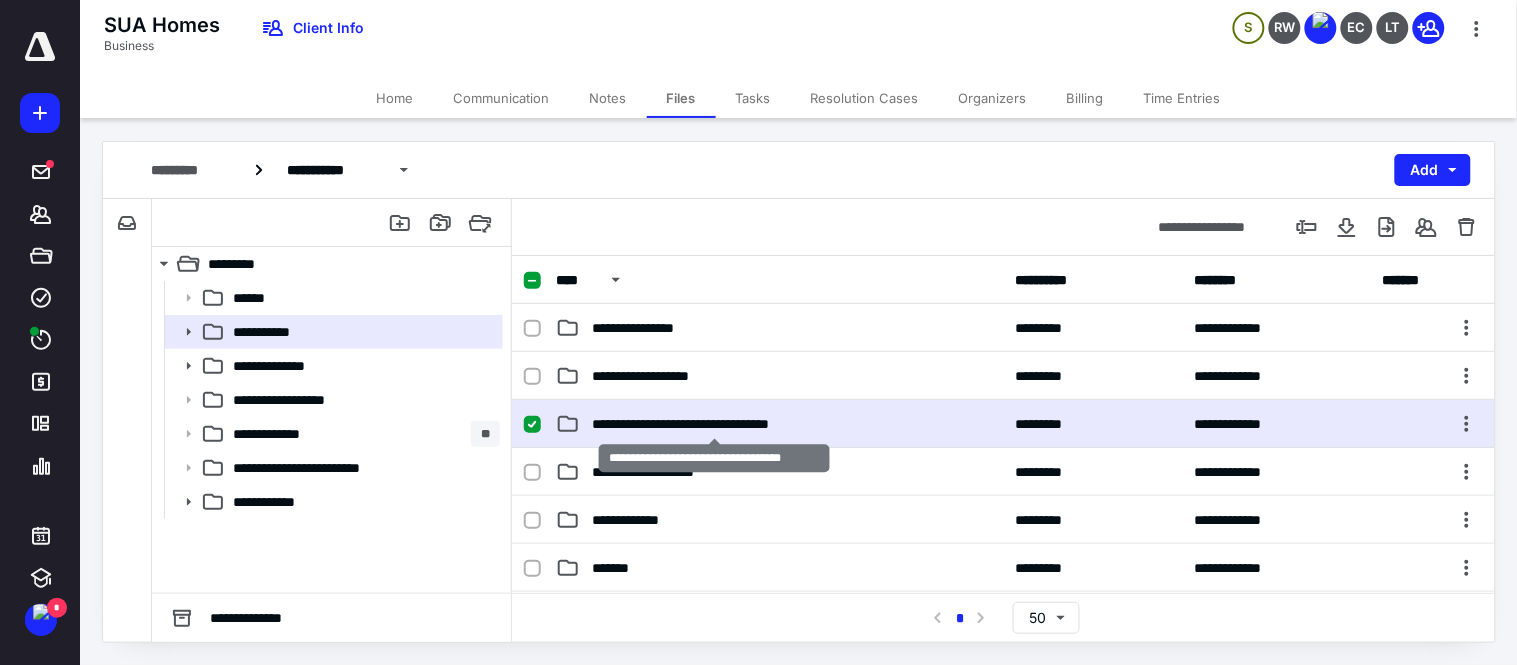 click on "**********" at bounding box center [714, 424] 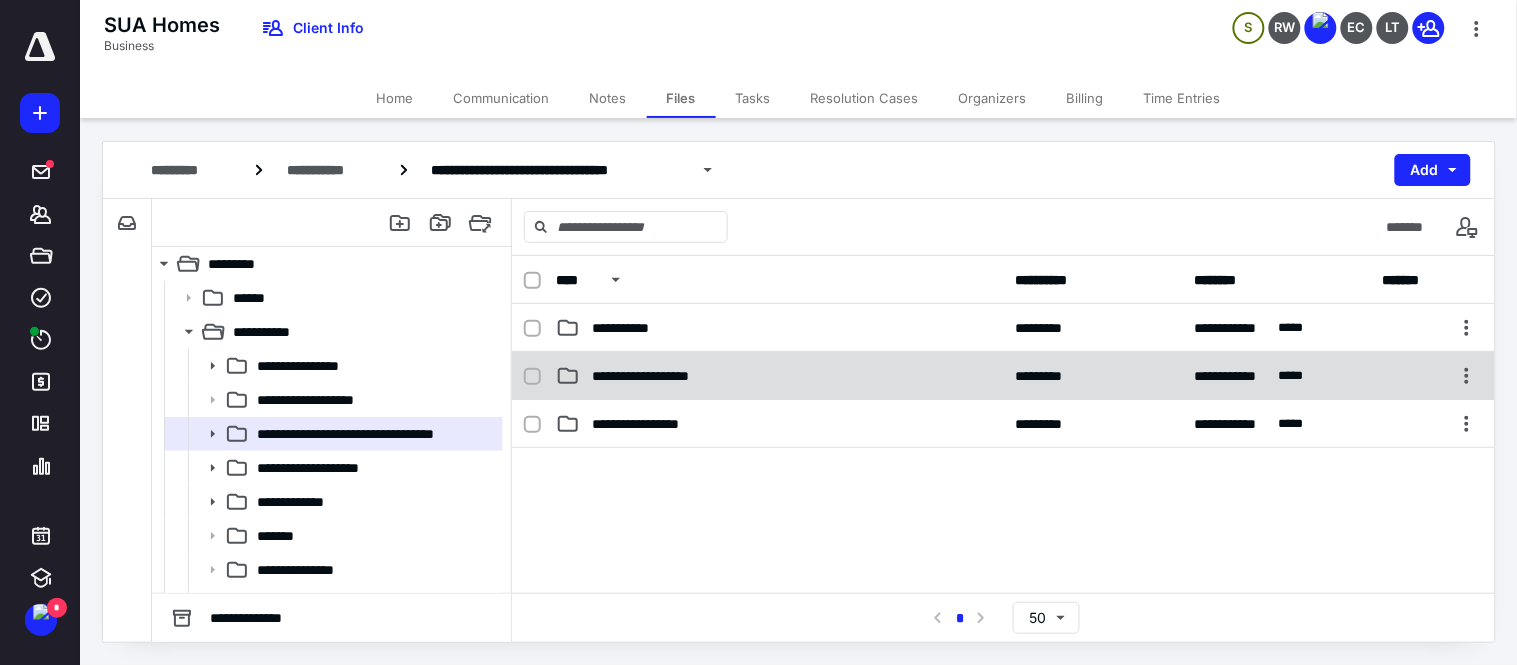 click on "**********" at bounding box center [664, 376] 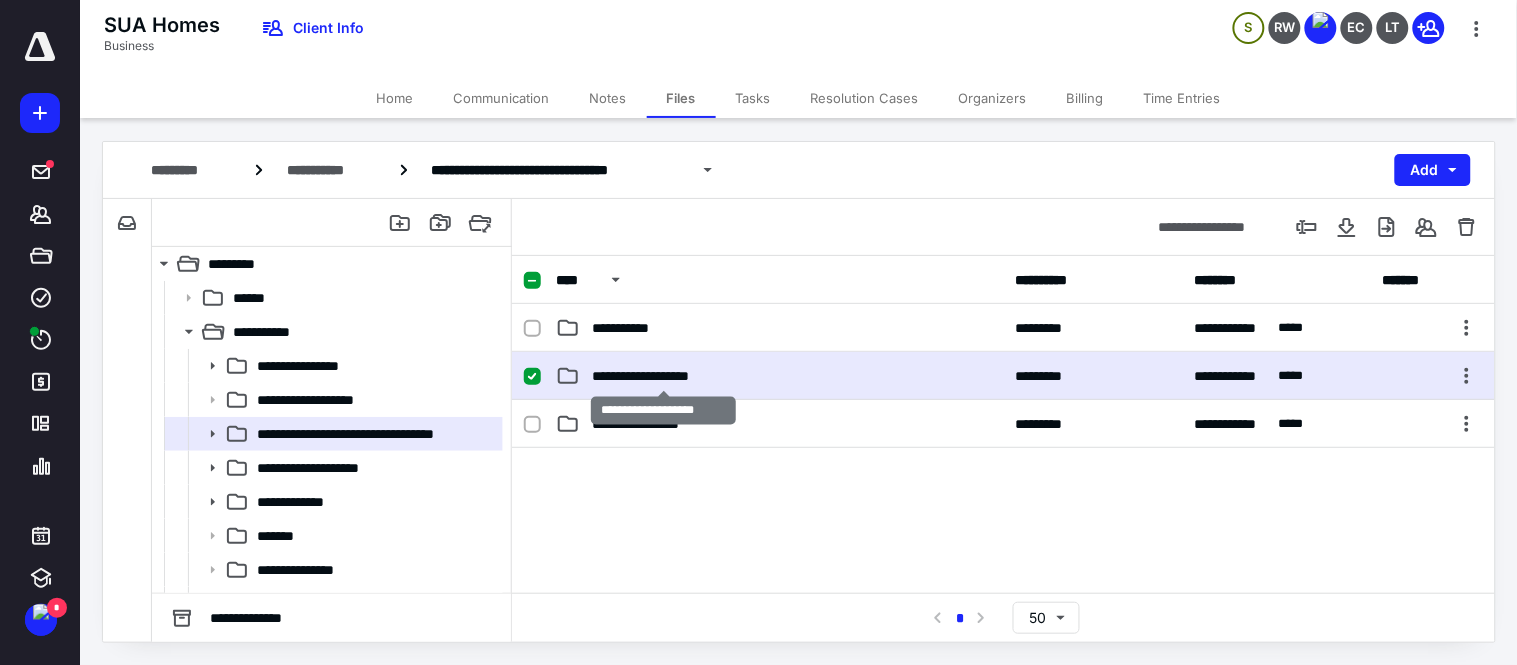 click on "**********" at bounding box center [664, 376] 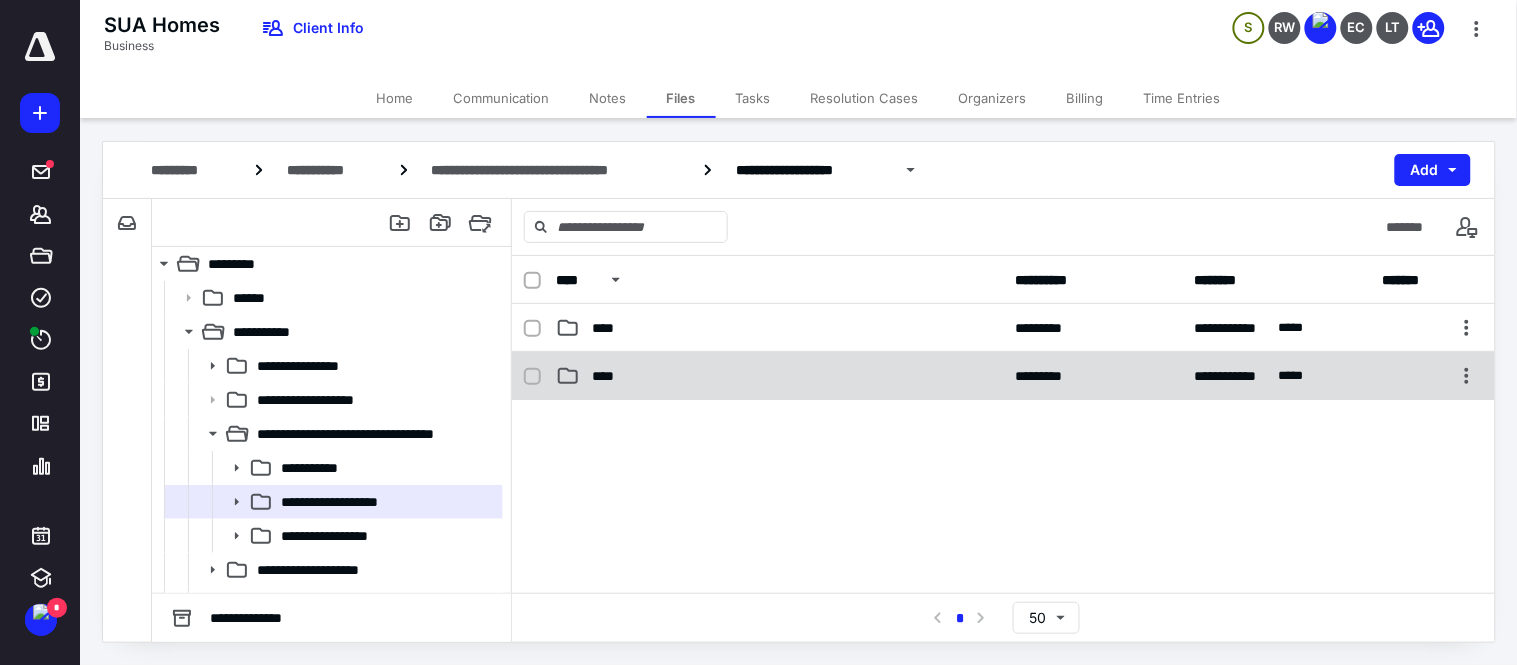 click on "****" at bounding box center [609, 376] 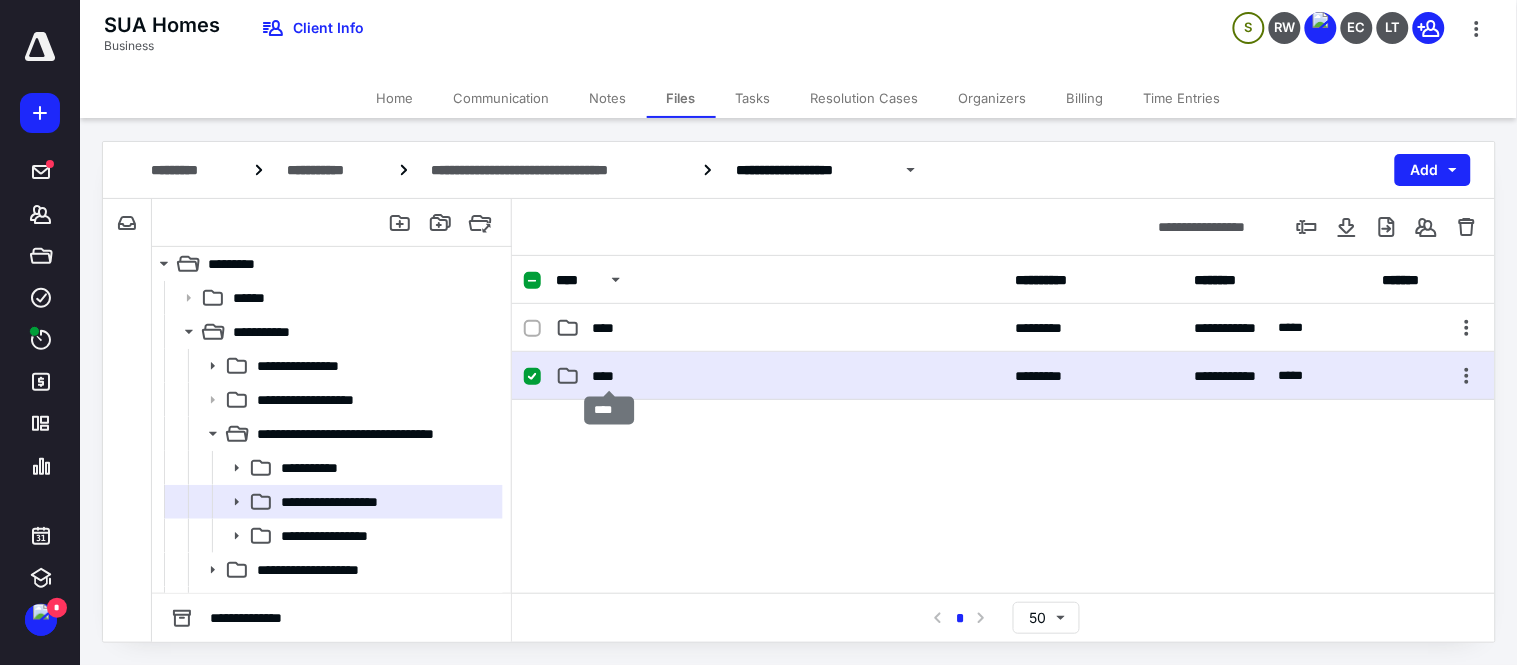 click on "****" at bounding box center (609, 376) 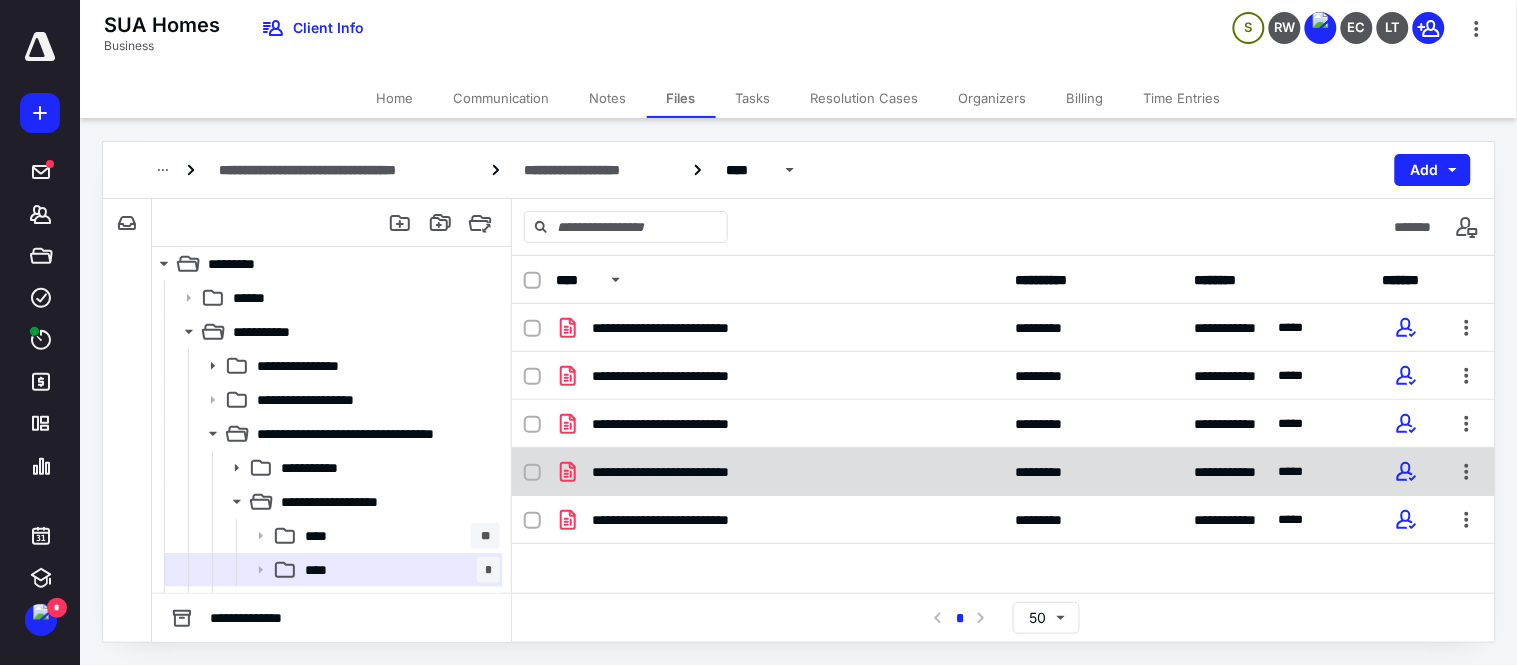 drag, startPoint x: 762, startPoint y: 476, endPoint x: 821, endPoint y: 465, distance: 60.016663 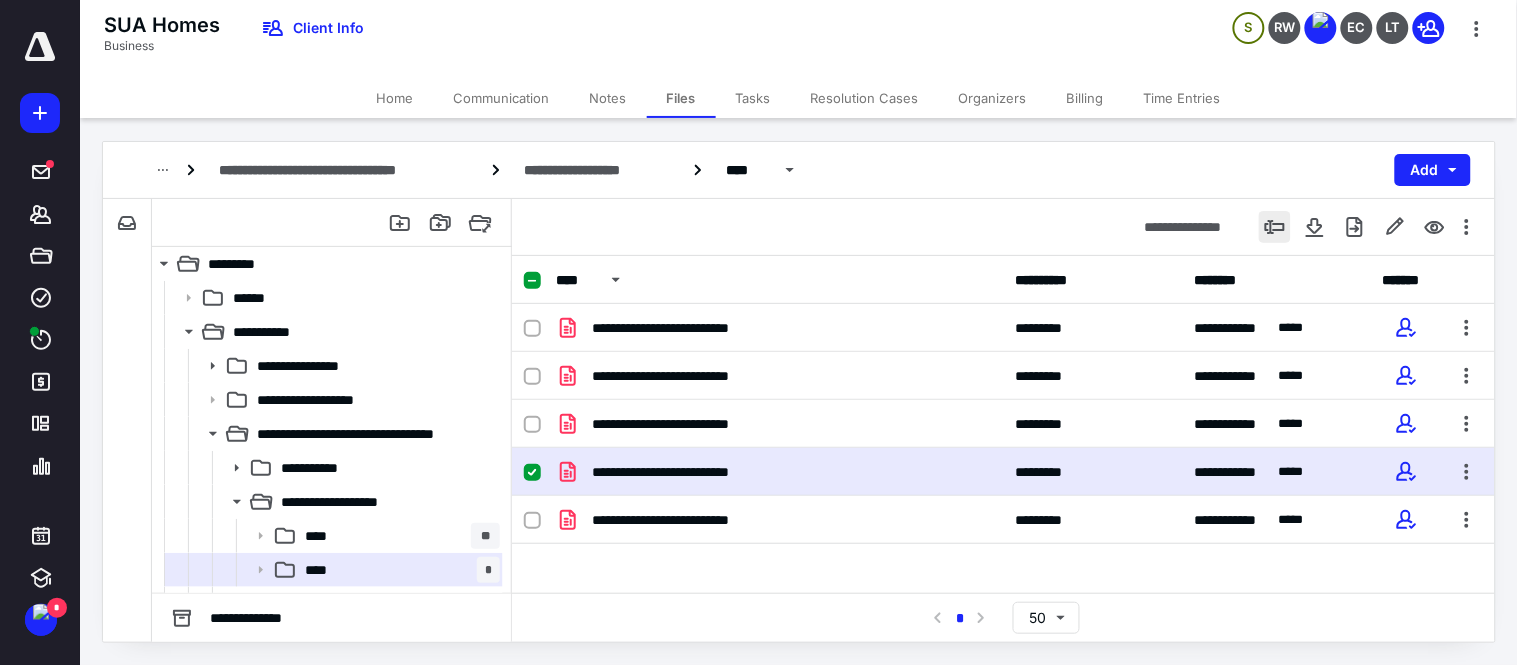 click at bounding box center [1275, 227] 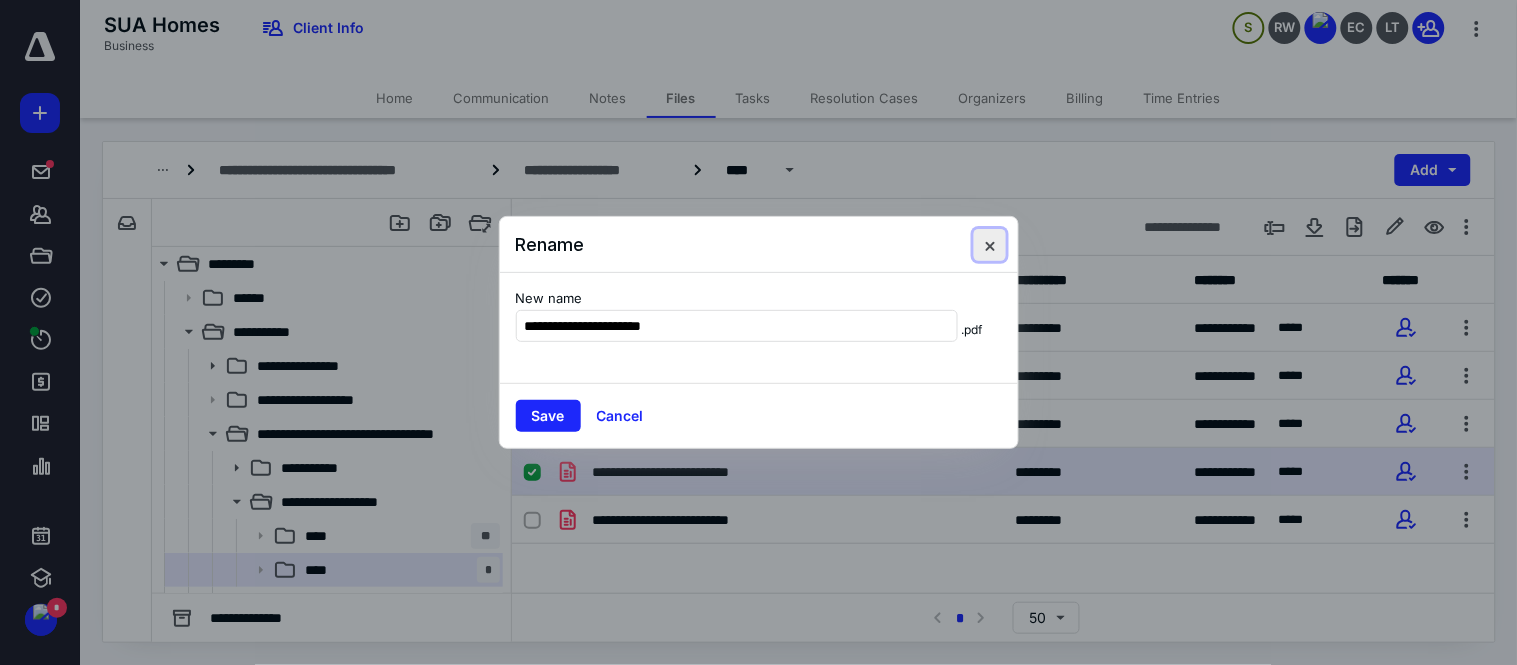 click at bounding box center [990, 245] 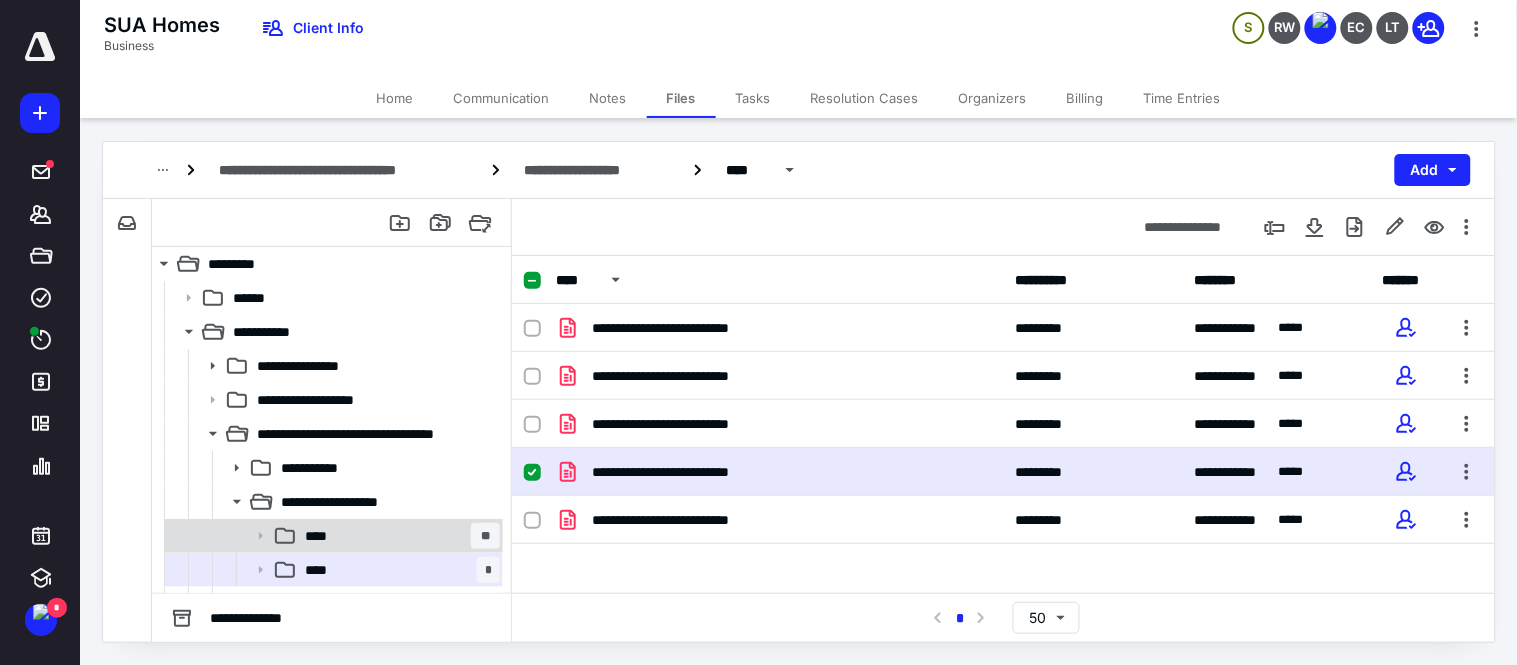 click on "**** **" at bounding box center [398, 536] 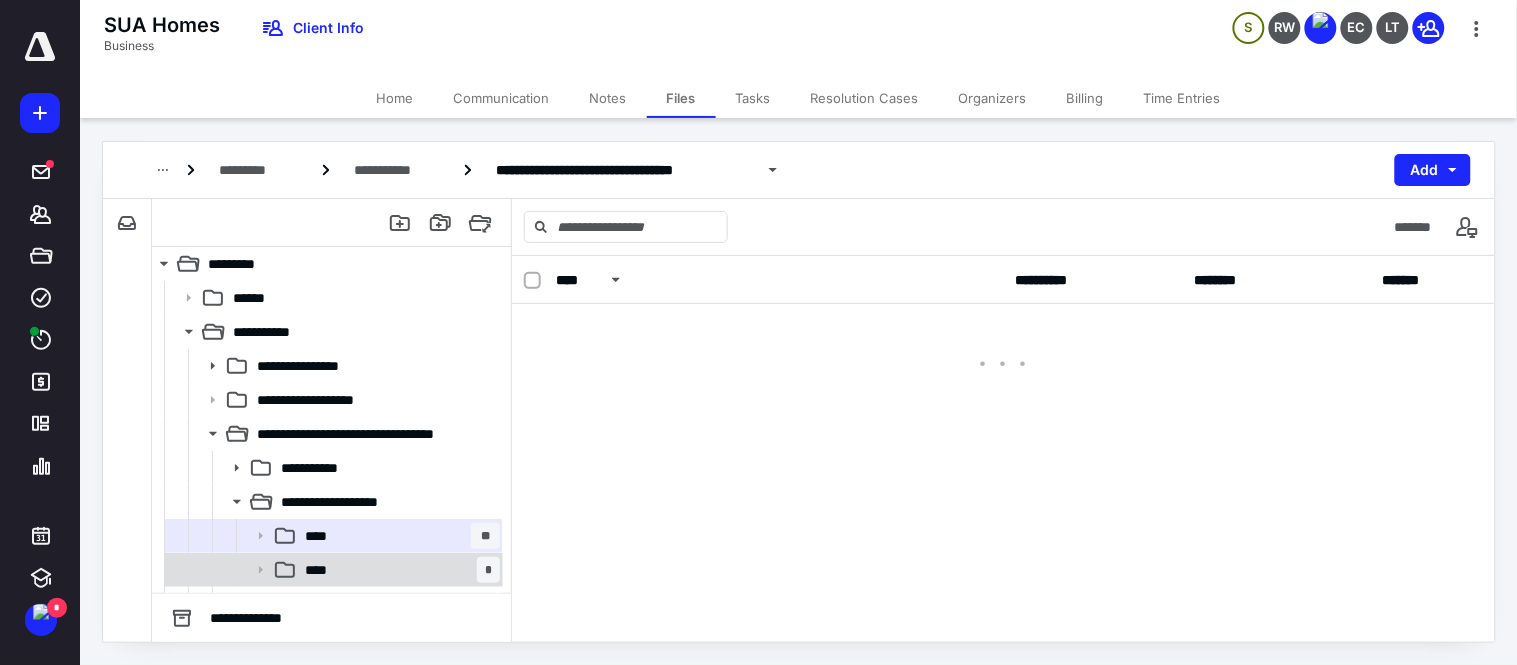click on "**** *" at bounding box center (398, 570) 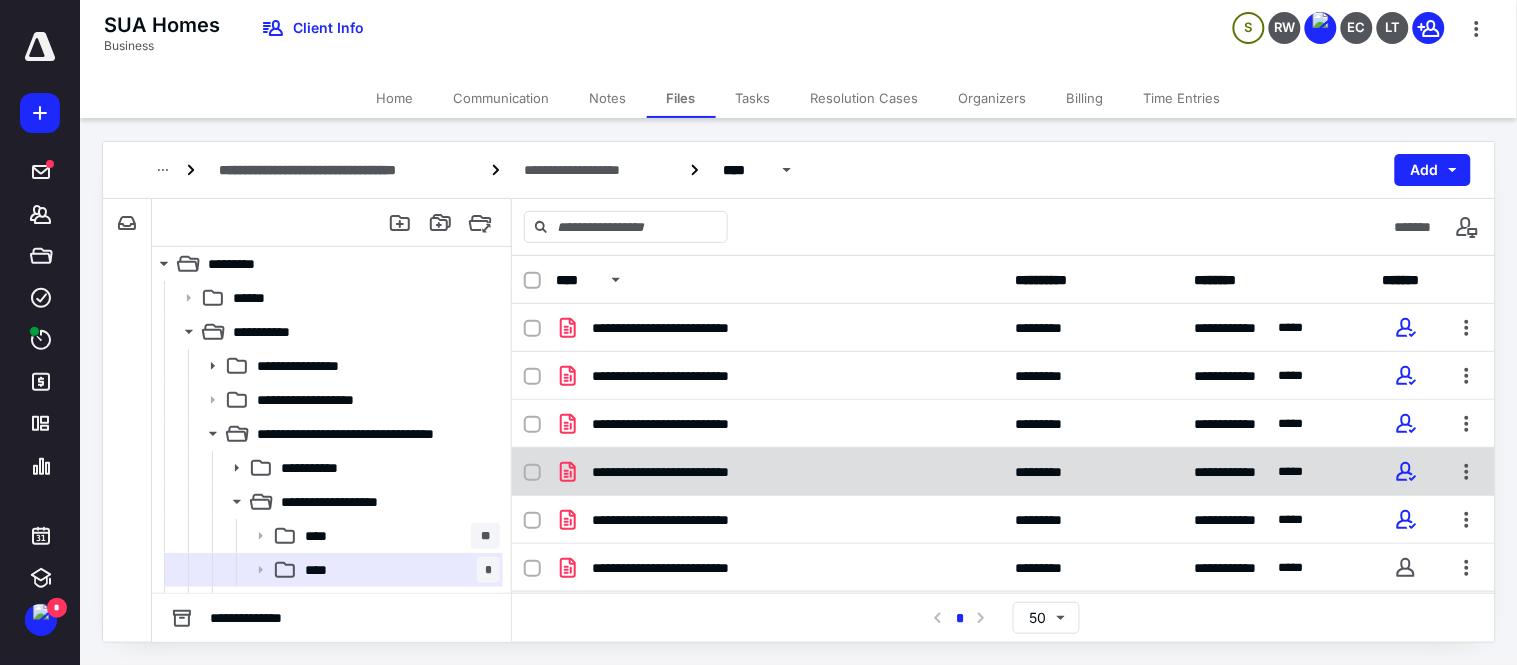 scroll, scrollTop: 11, scrollLeft: 0, axis: vertical 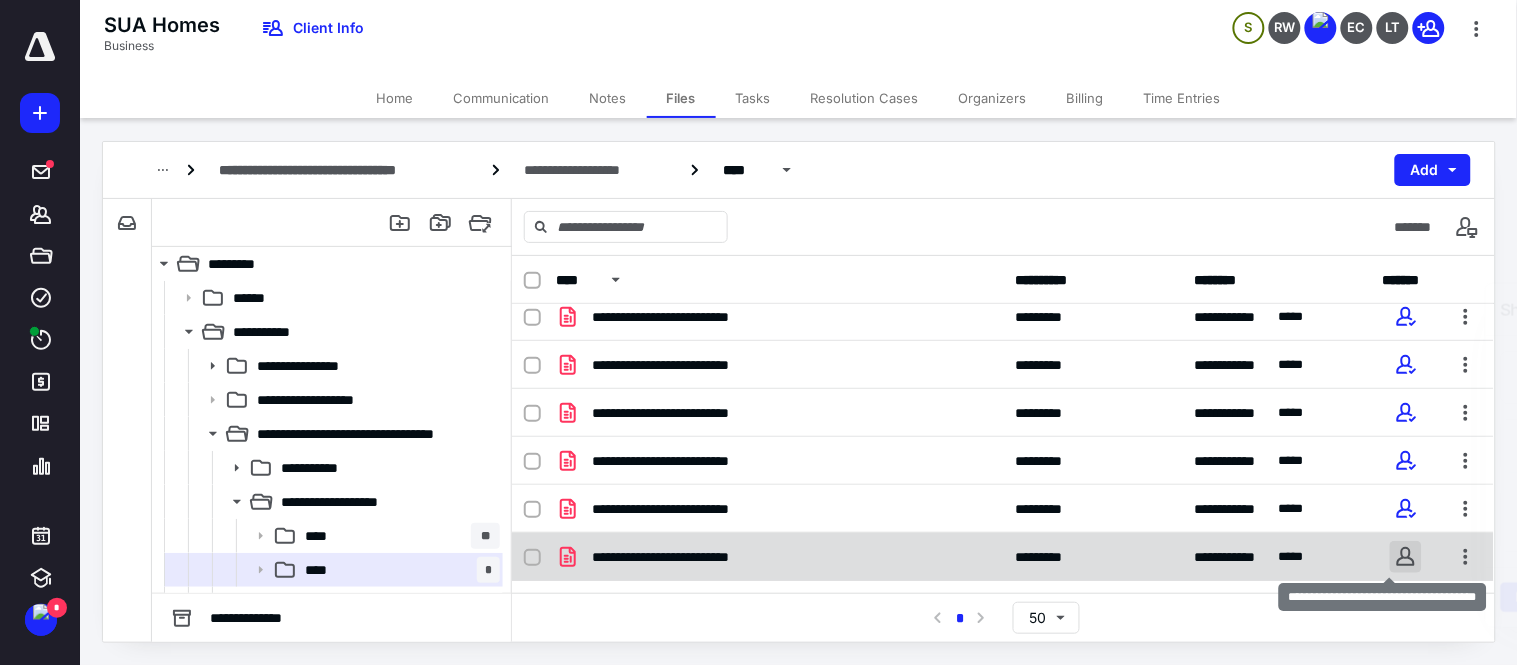 click at bounding box center (1406, 557) 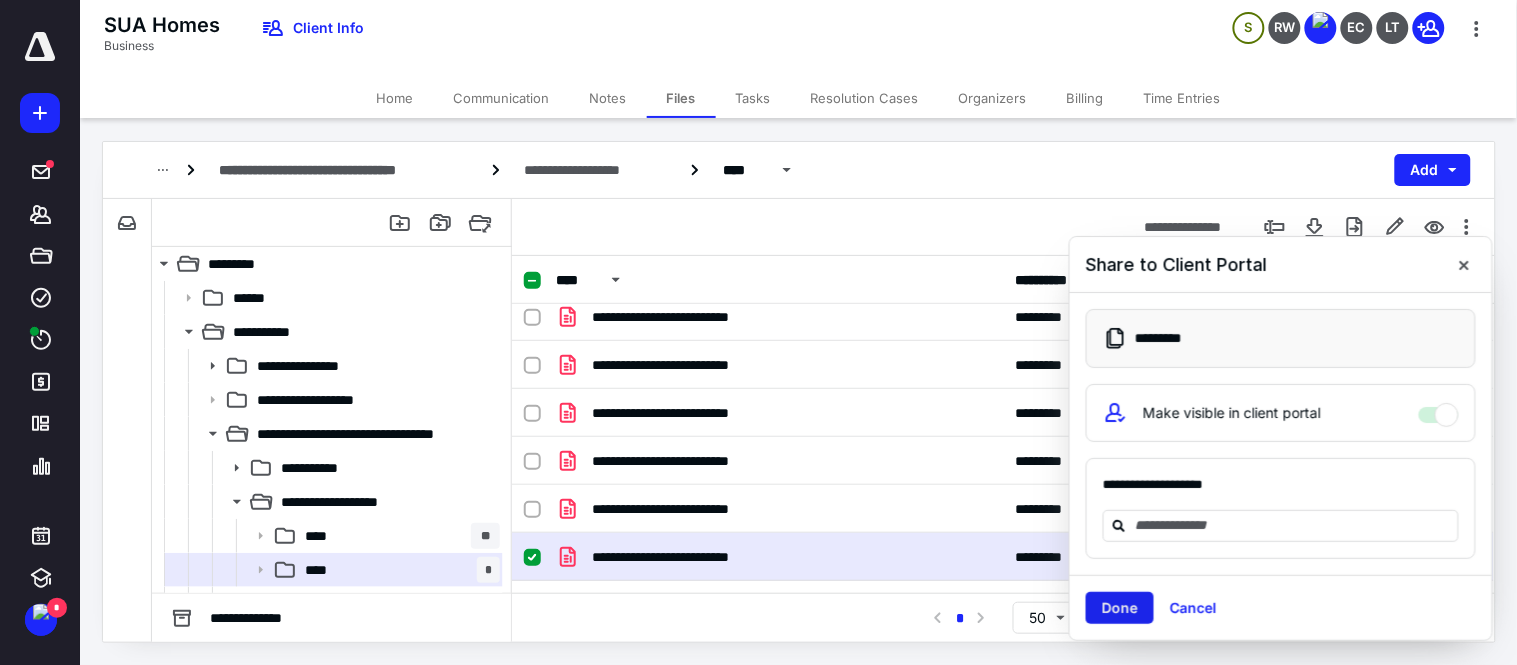click on "Done" at bounding box center (1120, 608) 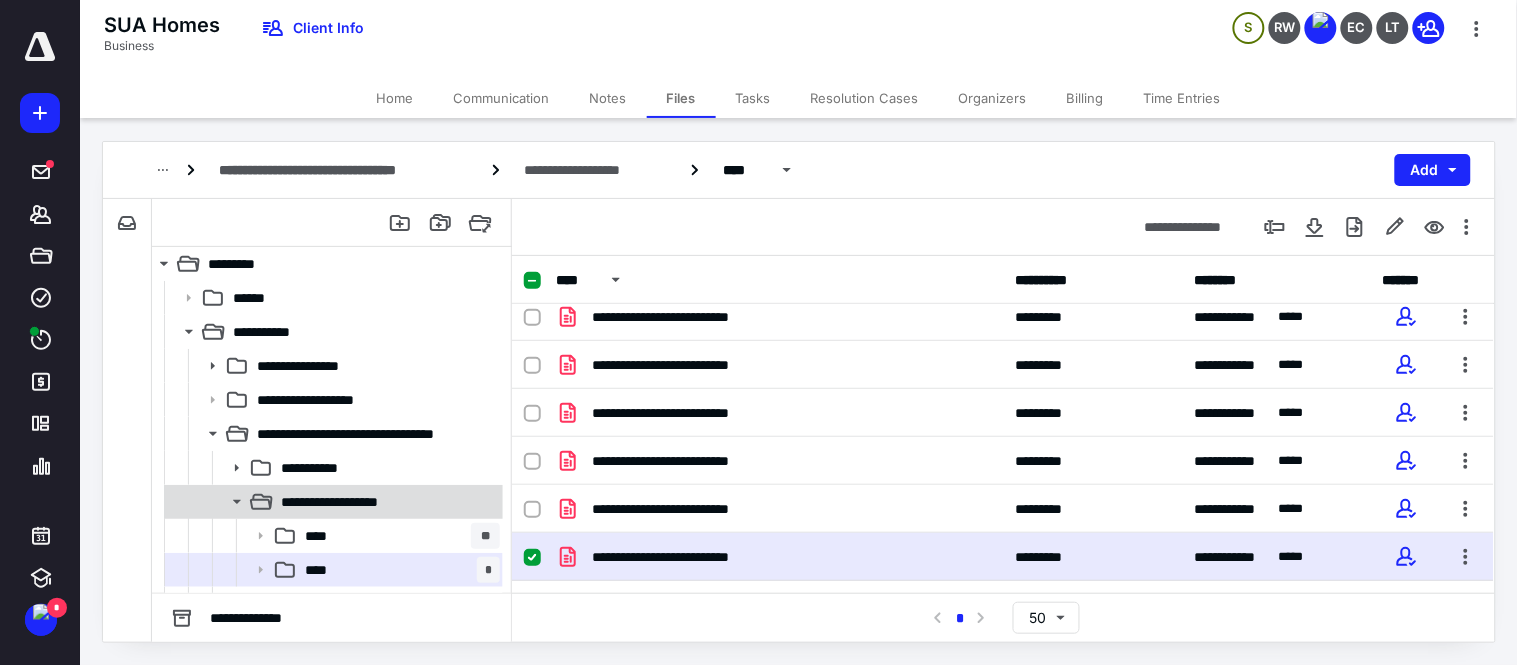 click 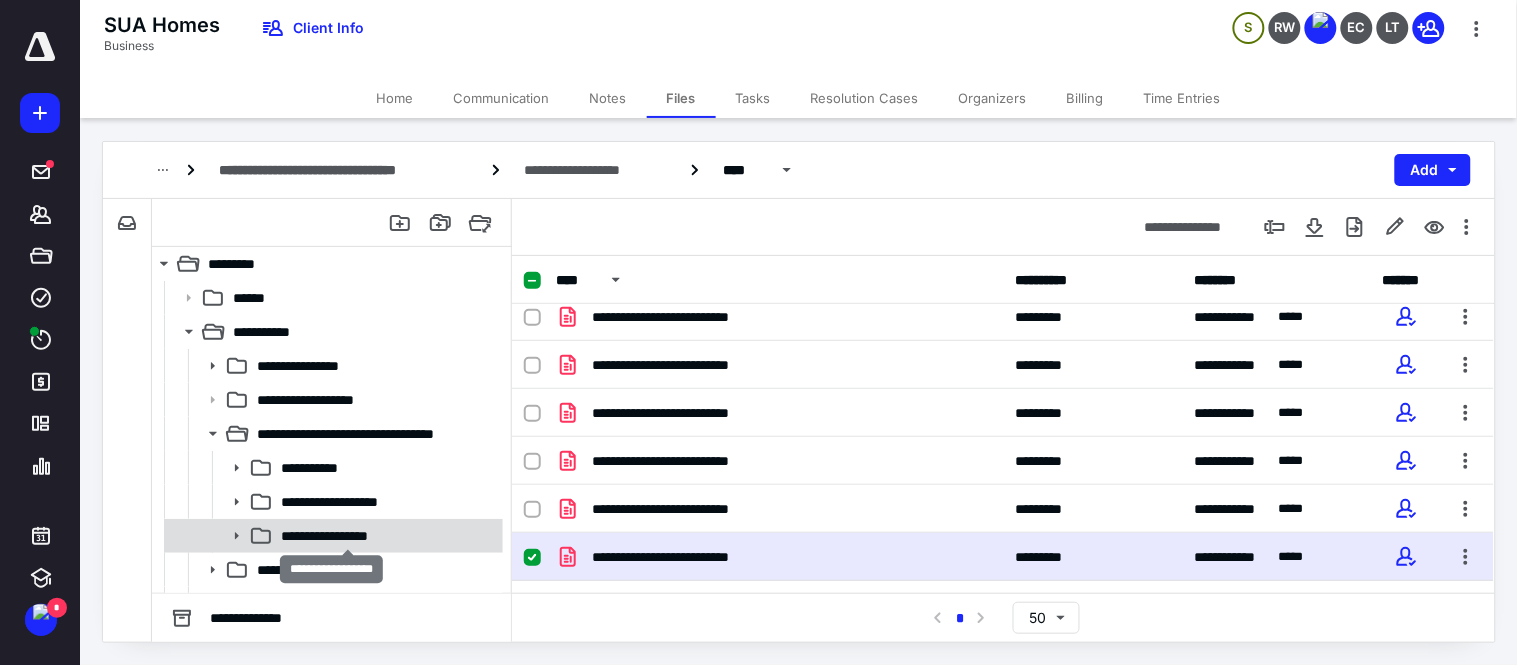 click on "**********" at bounding box center [347, 536] 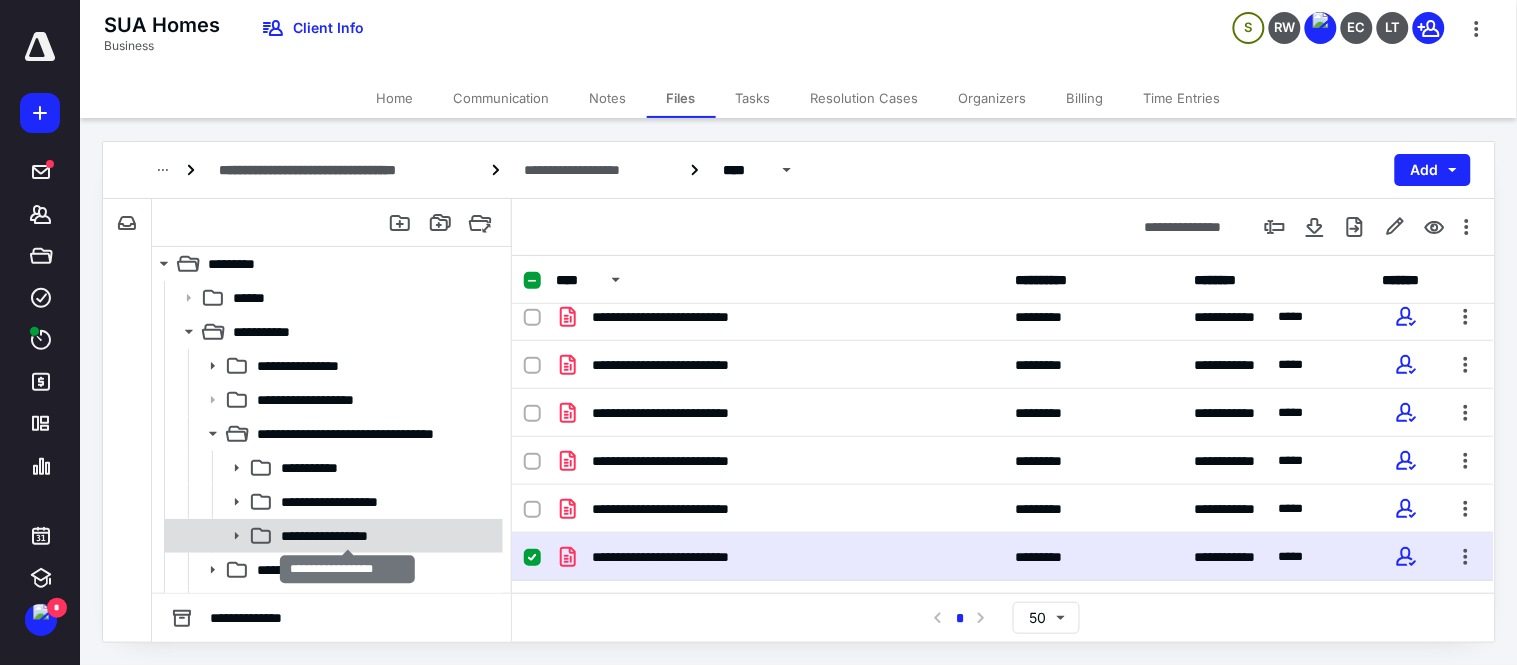 scroll, scrollTop: 0, scrollLeft: 0, axis: both 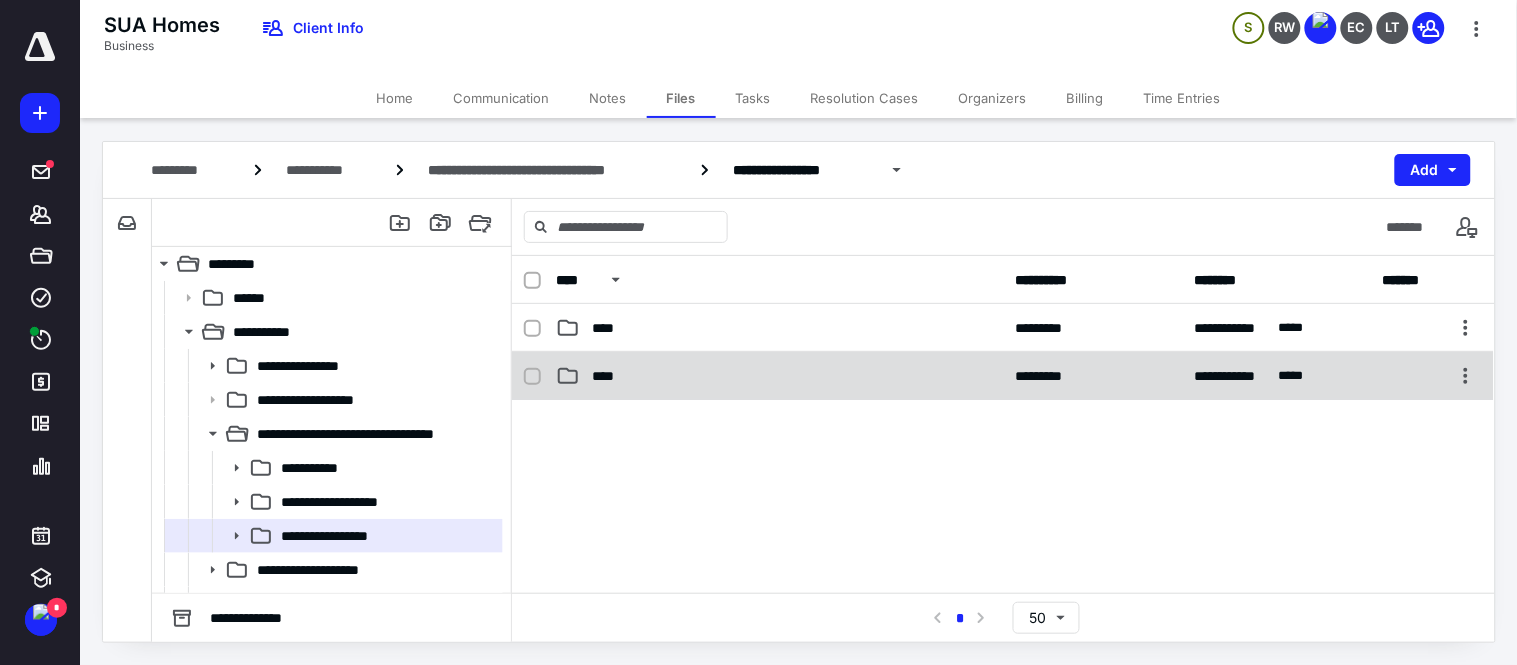 click on "****" at bounding box center (779, 376) 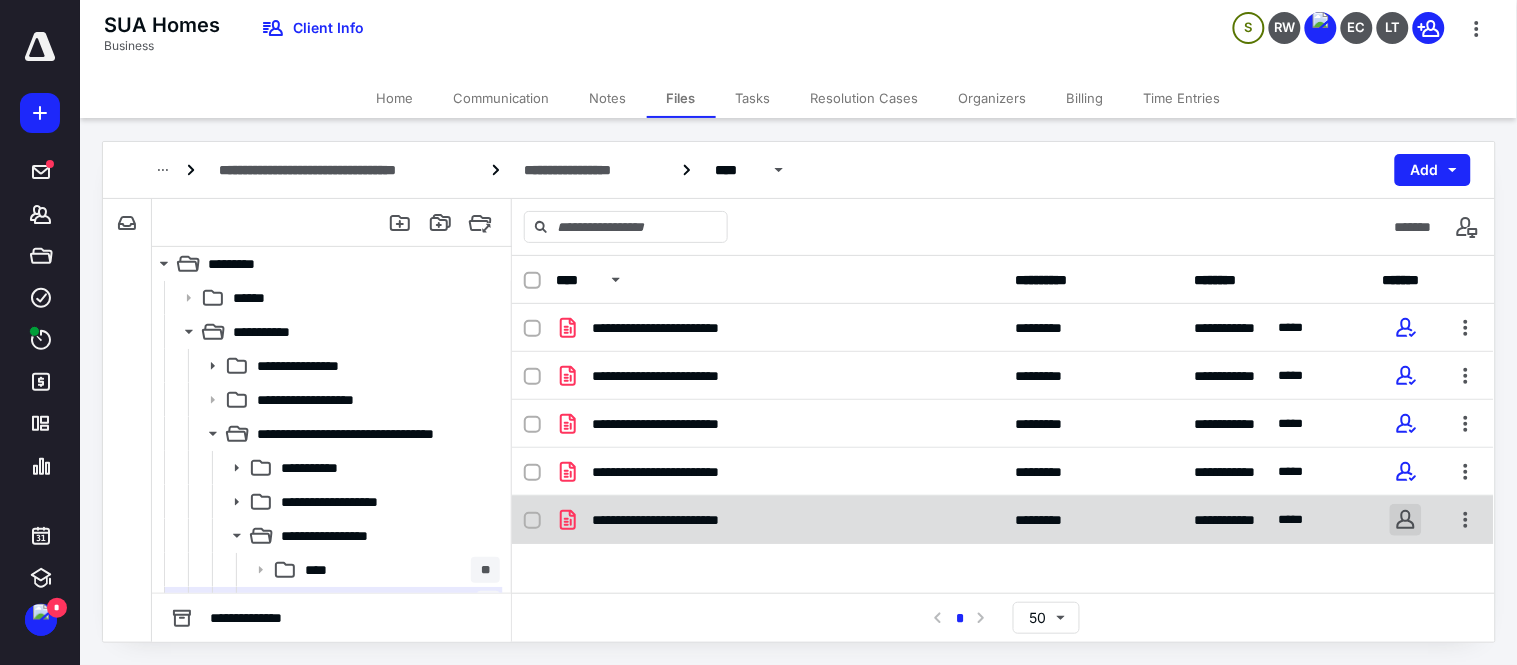 click at bounding box center [1406, 520] 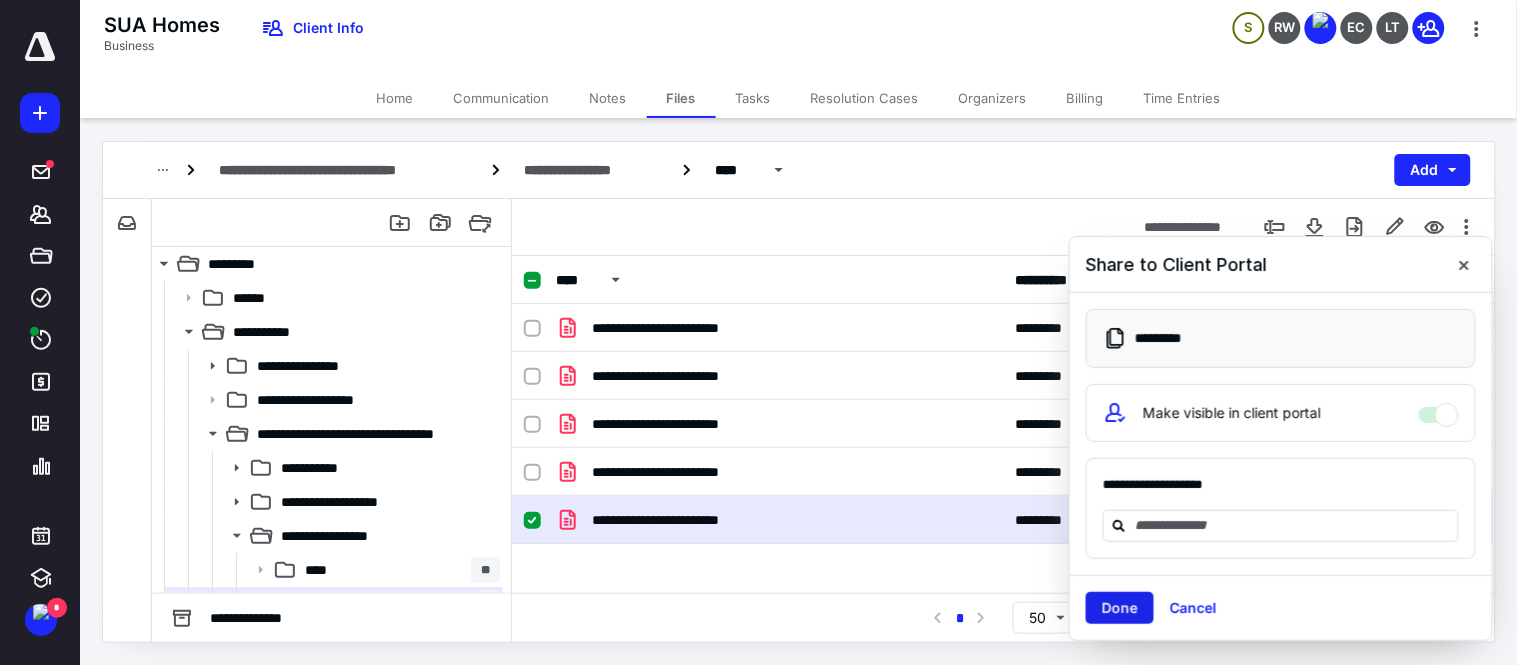 click on "Done" at bounding box center [1120, 608] 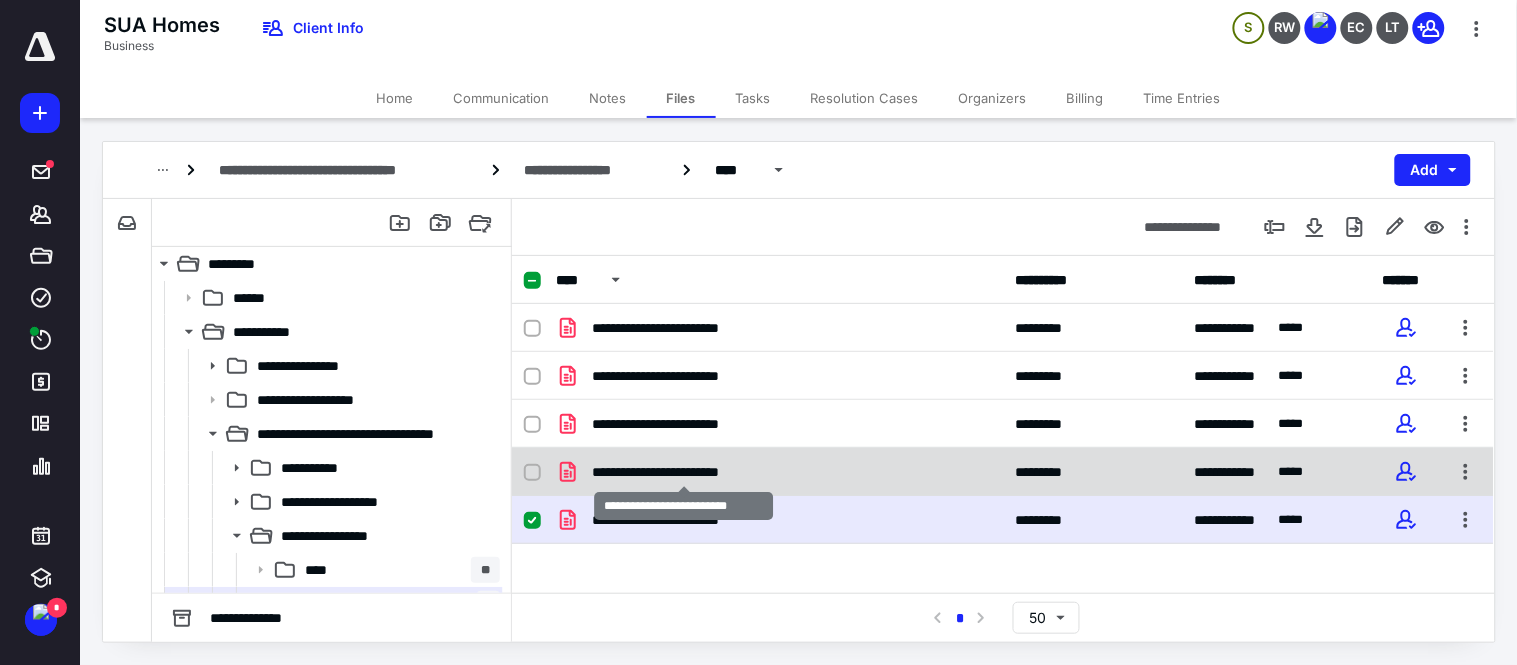 click on "**********" at bounding box center [683, 472] 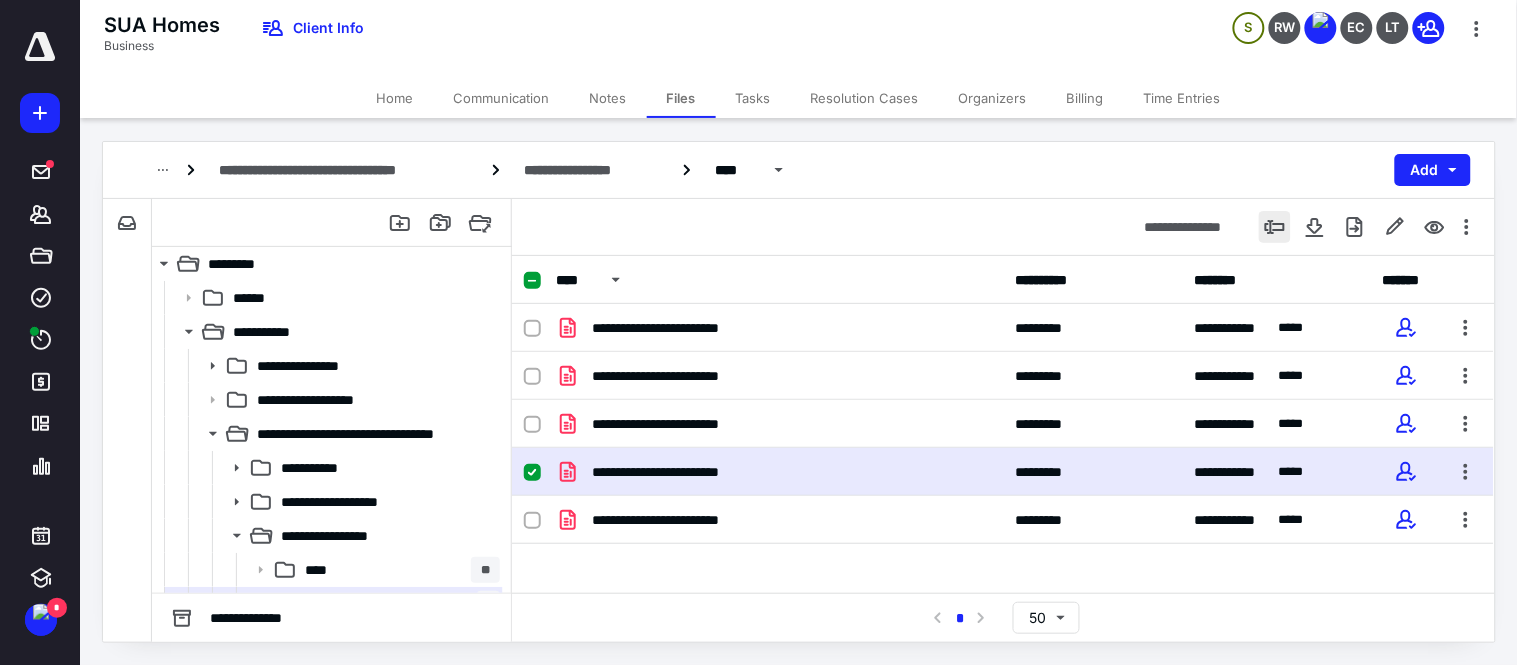 click on "**********" at bounding box center (1003, 227) 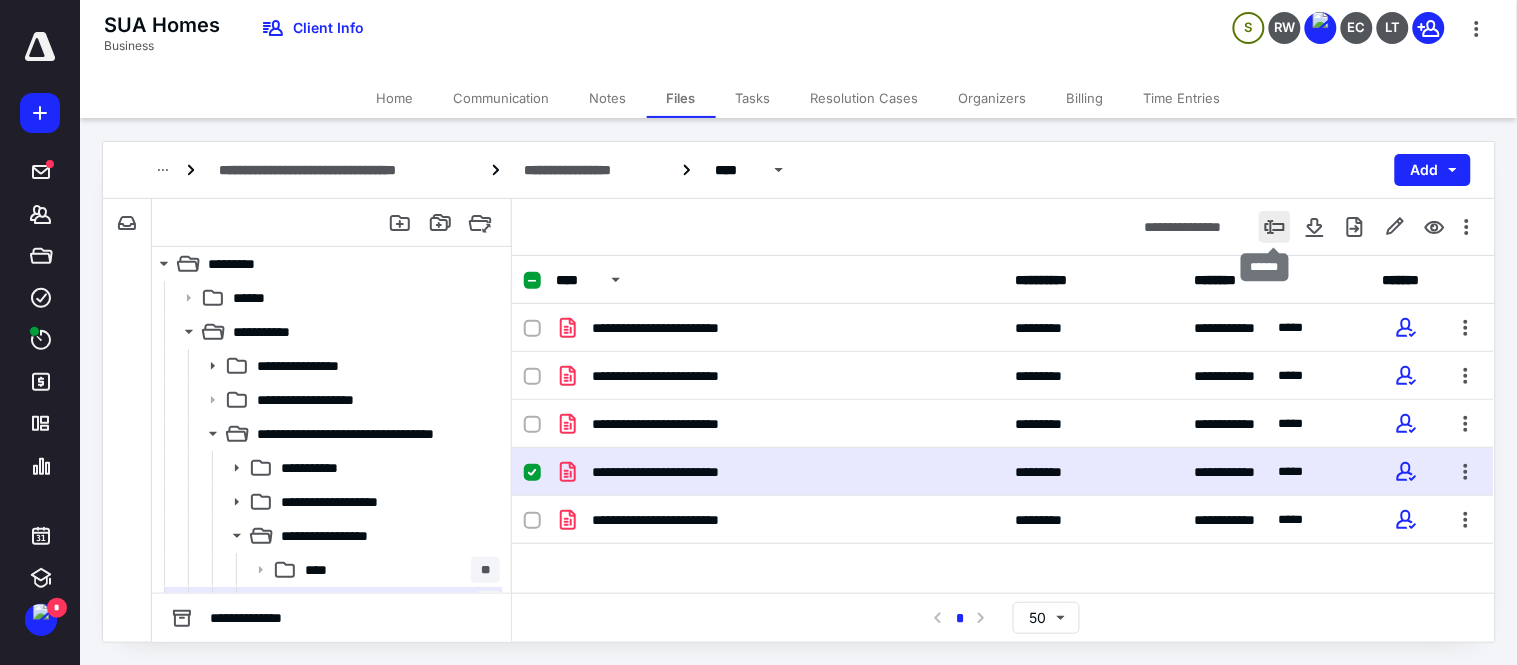 click at bounding box center (1275, 227) 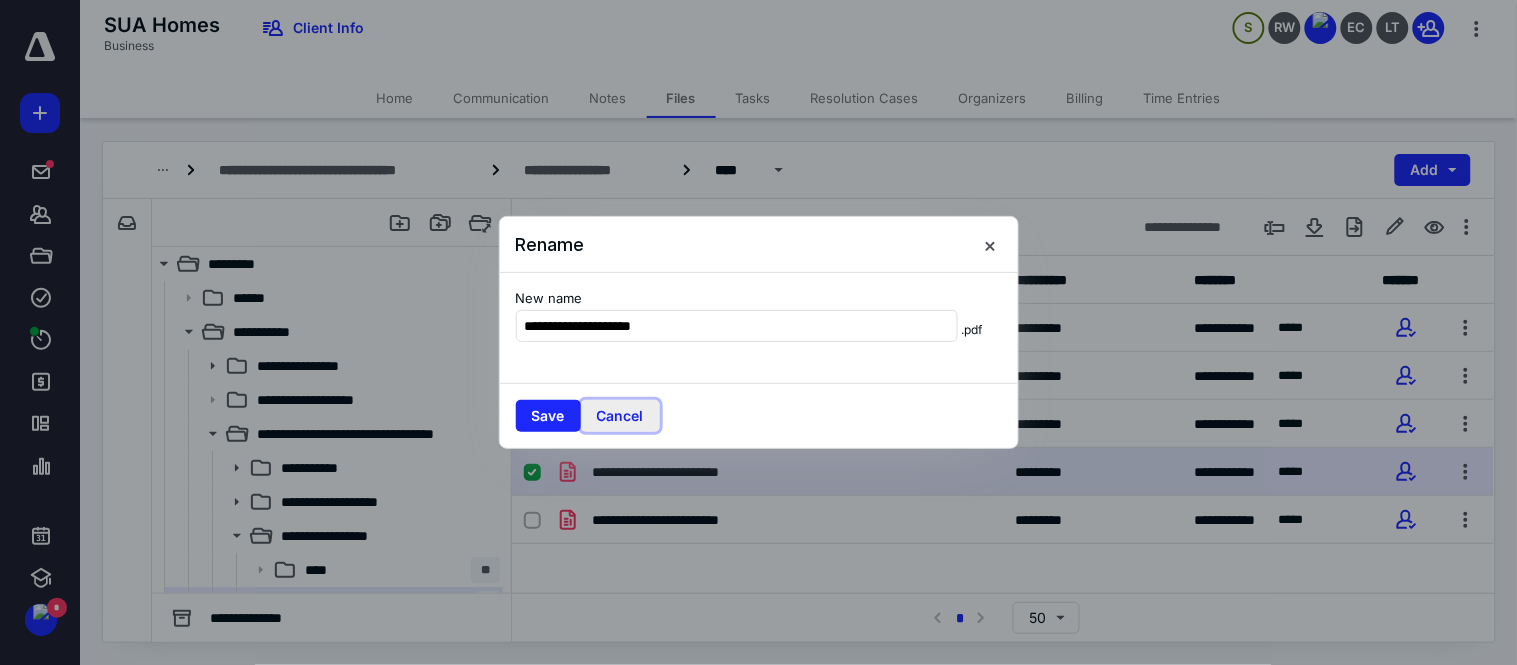 click on "Cancel" at bounding box center (620, 416) 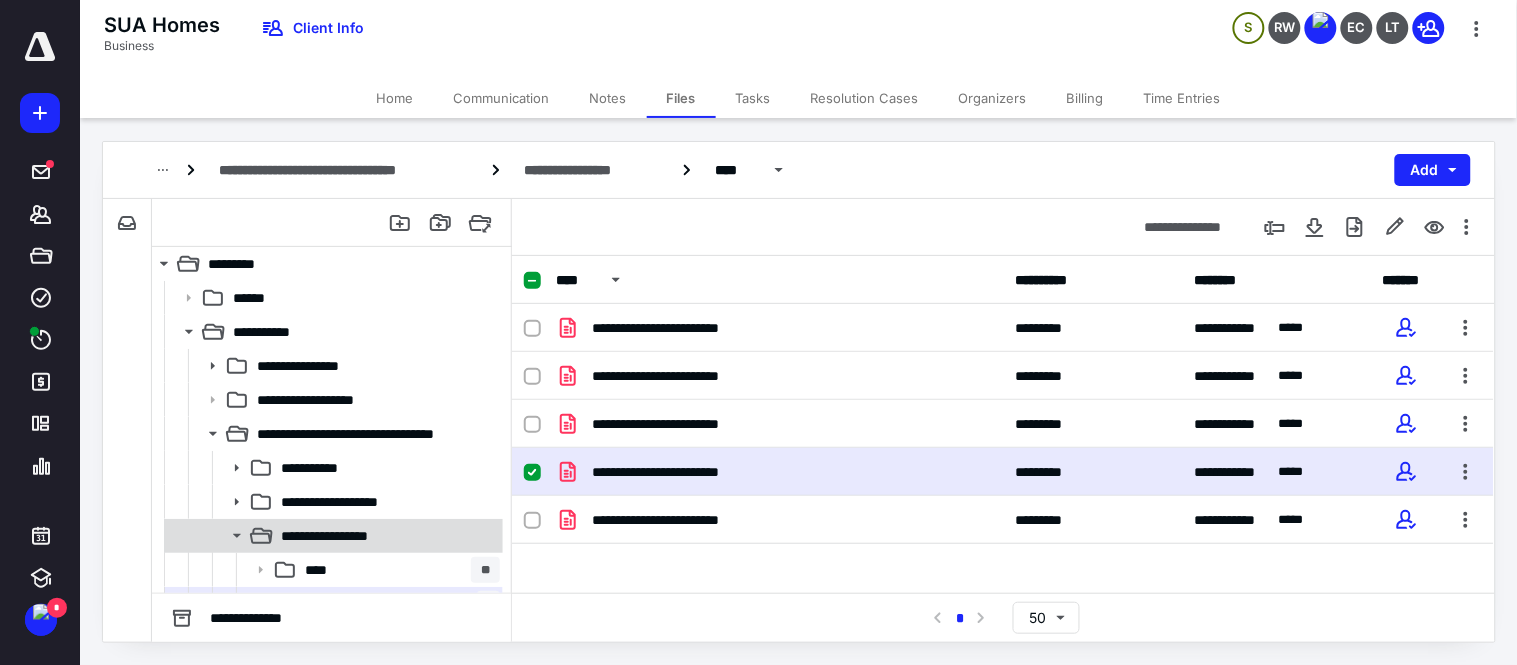 click 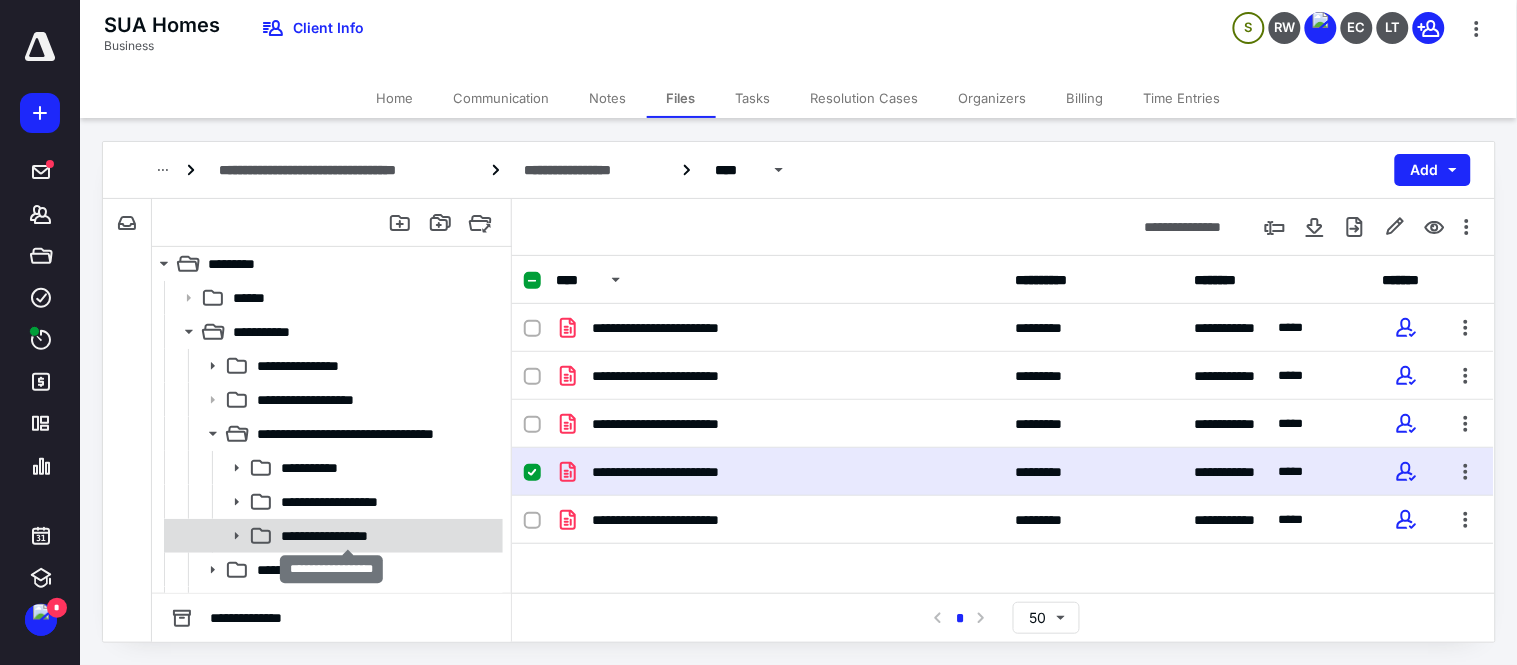 click on "**********" at bounding box center (347, 536) 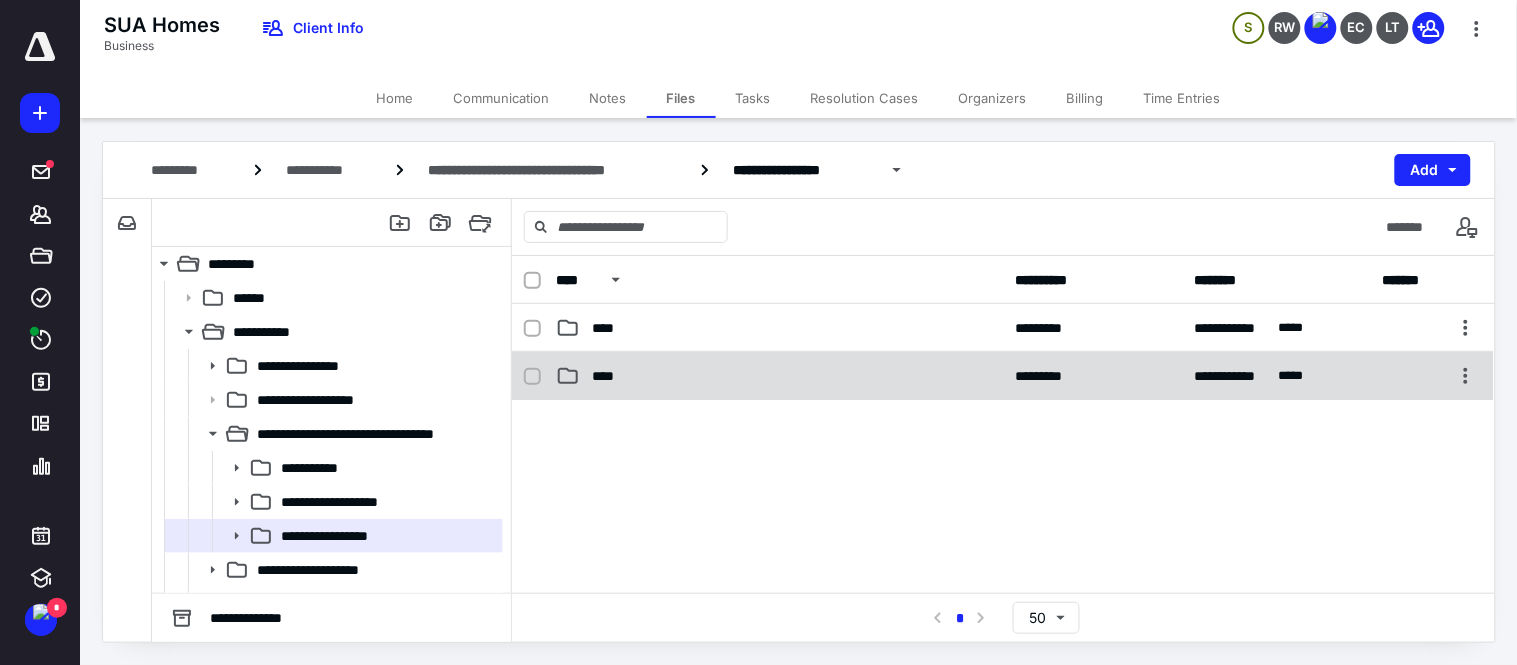 click on "****" at bounding box center (779, 376) 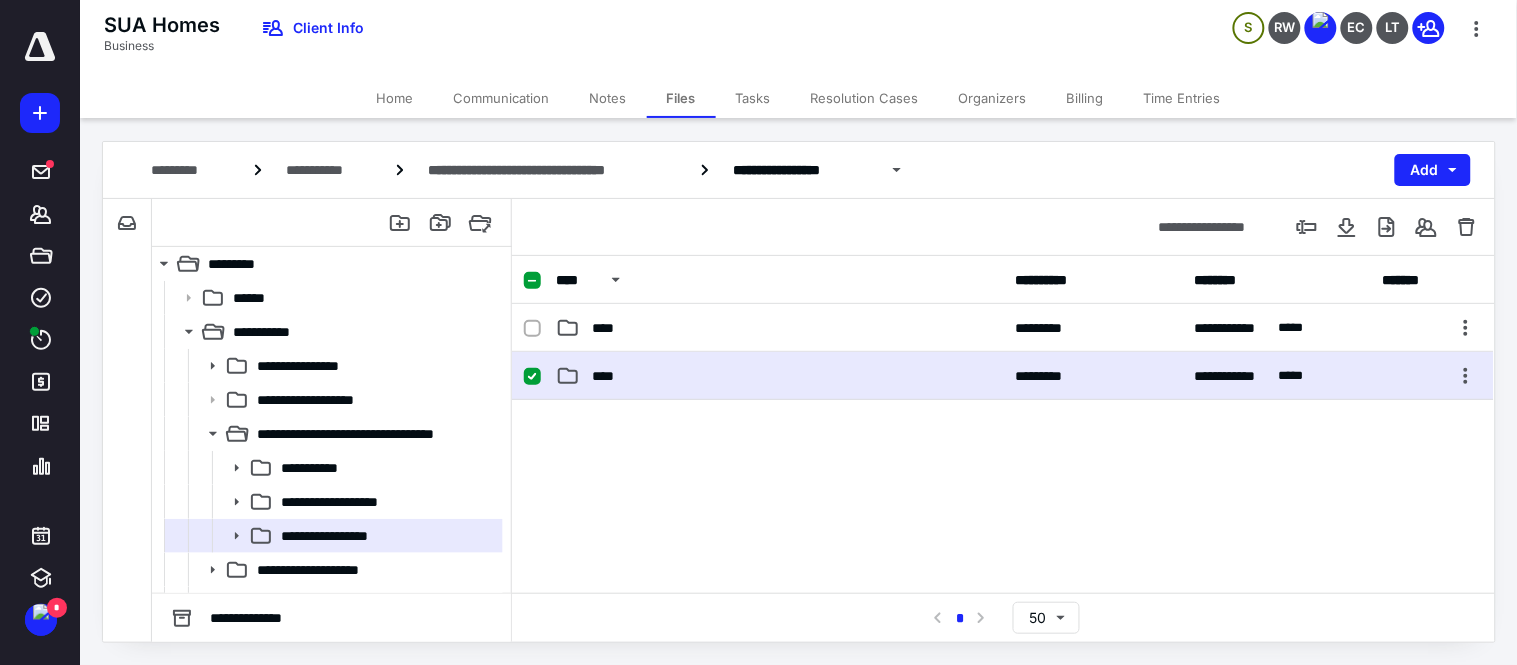 click on "****" at bounding box center [609, 376] 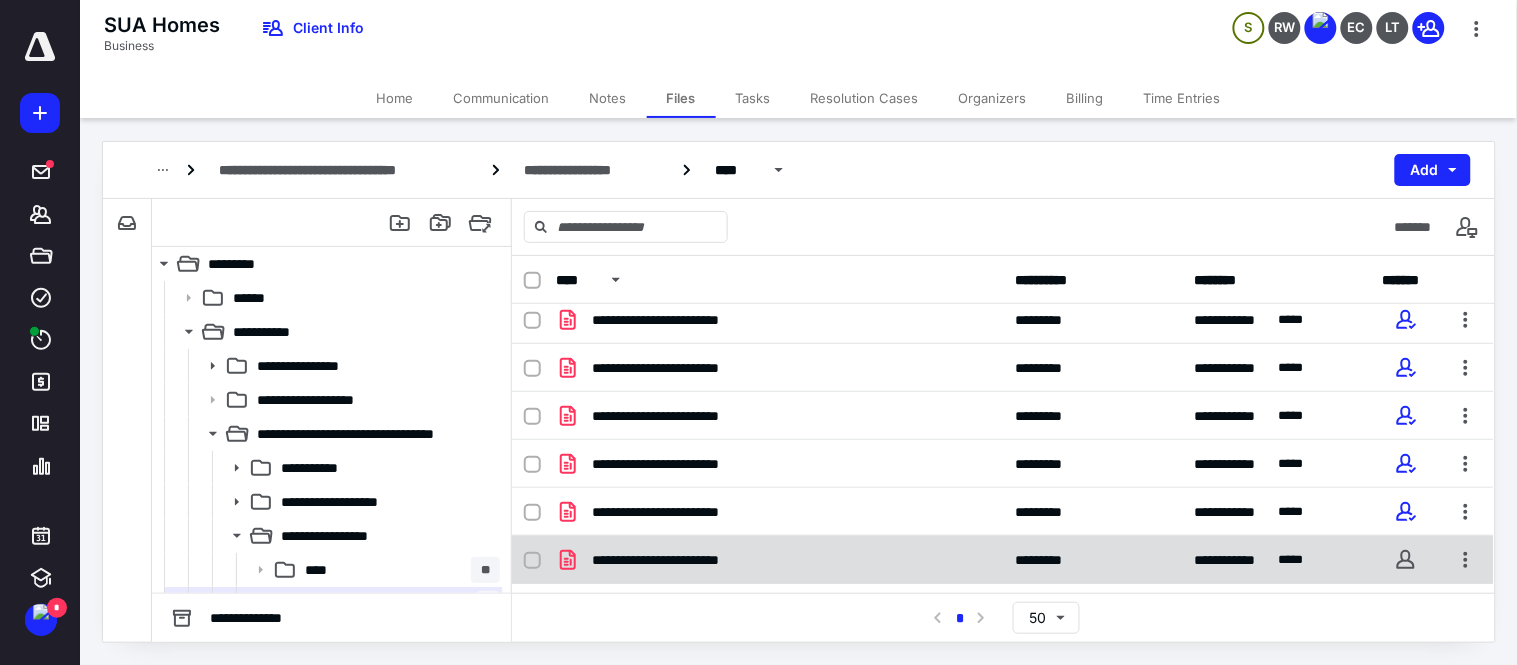 scroll, scrollTop: 11, scrollLeft: 0, axis: vertical 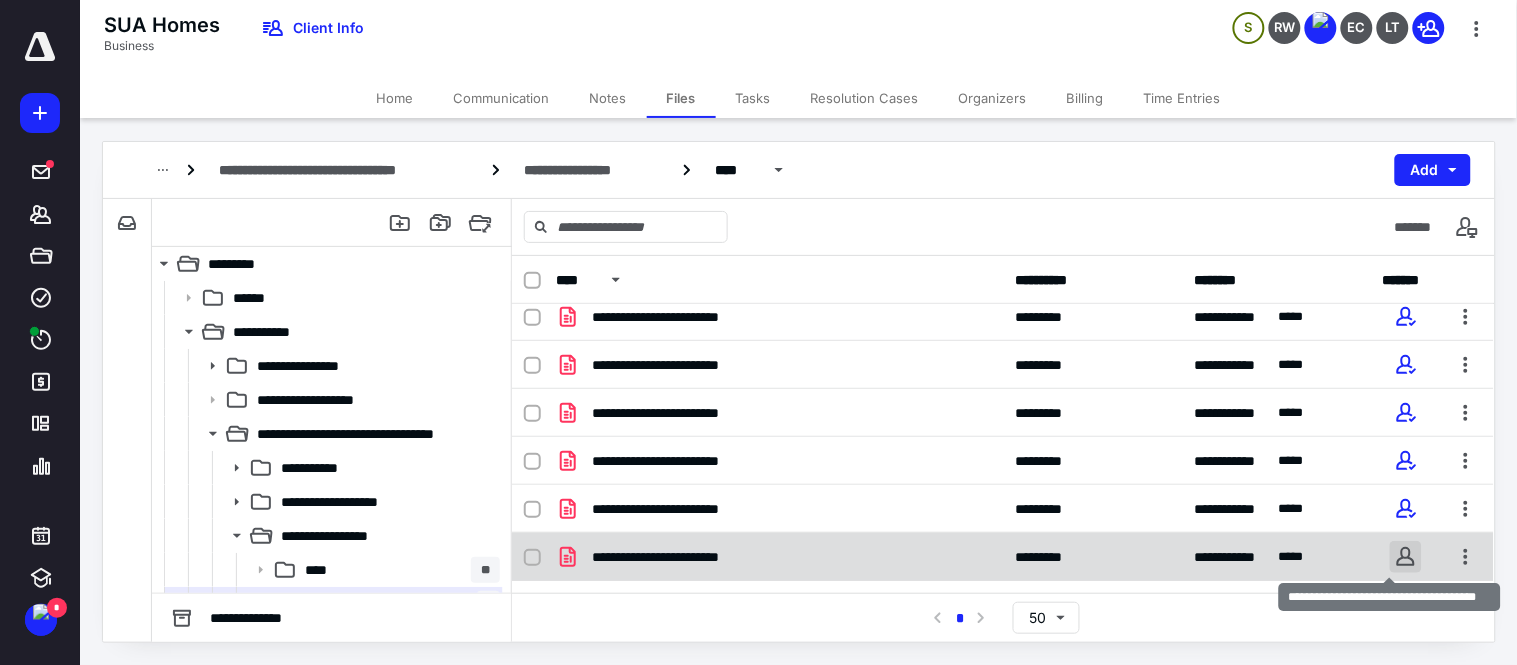 click at bounding box center (1406, 557) 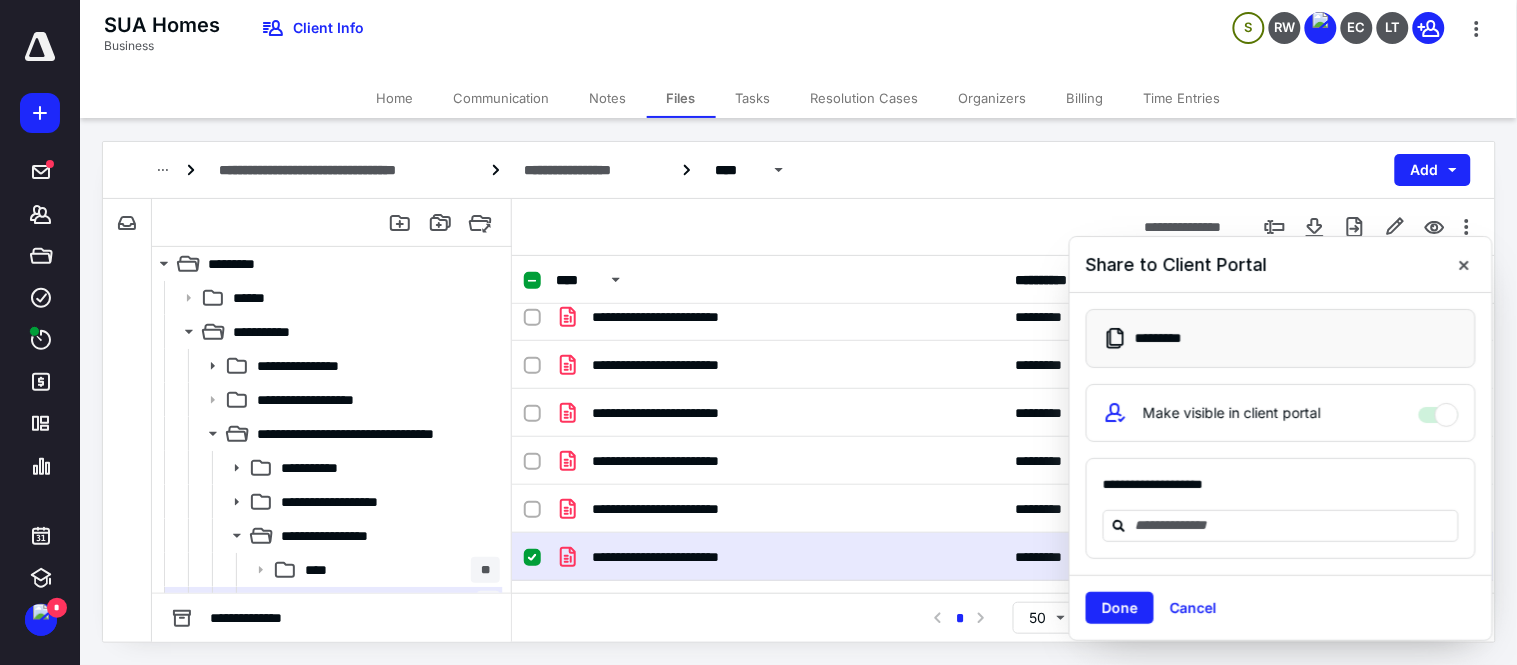 click at bounding box center [1439, 408] 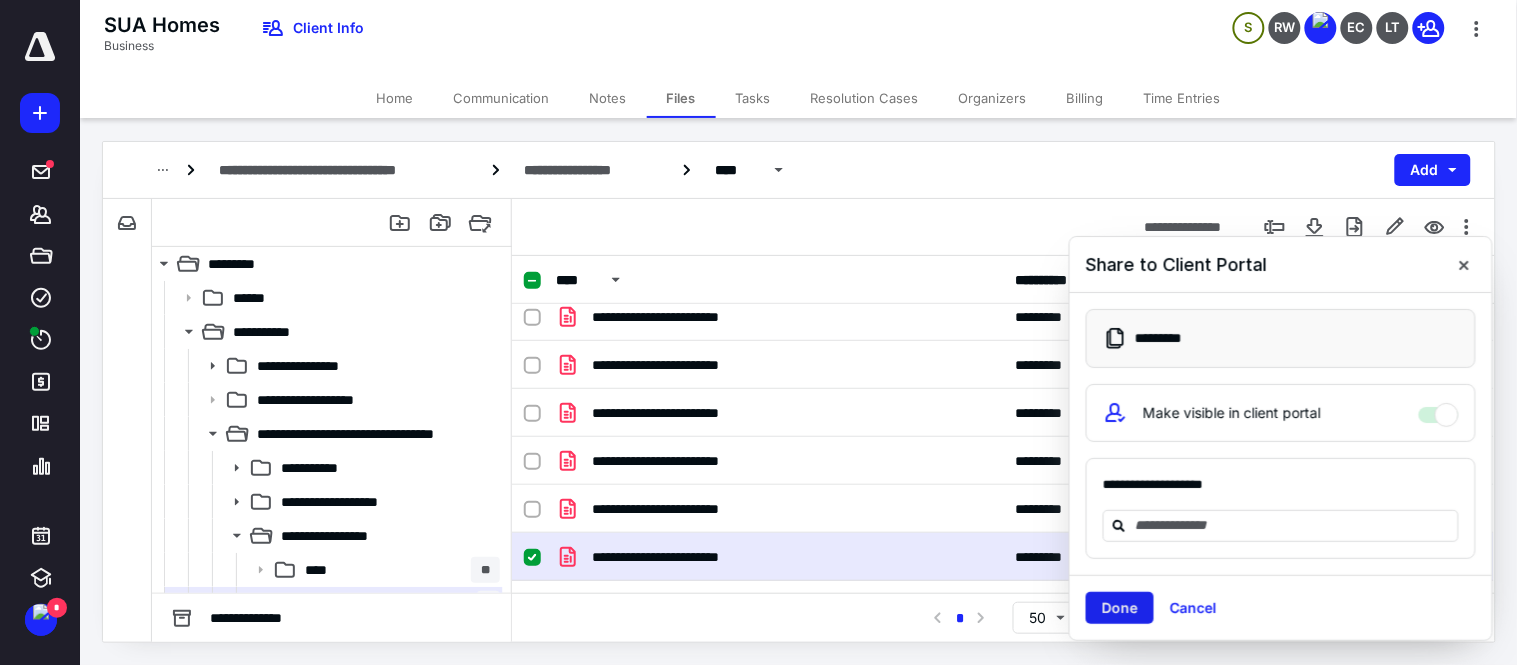 click on "Done" at bounding box center (1120, 608) 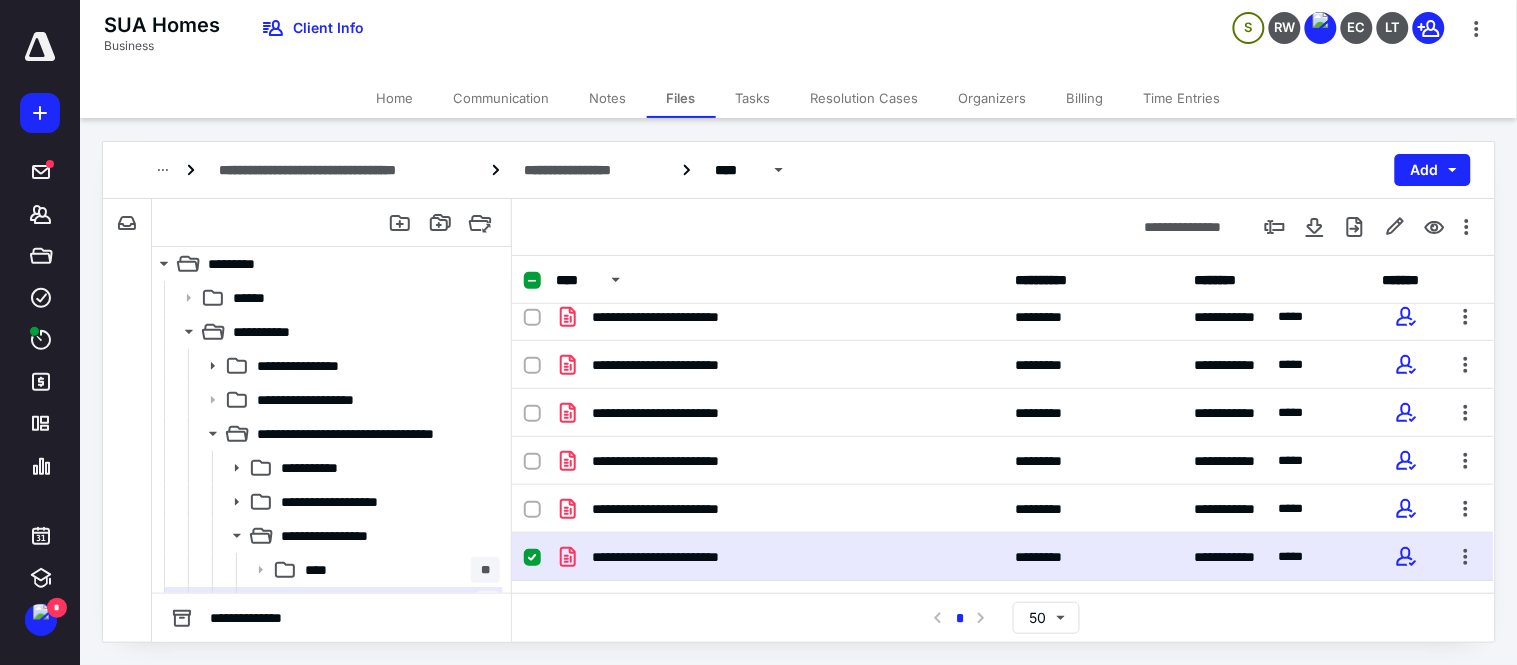 click on "**********" at bounding box center (779, 557) 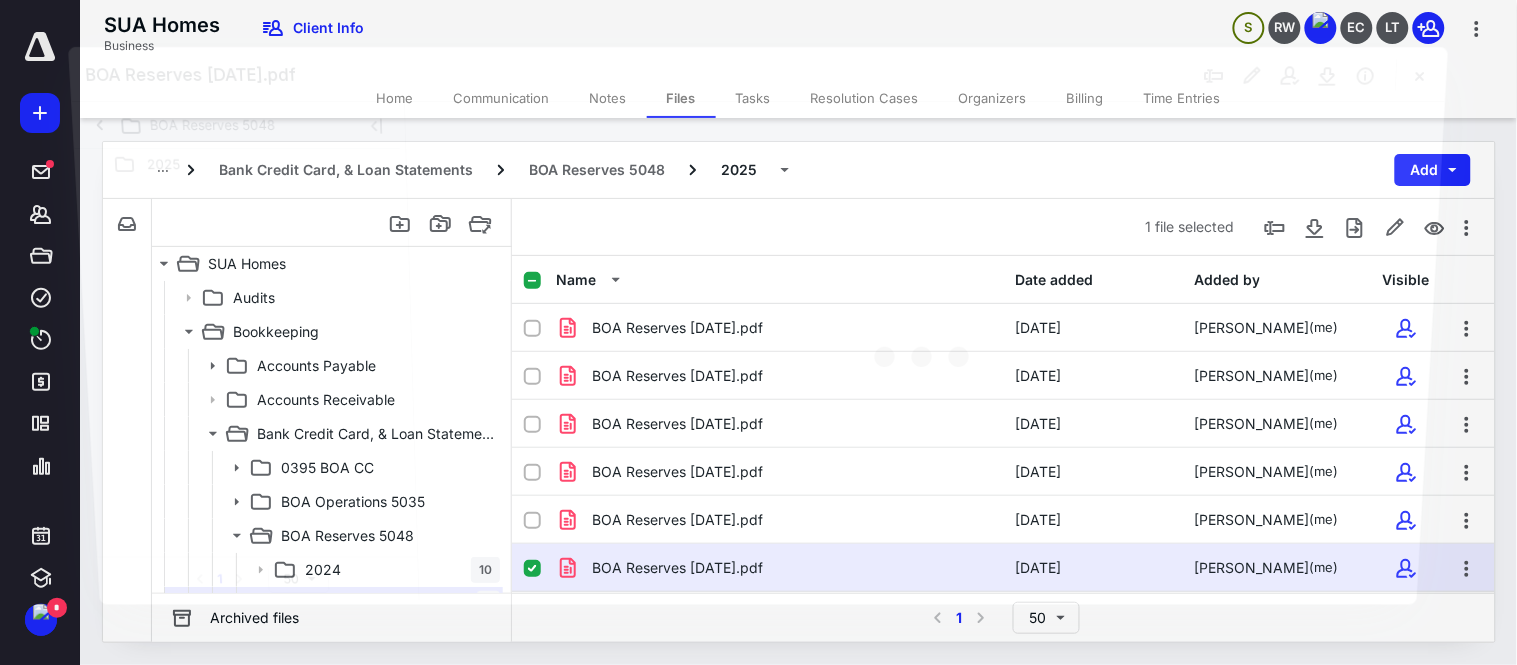 scroll, scrollTop: 11, scrollLeft: 0, axis: vertical 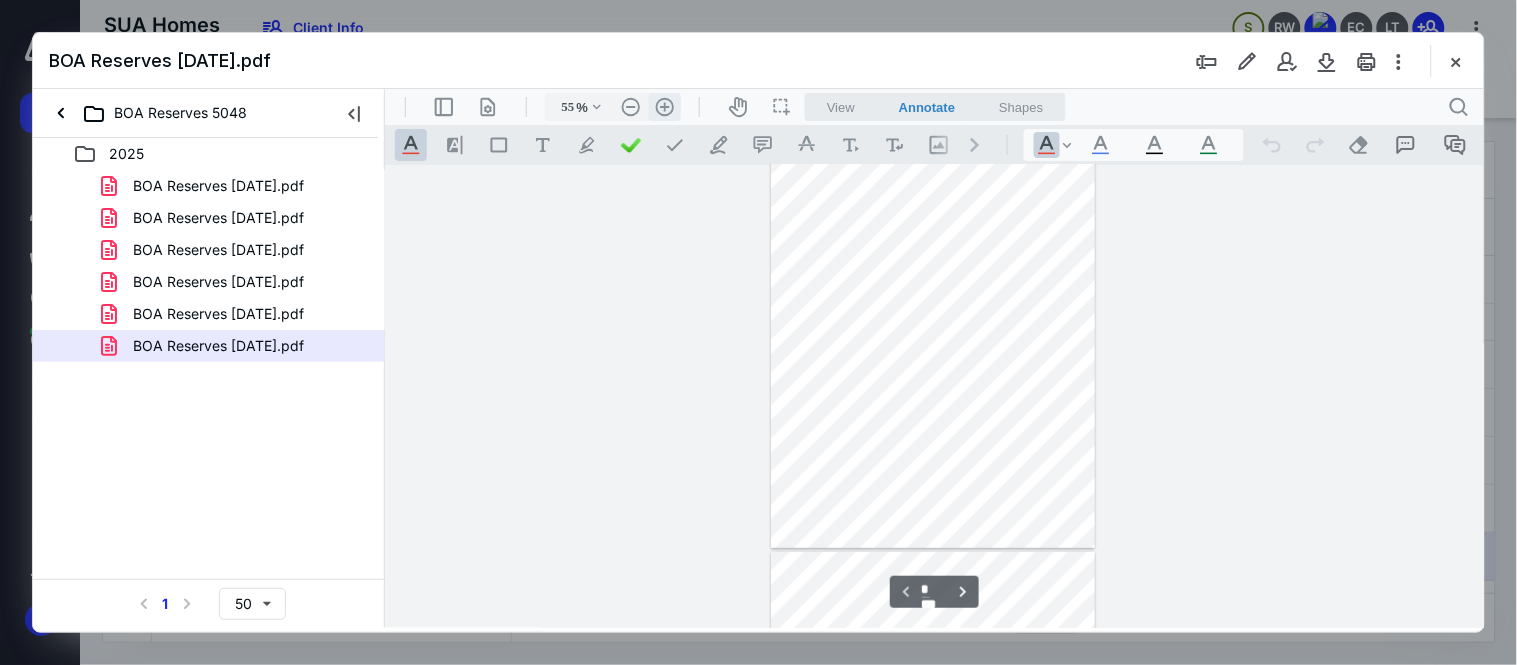 click on ".cls-1{fill:#abb0c4;} icon - header - zoom - in - line" at bounding box center [664, 106] 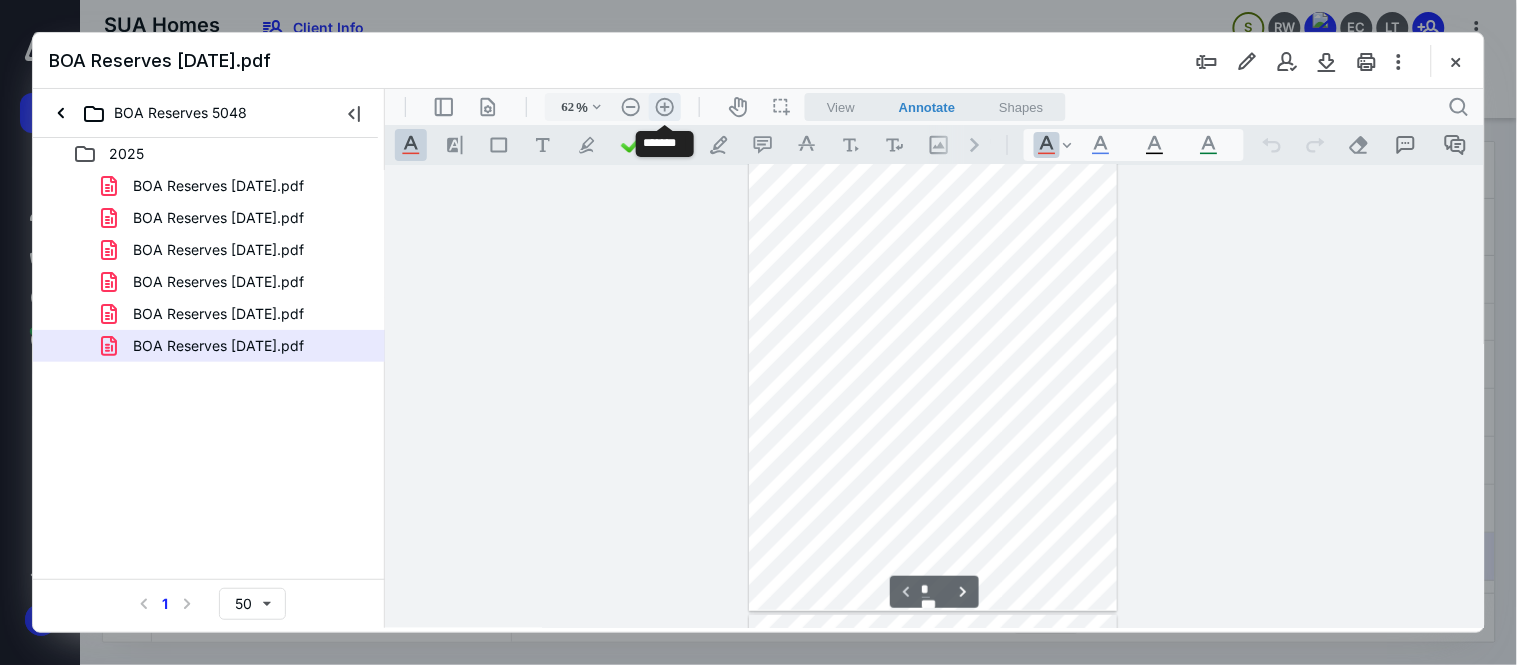 click on ".cls-1{fill:#abb0c4;} icon - header - zoom - in - line" at bounding box center (664, 106) 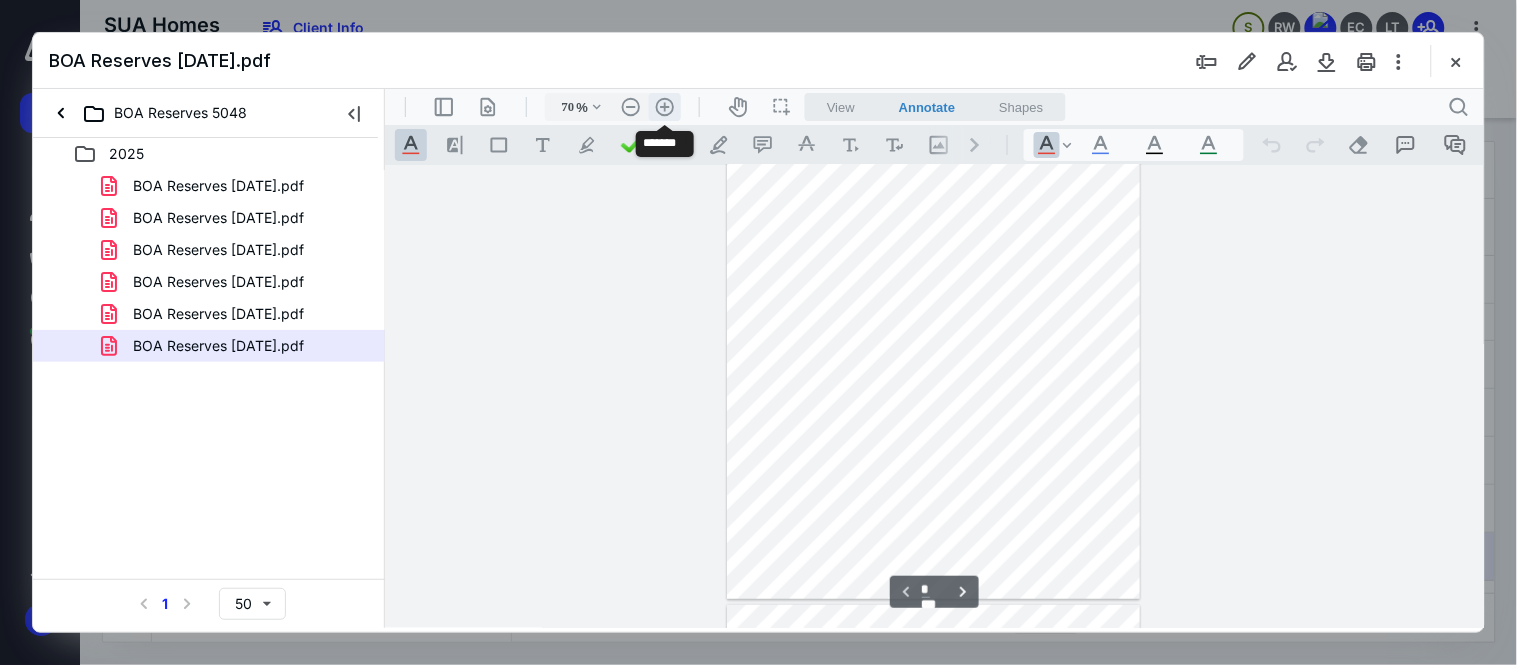 click on ".cls-1{fill:#abb0c4;} icon - header - zoom - in - line" at bounding box center (664, 106) 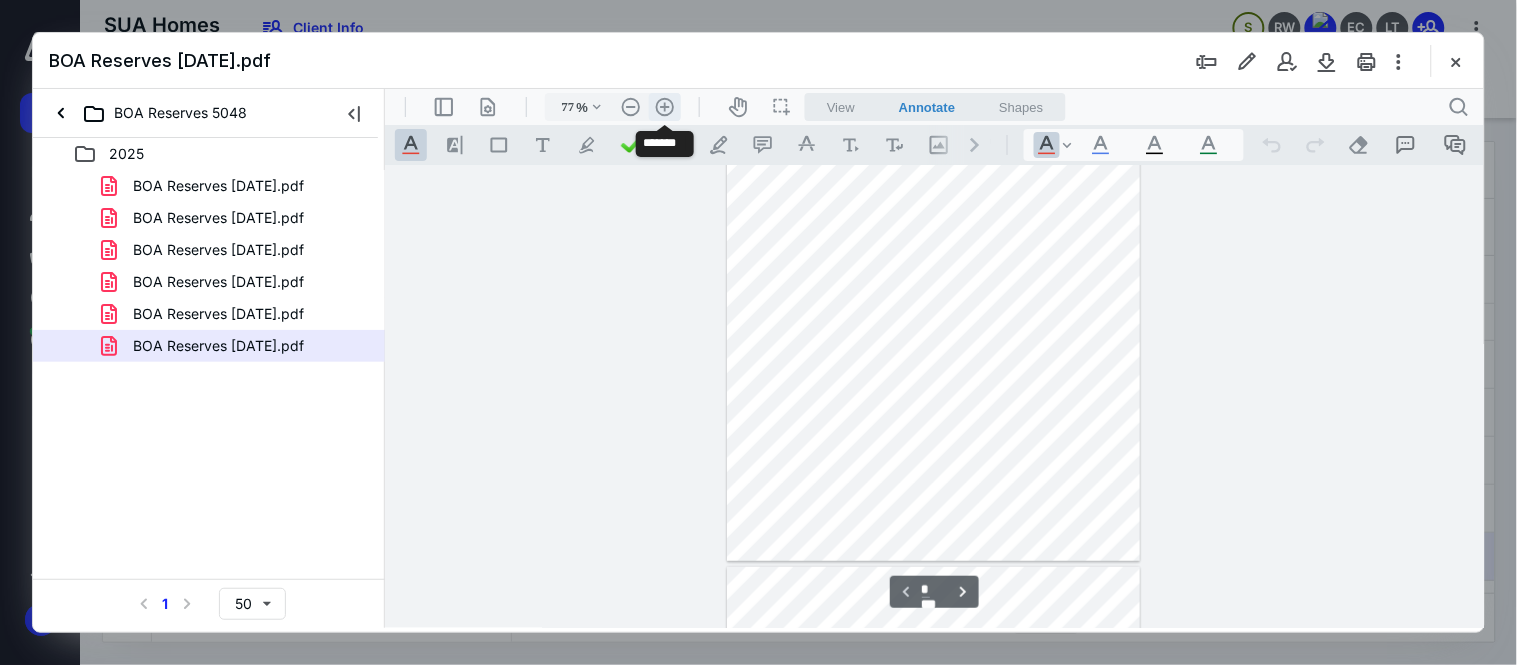 click on ".cls-1{fill:#abb0c4;} icon - header - zoom - in - line" at bounding box center (664, 106) 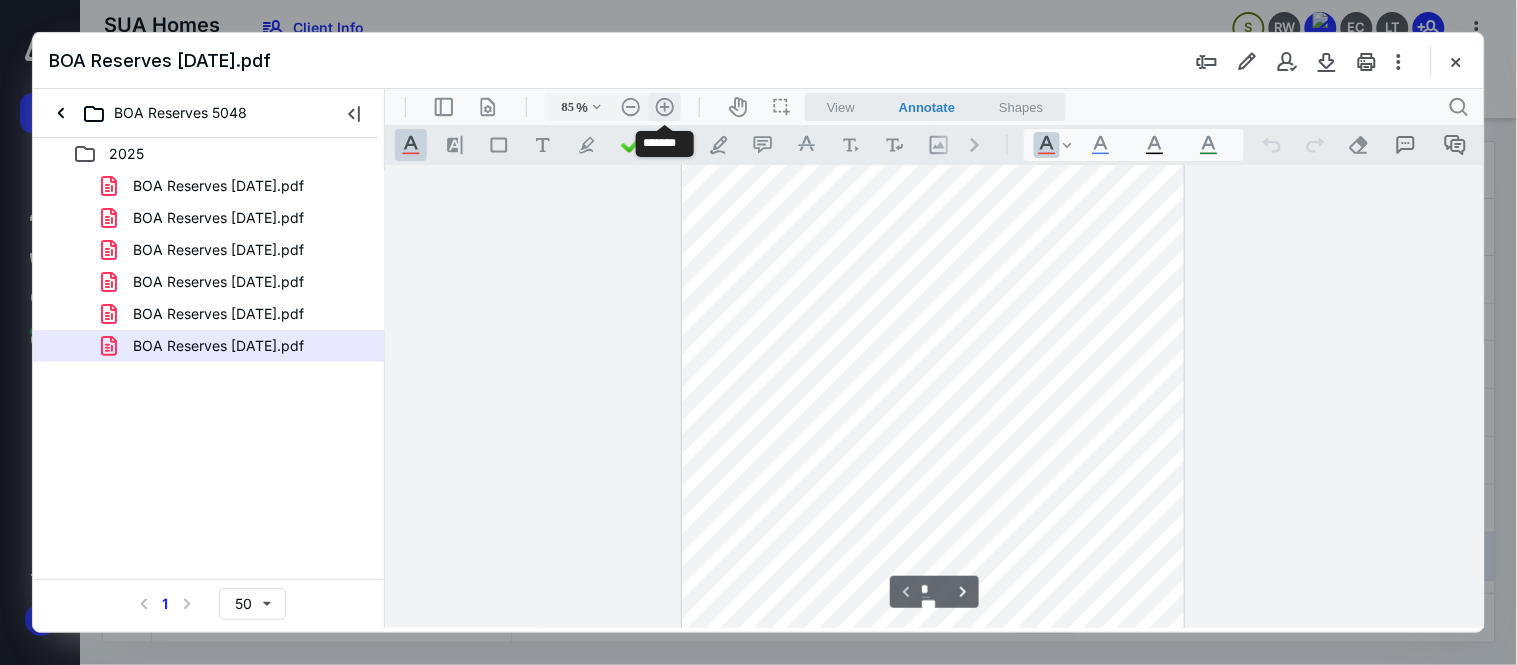 click on ".cls-1{fill:#abb0c4;} icon - header - zoom - in - line" at bounding box center [664, 106] 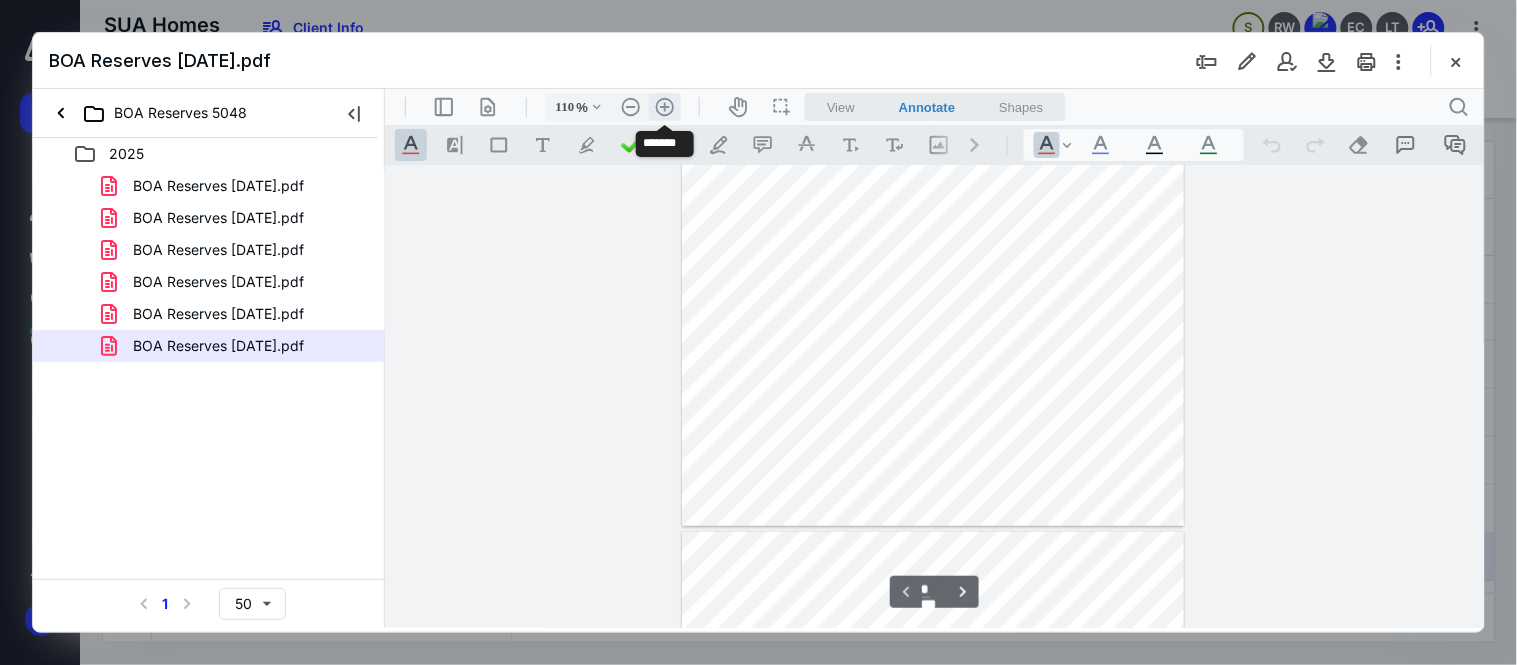 click on ".cls-1{fill:#abb0c4;} icon - header - zoom - in - line" at bounding box center [664, 106] 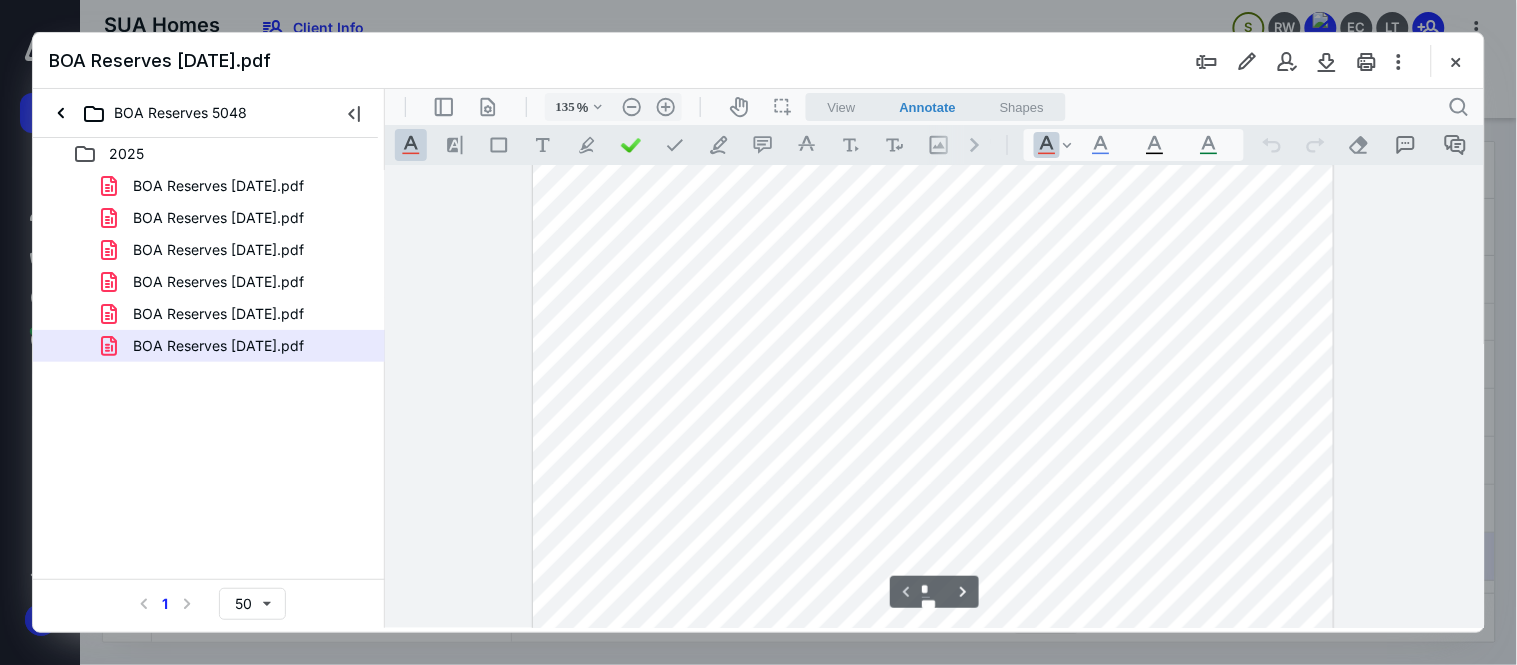 scroll, scrollTop: 333, scrollLeft: 0, axis: vertical 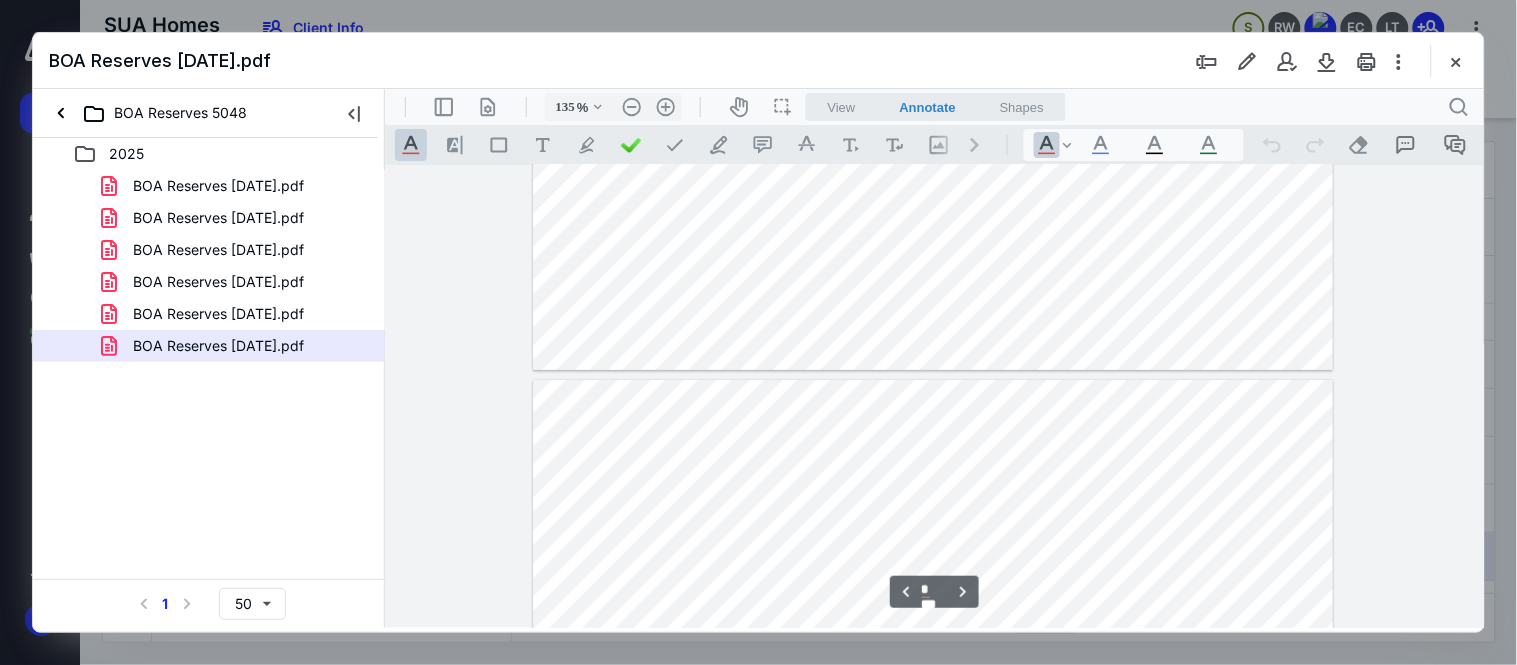 type on "*" 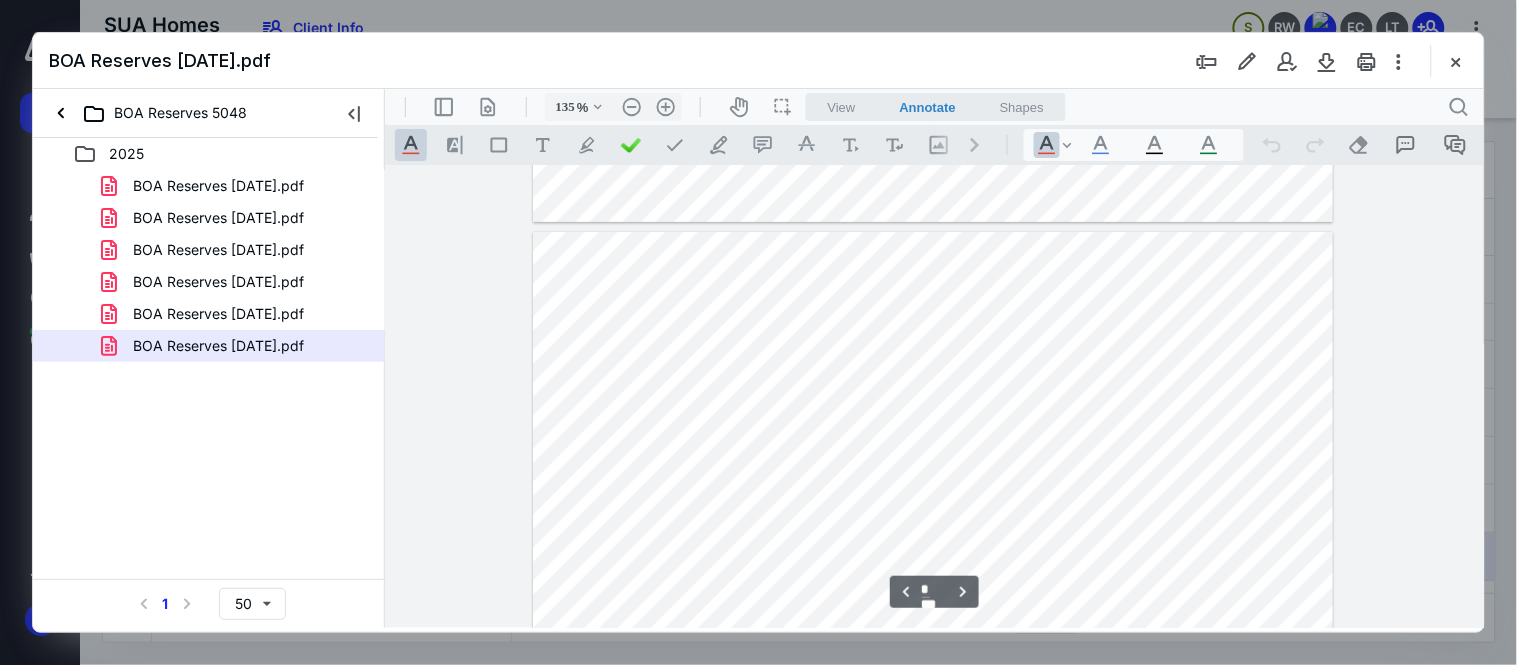 scroll, scrollTop: 2333, scrollLeft: 0, axis: vertical 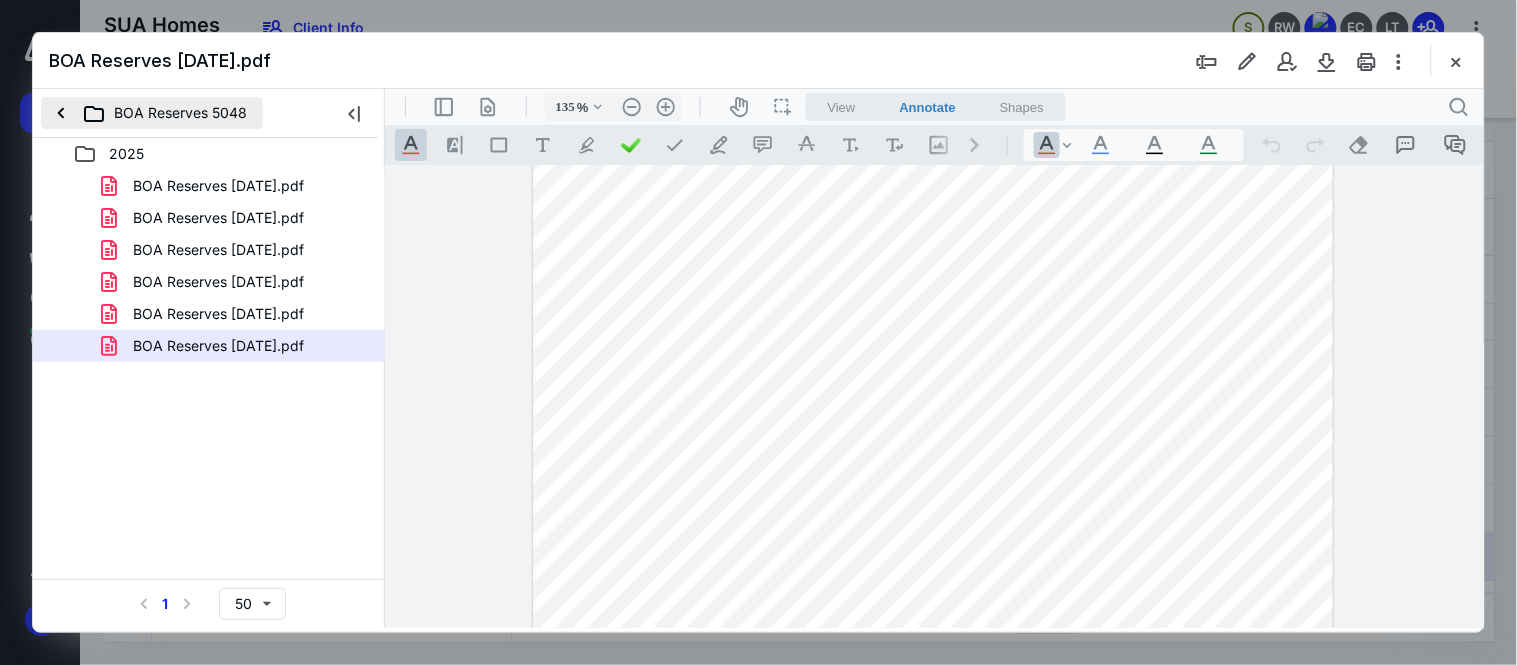 click on "BOA Reserves 5048" at bounding box center [152, 113] 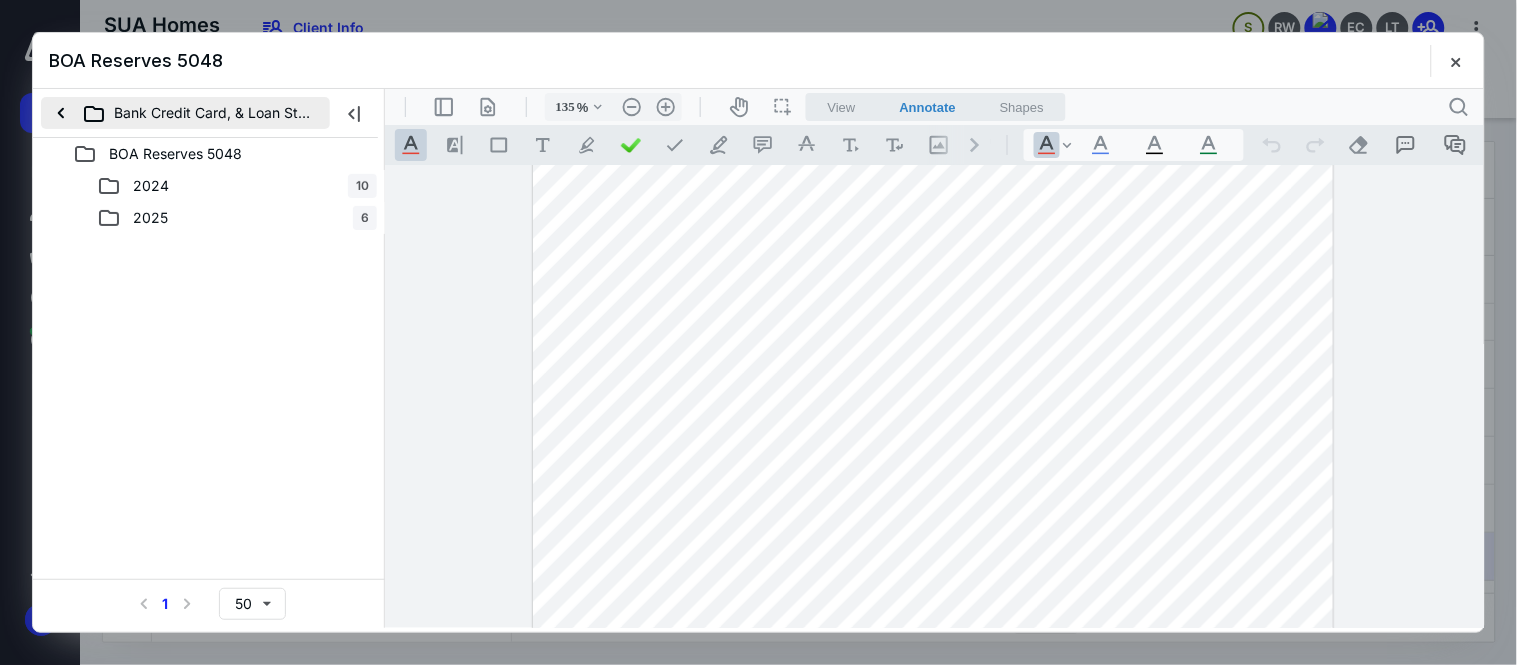 click on "Bank Credit Card, & Loan Statements" at bounding box center [185, 113] 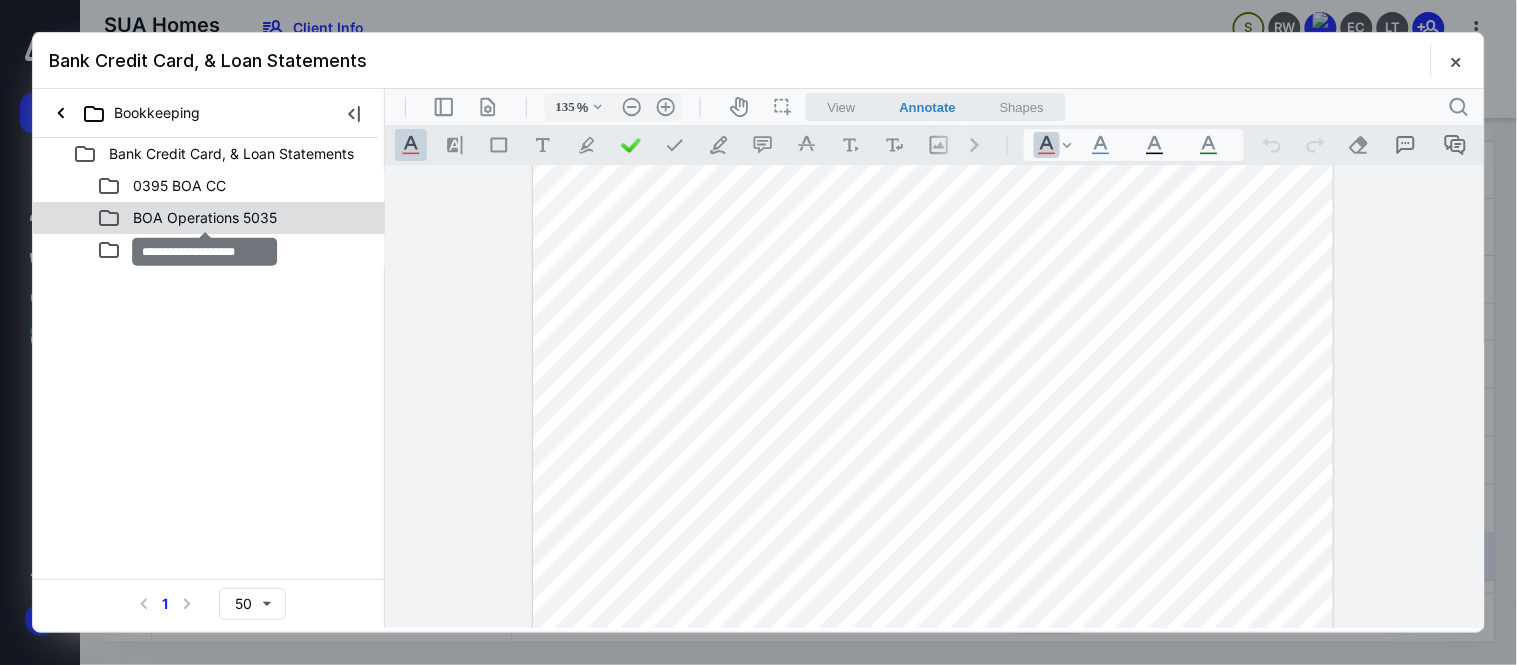 click on "BOA Operations 5035" at bounding box center (205, 218) 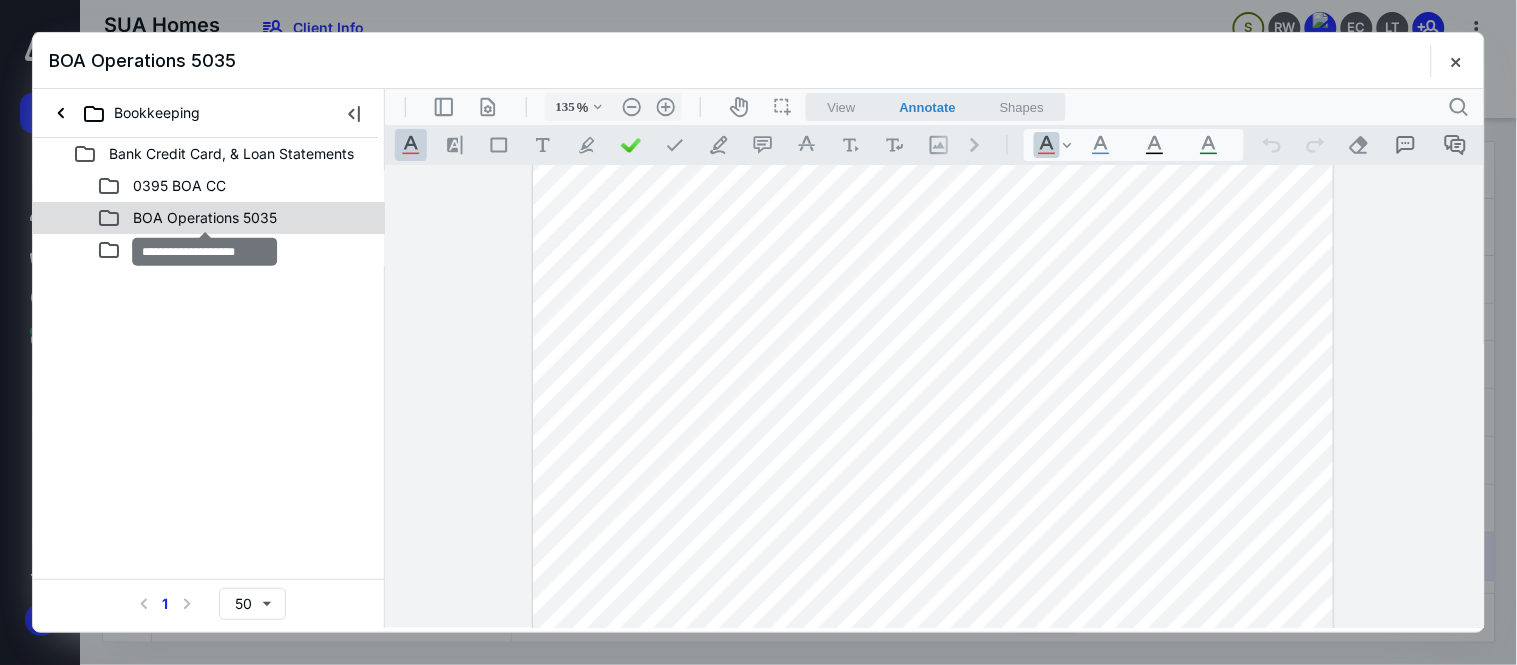 click on "BOA Operations 5035" at bounding box center (205, 218) 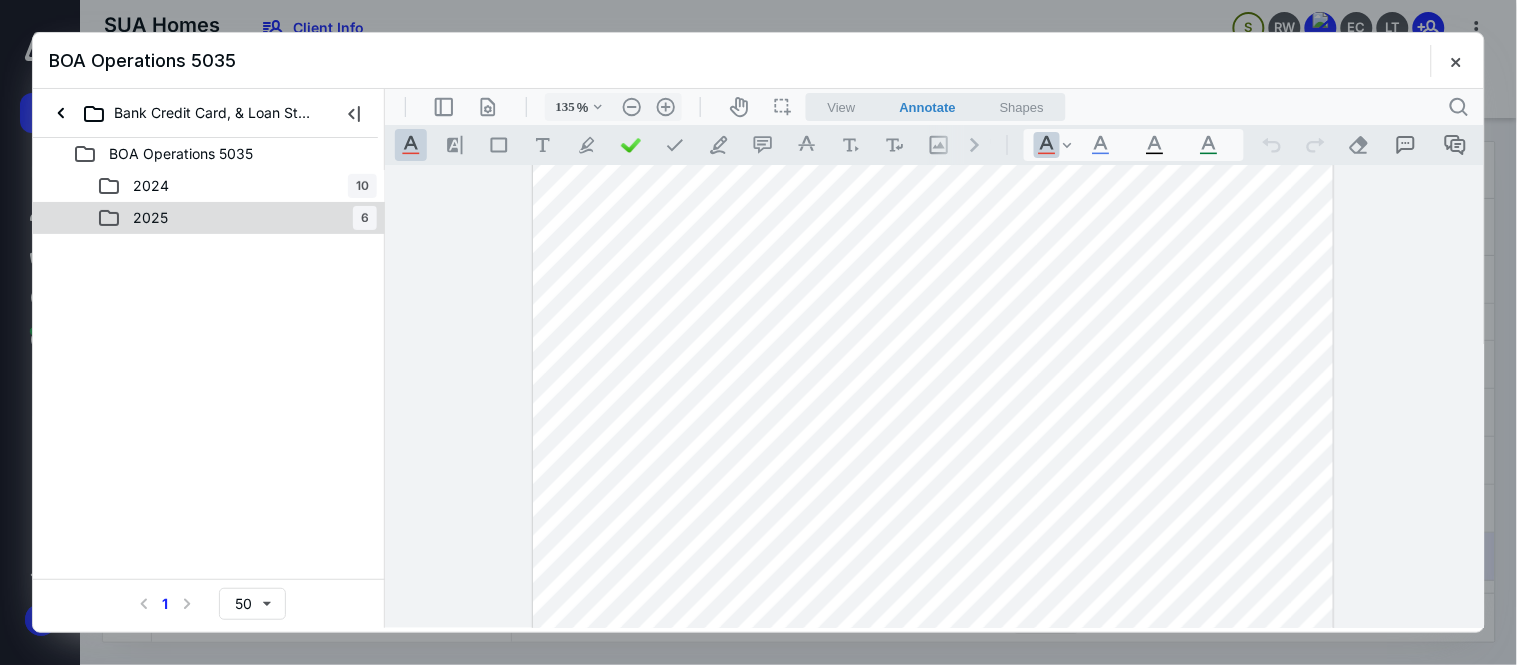 click on "2025 6" at bounding box center [237, 218] 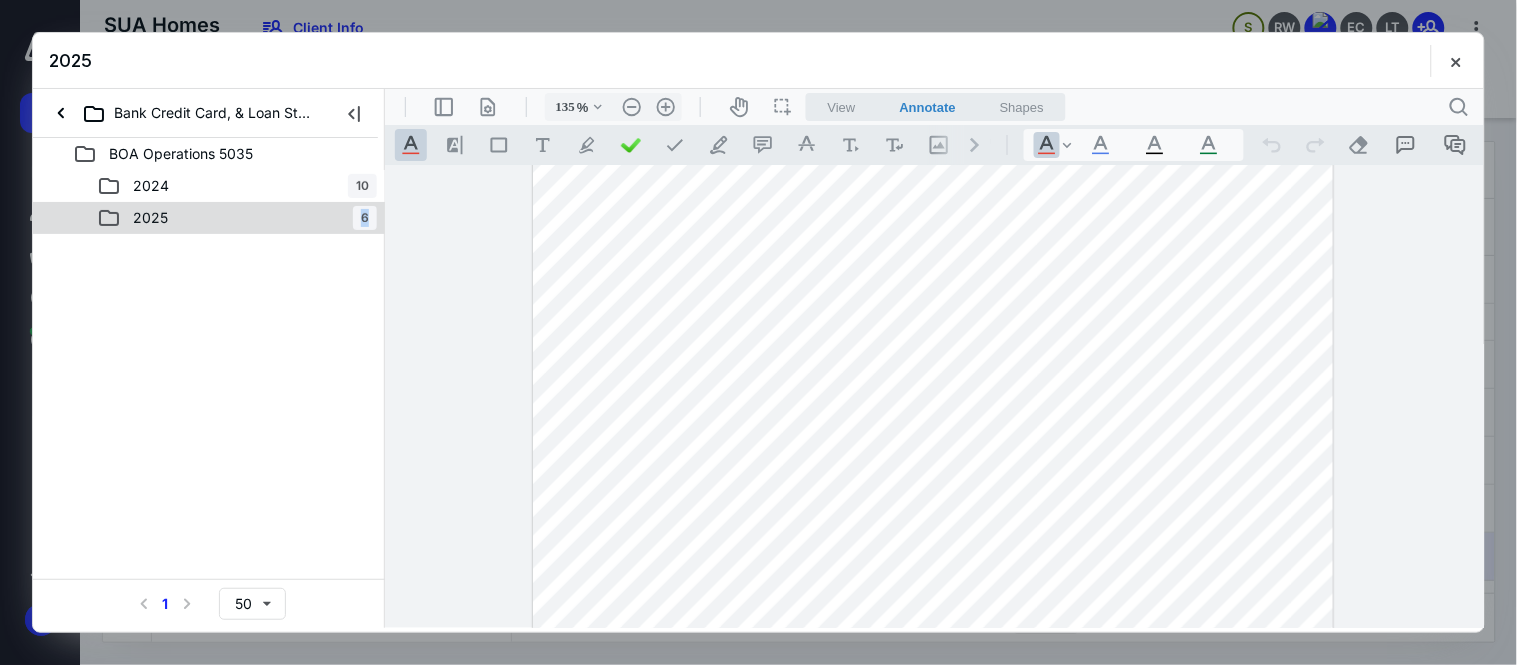 click on "2025 6" at bounding box center [237, 218] 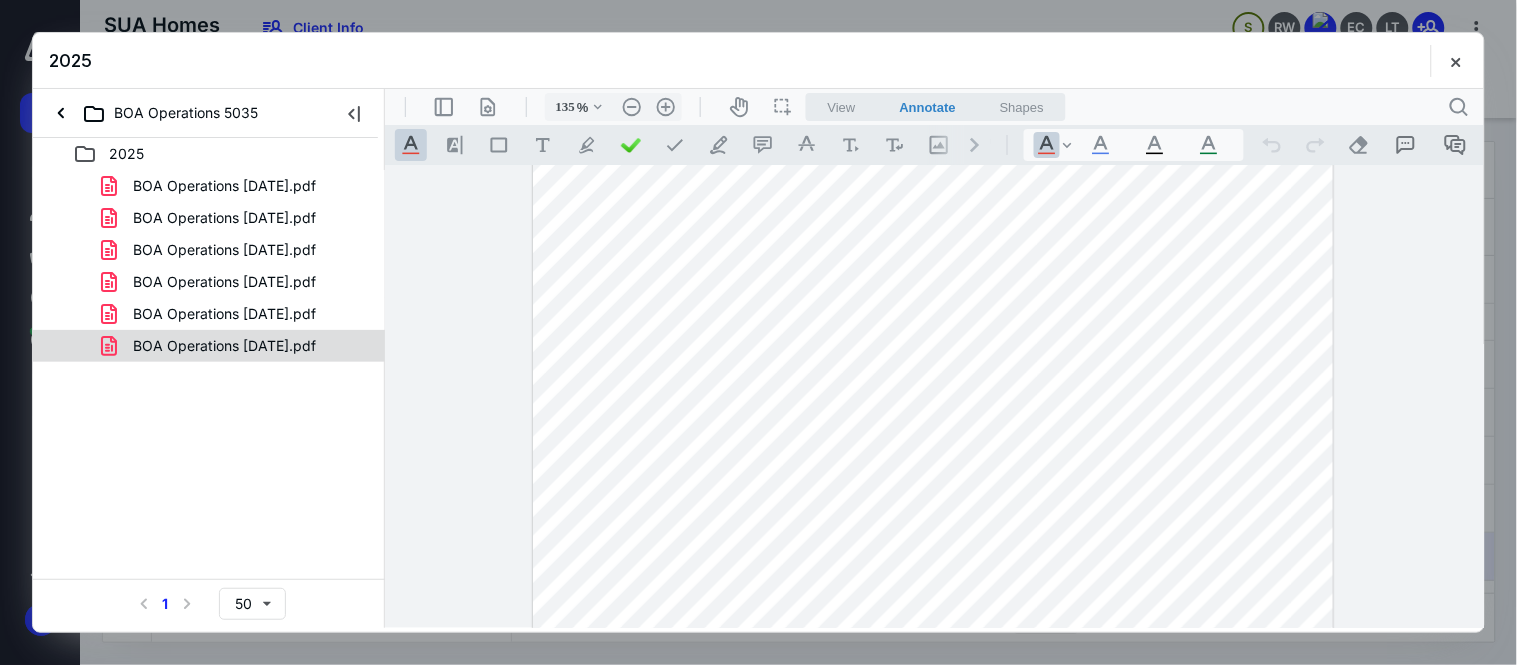 click on "BOA Operations 06.30.25.pdf" at bounding box center (212, 346) 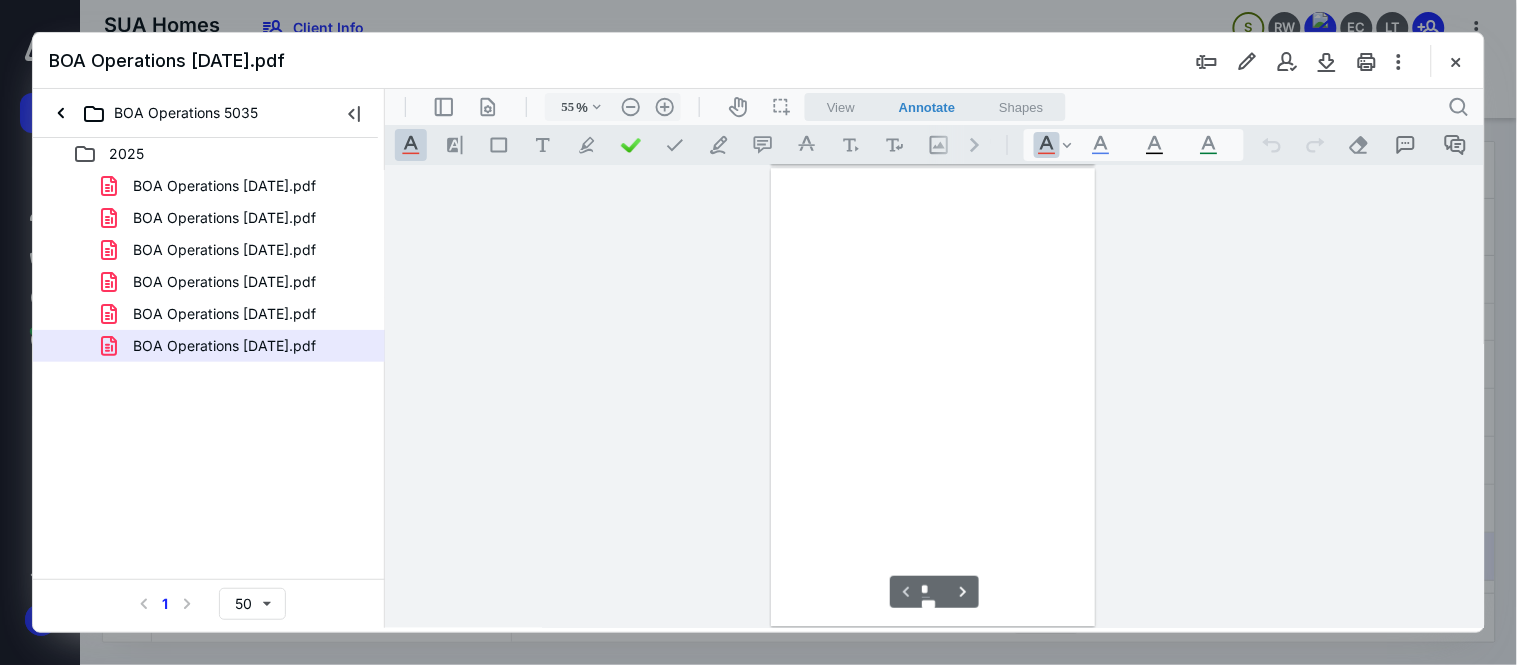 scroll, scrollTop: 77, scrollLeft: 0, axis: vertical 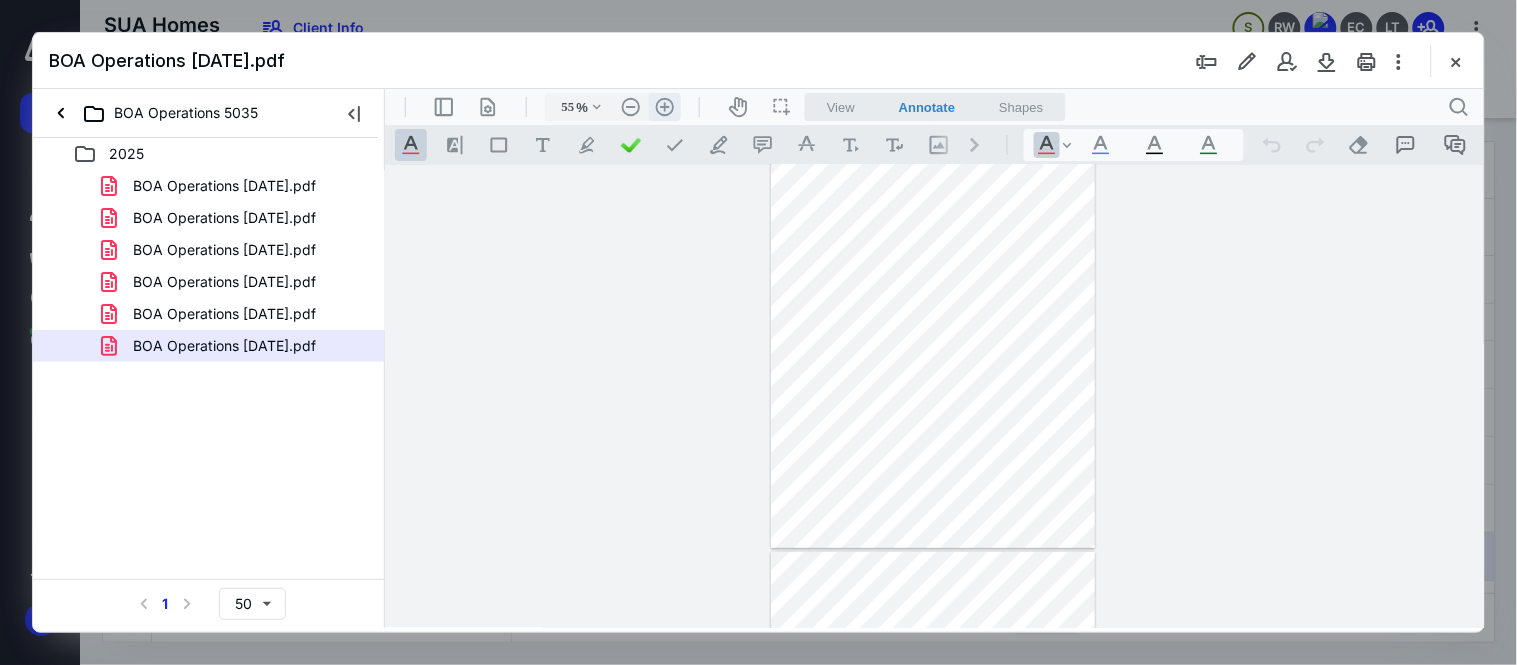 click on ".cls-1{fill:#abb0c4;} icon - header - zoom - in - line" at bounding box center [664, 106] 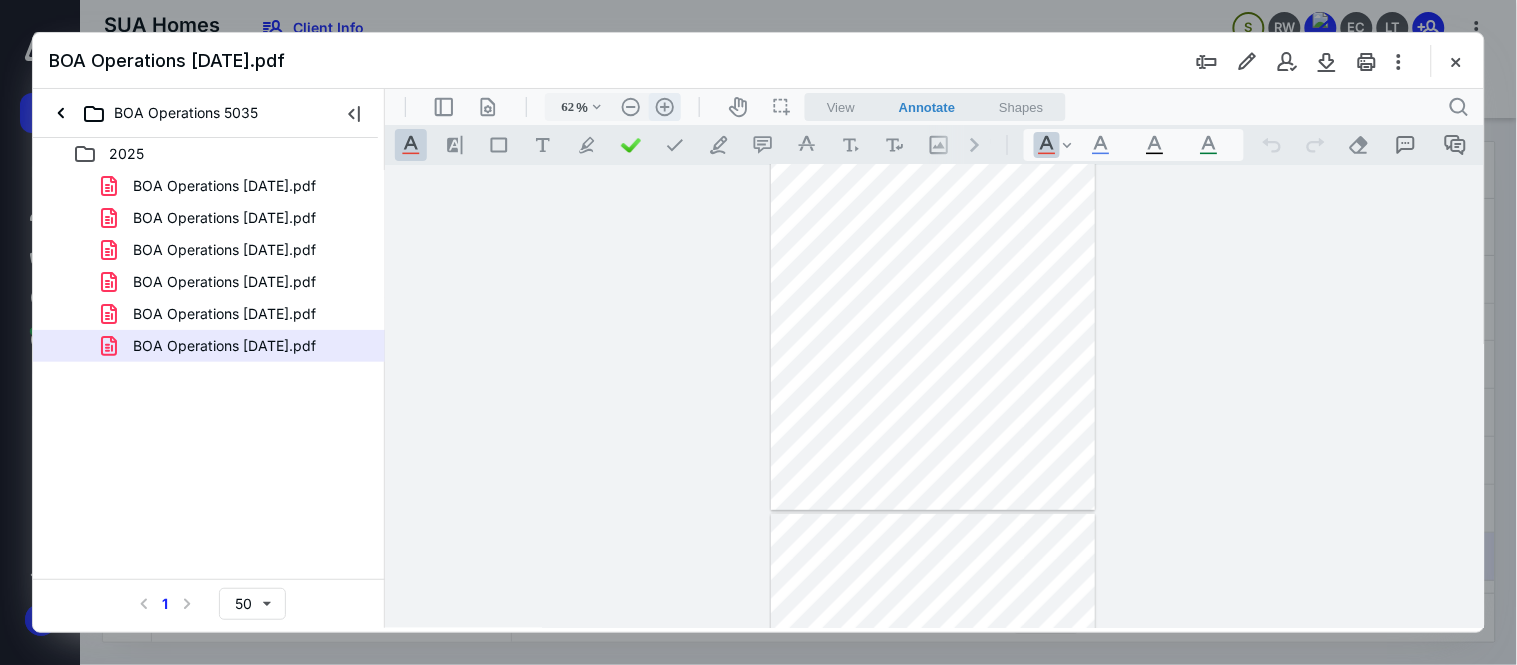 click on ".cls-1{fill:#abb0c4;} icon - header - zoom - in - line" at bounding box center (664, 106) 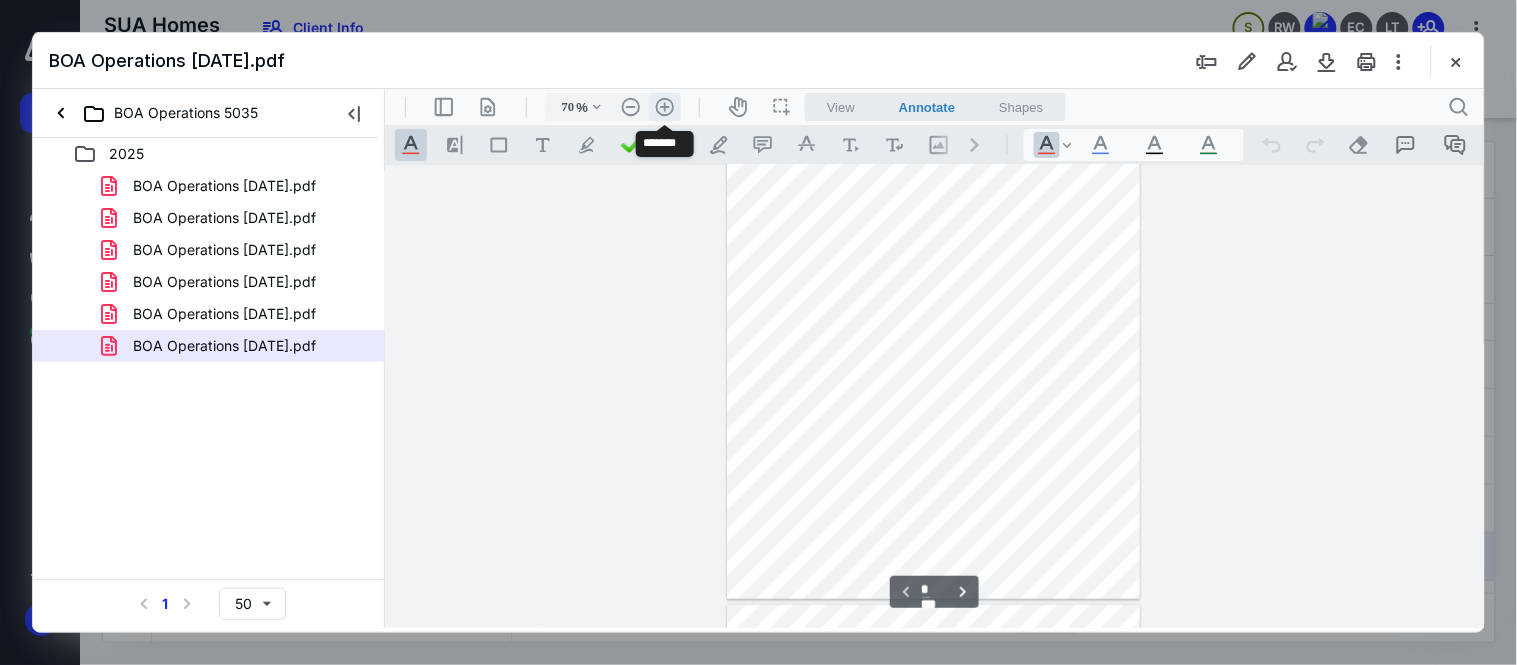 click on ".cls-1{fill:#abb0c4;} icon - header - zoom - in - line" at bounding box center [664, 106] 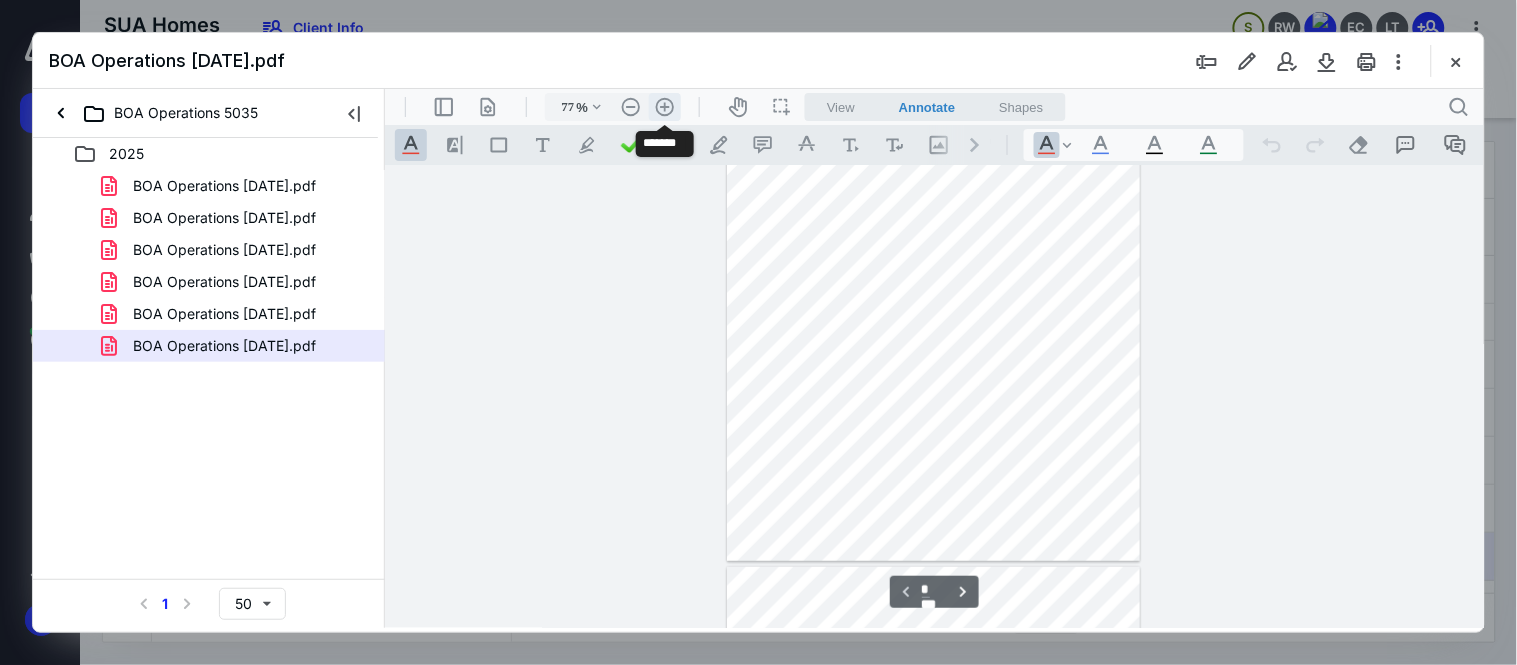 click on ".cls-1{fill:#abb0c4;} icon - header - zoom - in - line" at bounding box center (664, 106) 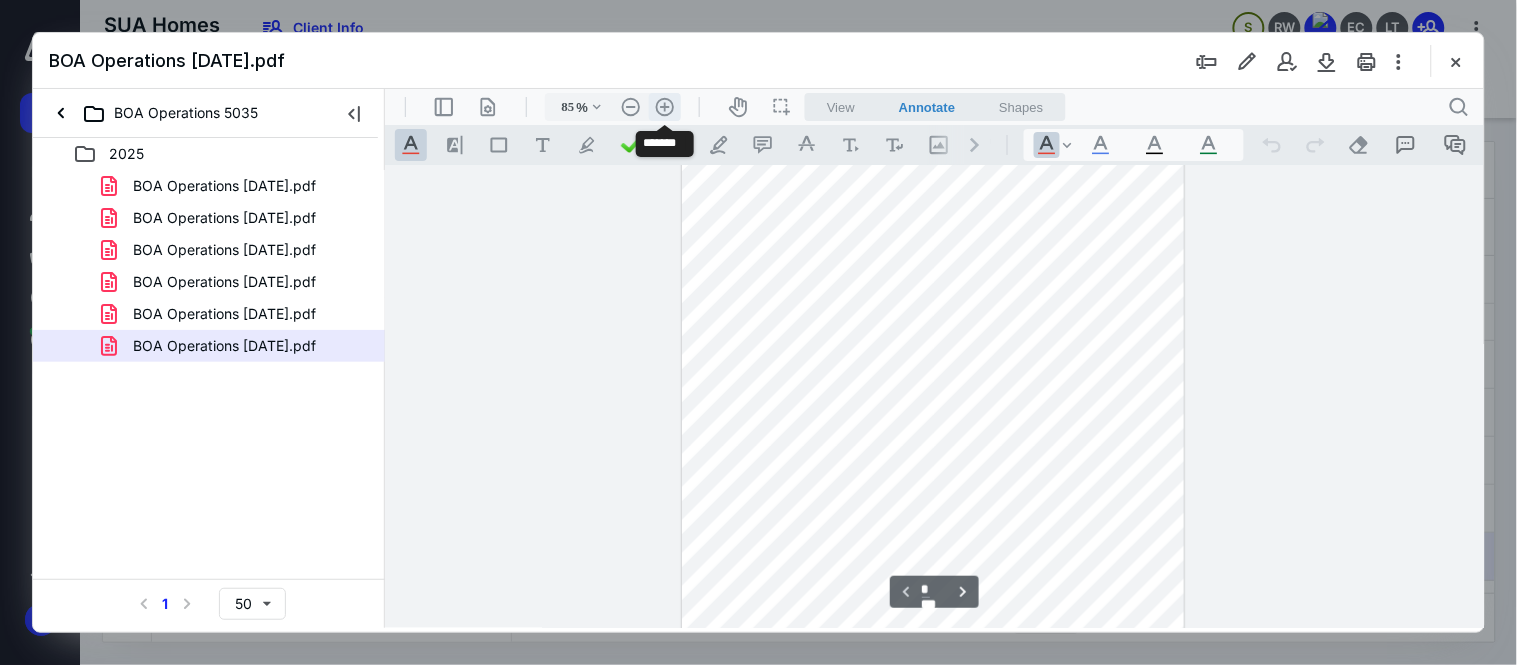 click on ".cls-1{fill:#abb0c4;} icon - header - zoom - in - line" at bounding box center (664, 106) 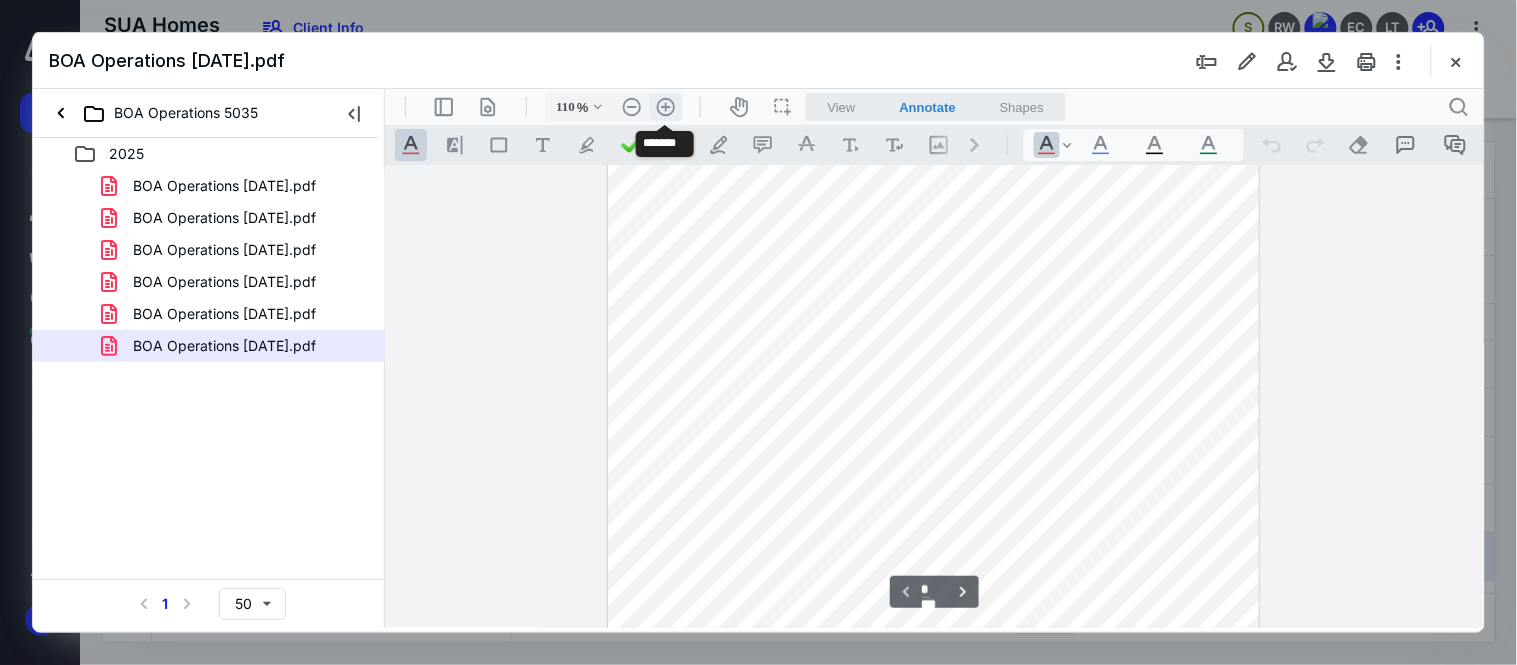 click on ".cls-1{fill:#abb0c4;} icon - header - zoom - in - line" at bounding box center (665, 106) 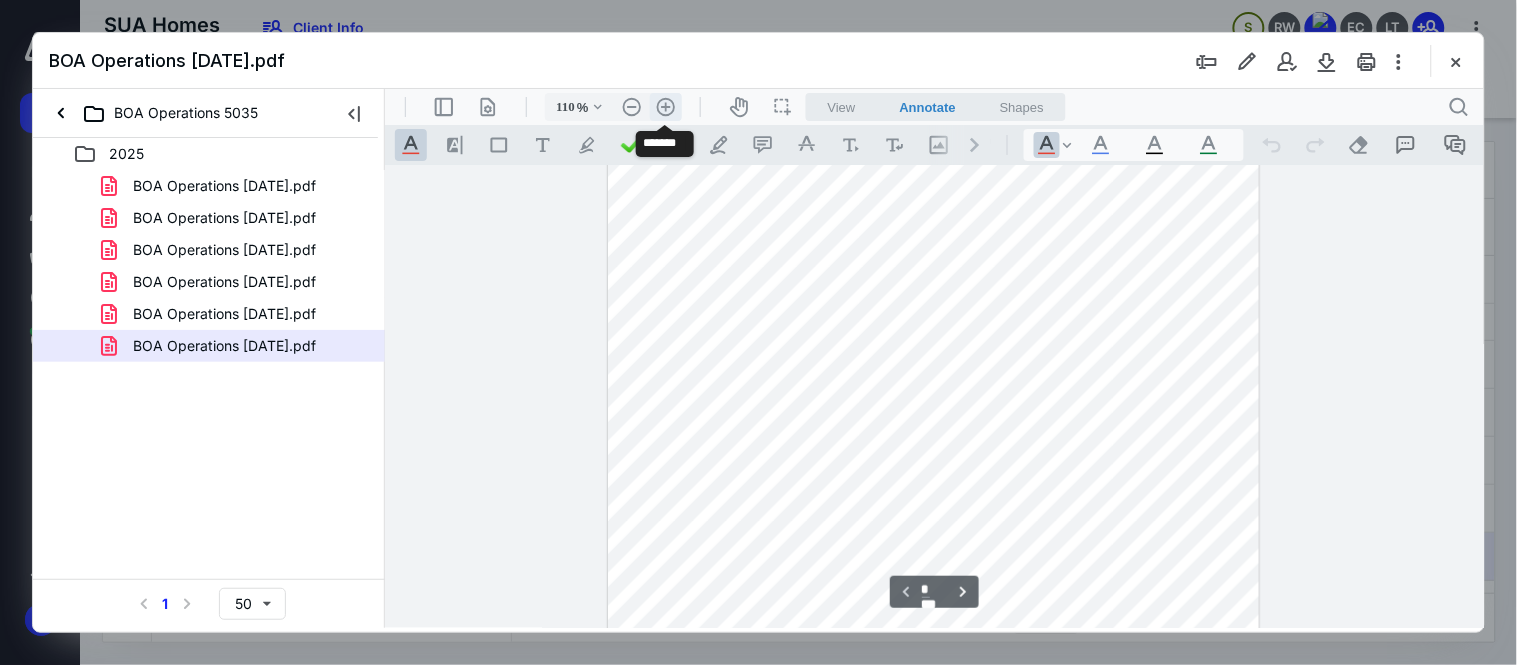 type on "135" 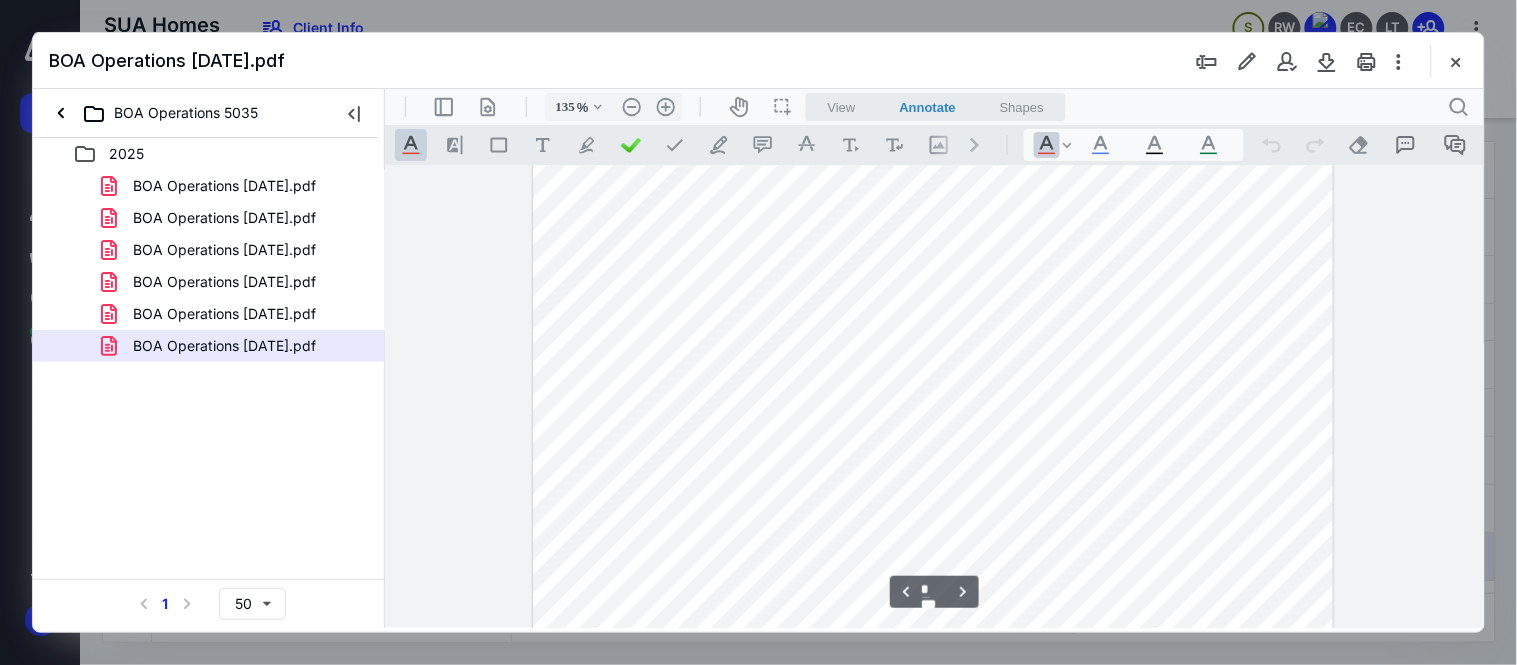 scroll, scrollTop: 2366, scrollLeft: 0, axis: vertical 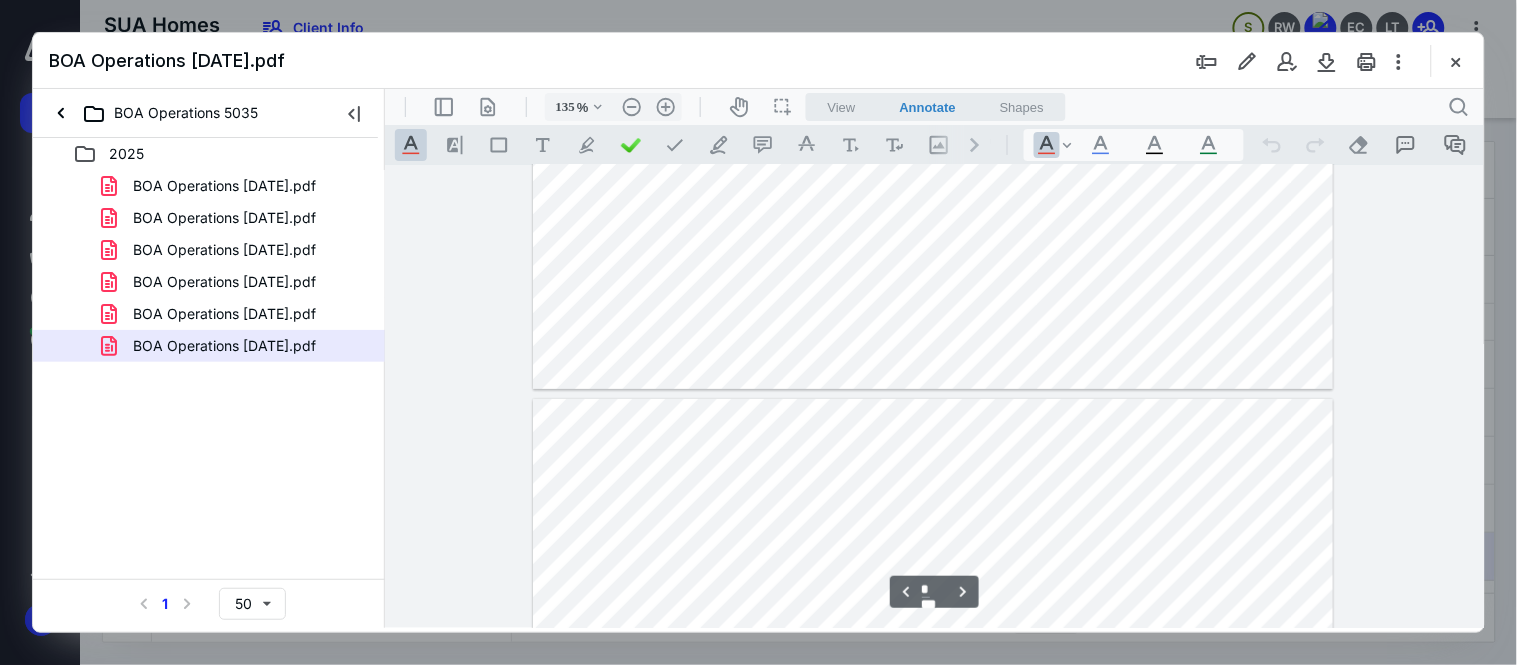 type on "*" 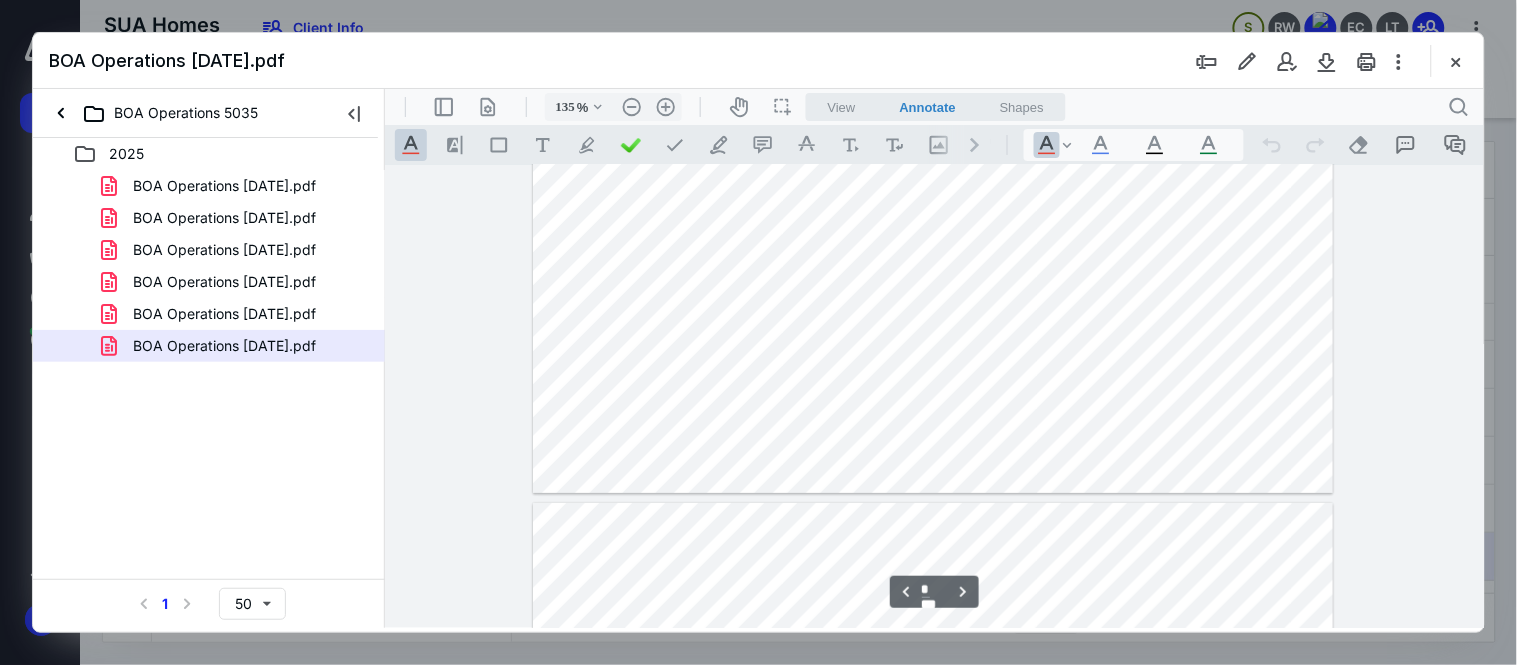 scroll, scrollTop: 1883, scrollLeft: 0, axis: vertical 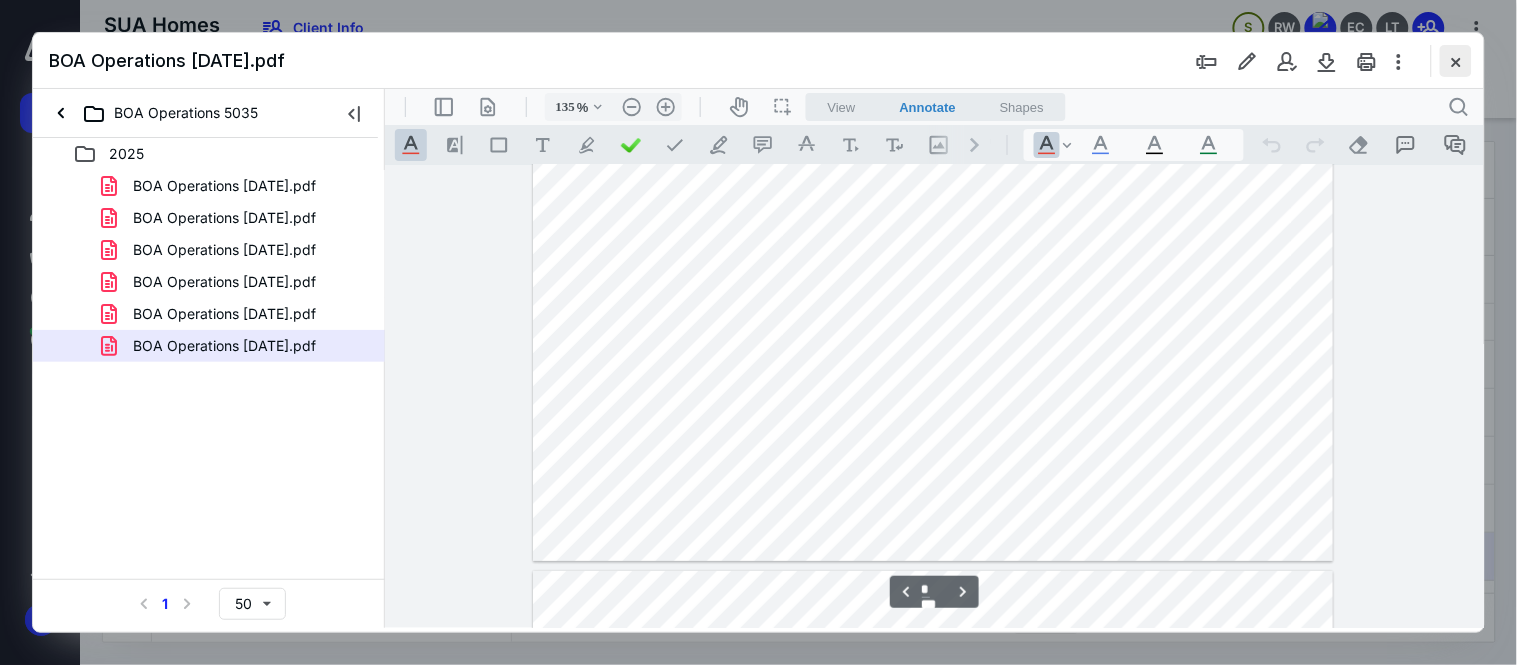 click at bounding box center [1456, 61] 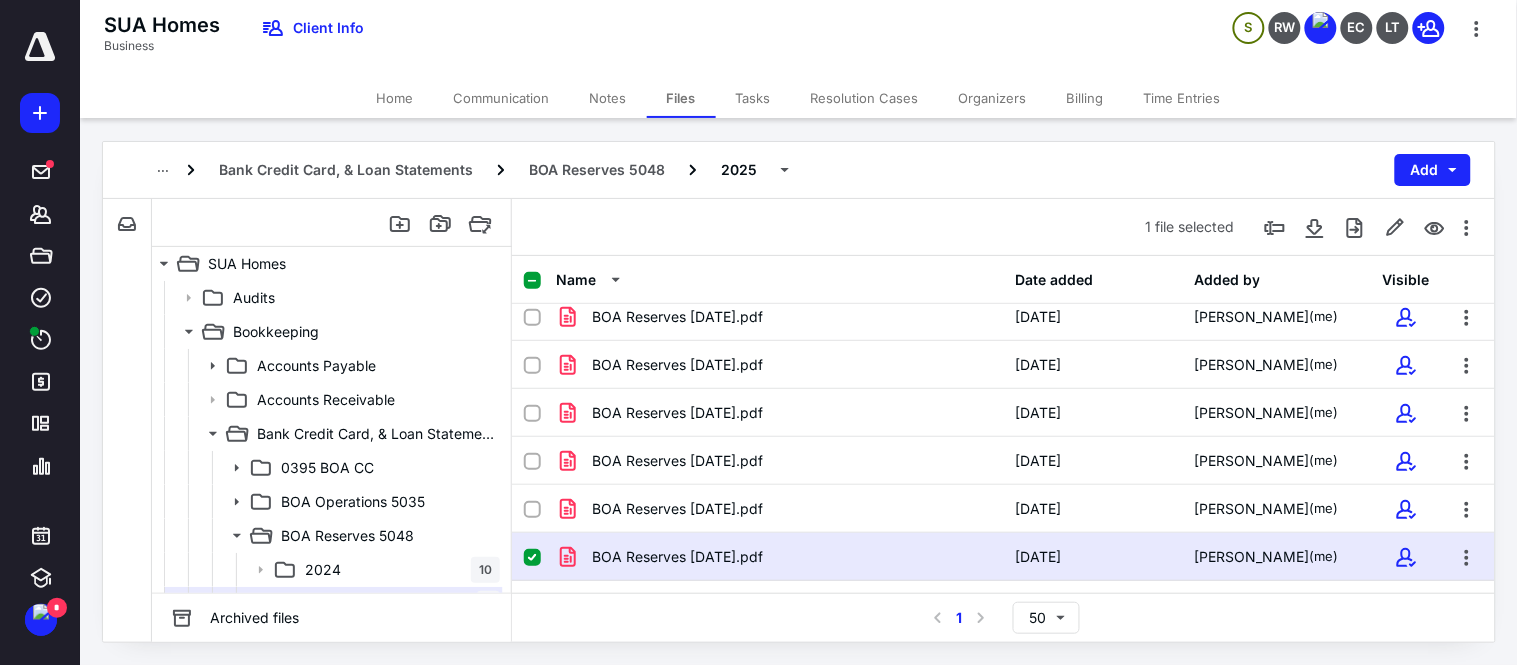 click on "BOA Reserves 06.30.25.pdf" at bounding box center (677, 557) 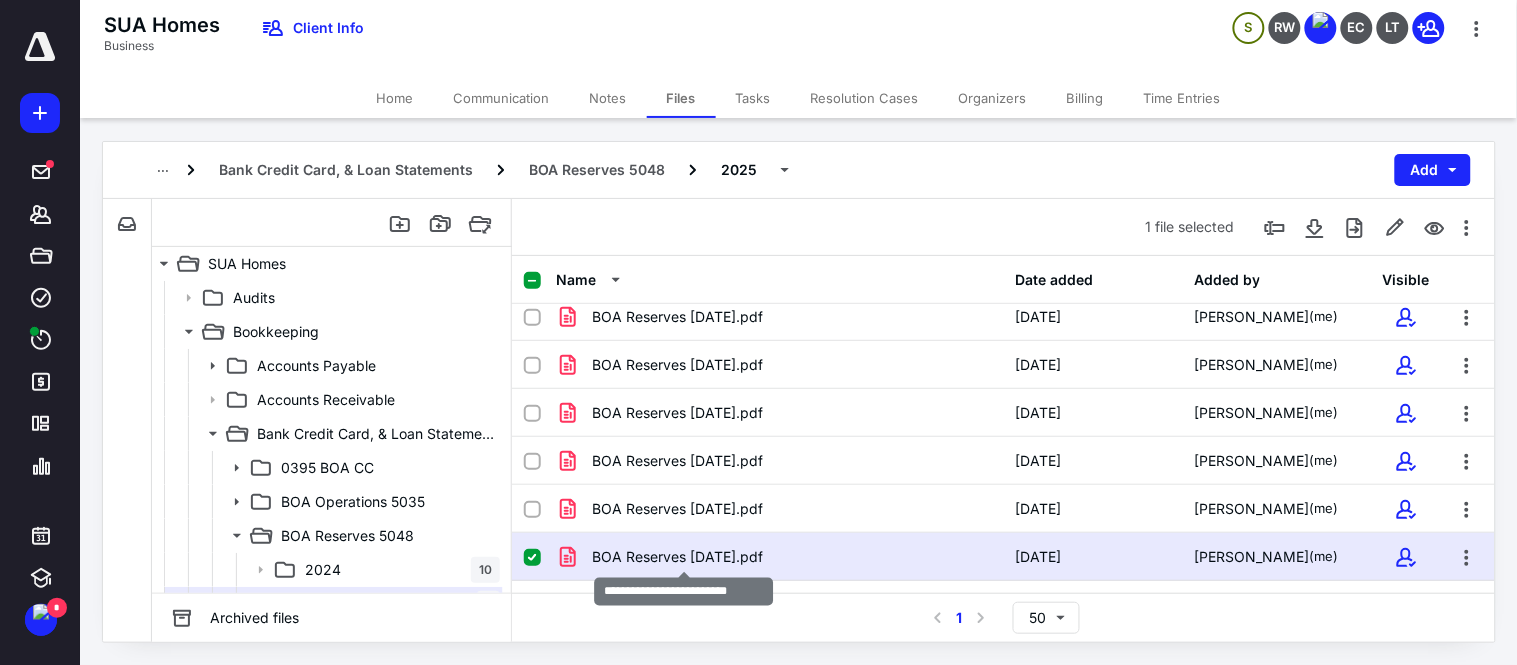 click on "BOA Reserves 06.30.25.pdf" at bounding box center (677, 557) 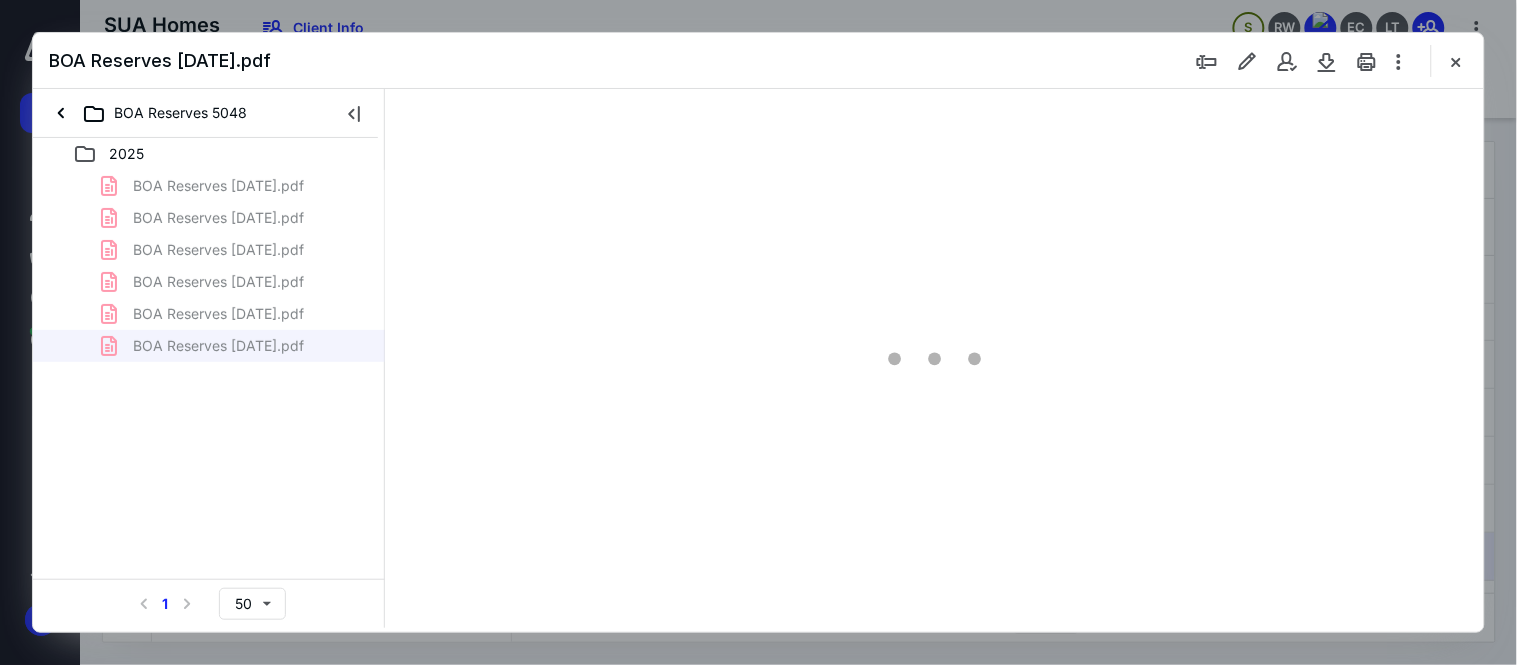 scroll, scrollTop: 0, scrollLeft: 0, axis: both 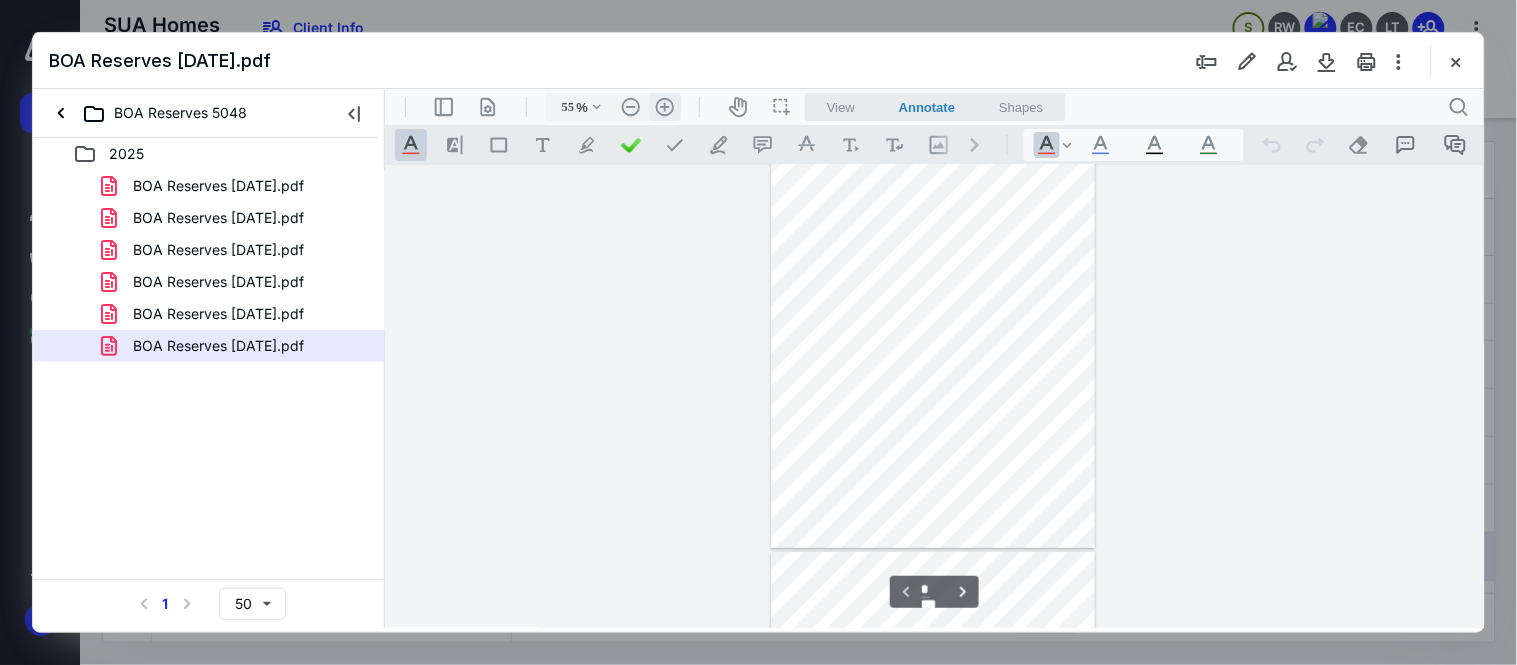 click on ".cls-1{fill:#abb0c4;} icon - header - zoom - in - line" at bounding box center [664, 106] 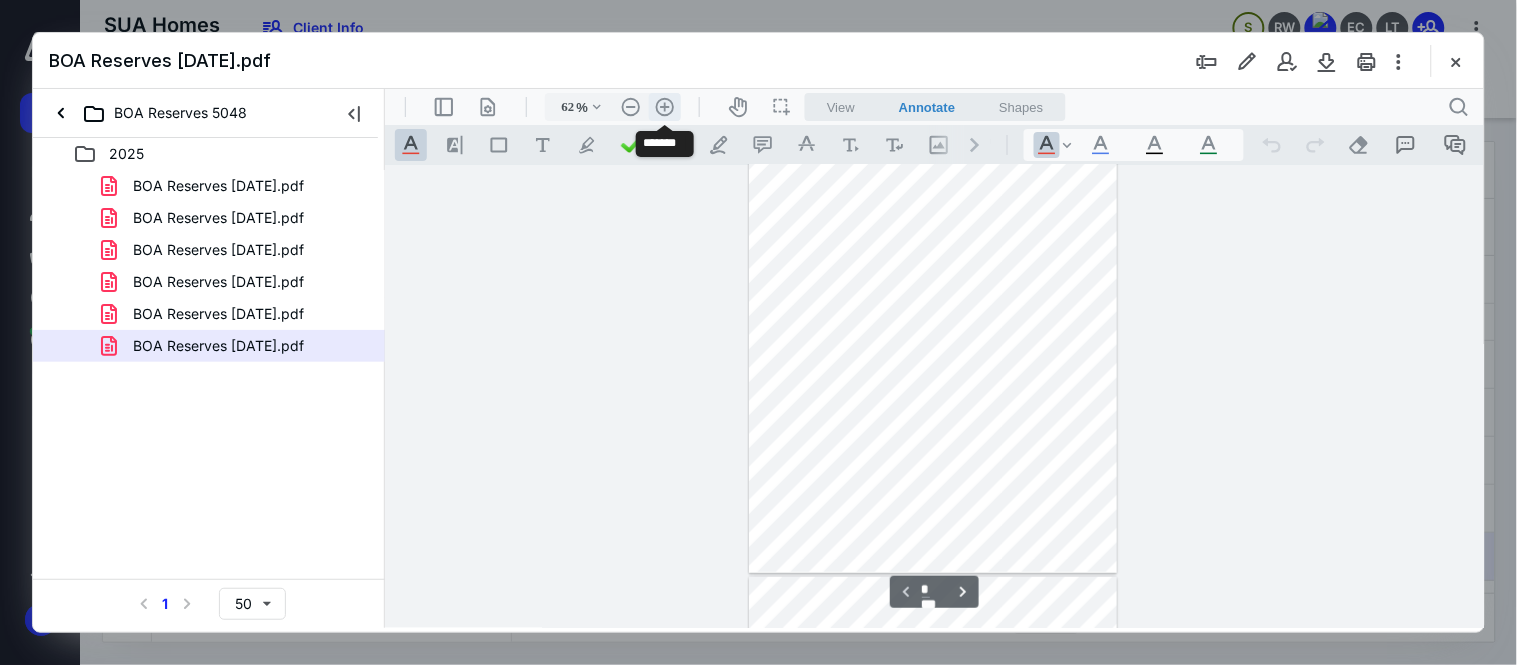 click on ".cls-1{fill:#abb0c4;} icon - header - zoom - in - line" at bounding box center (664, 106) 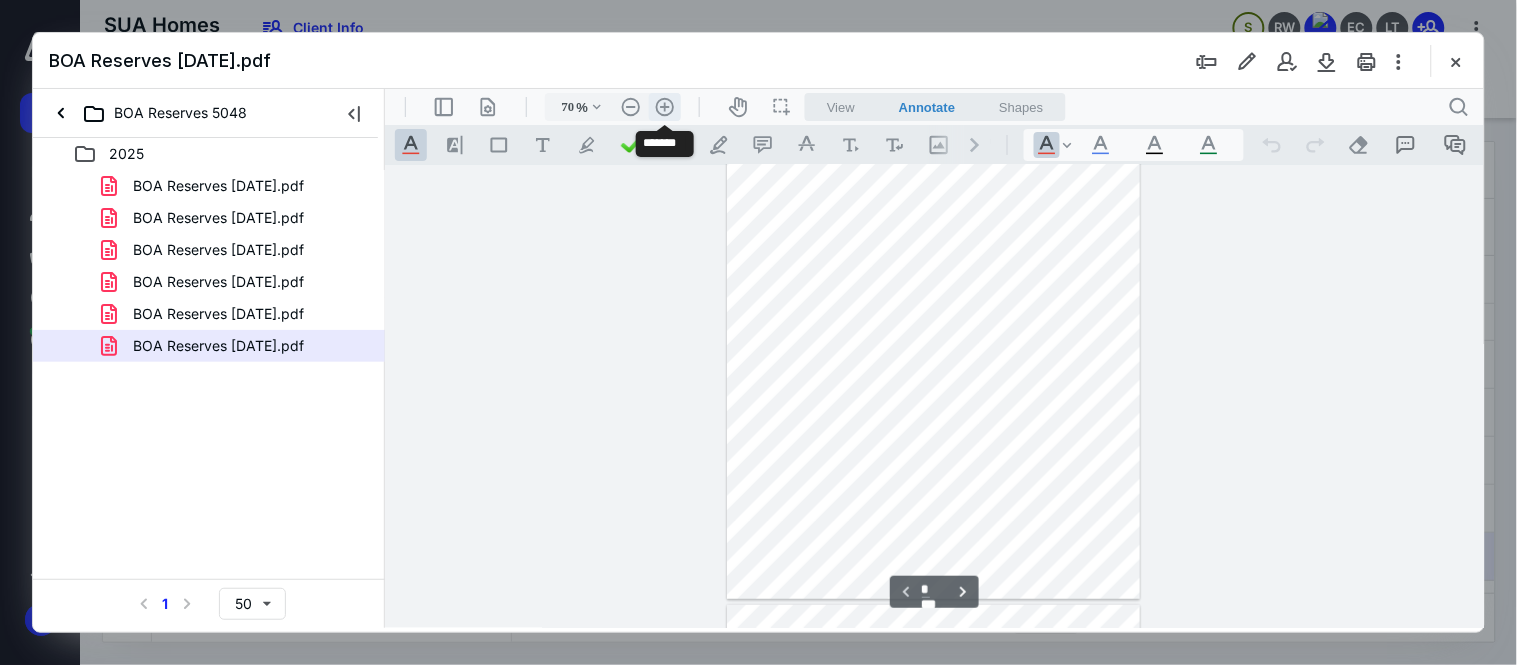click on ".cls-1{fill:#abb0c4;} icon - header - zoom - in - line" at bounding box center [664, 106] 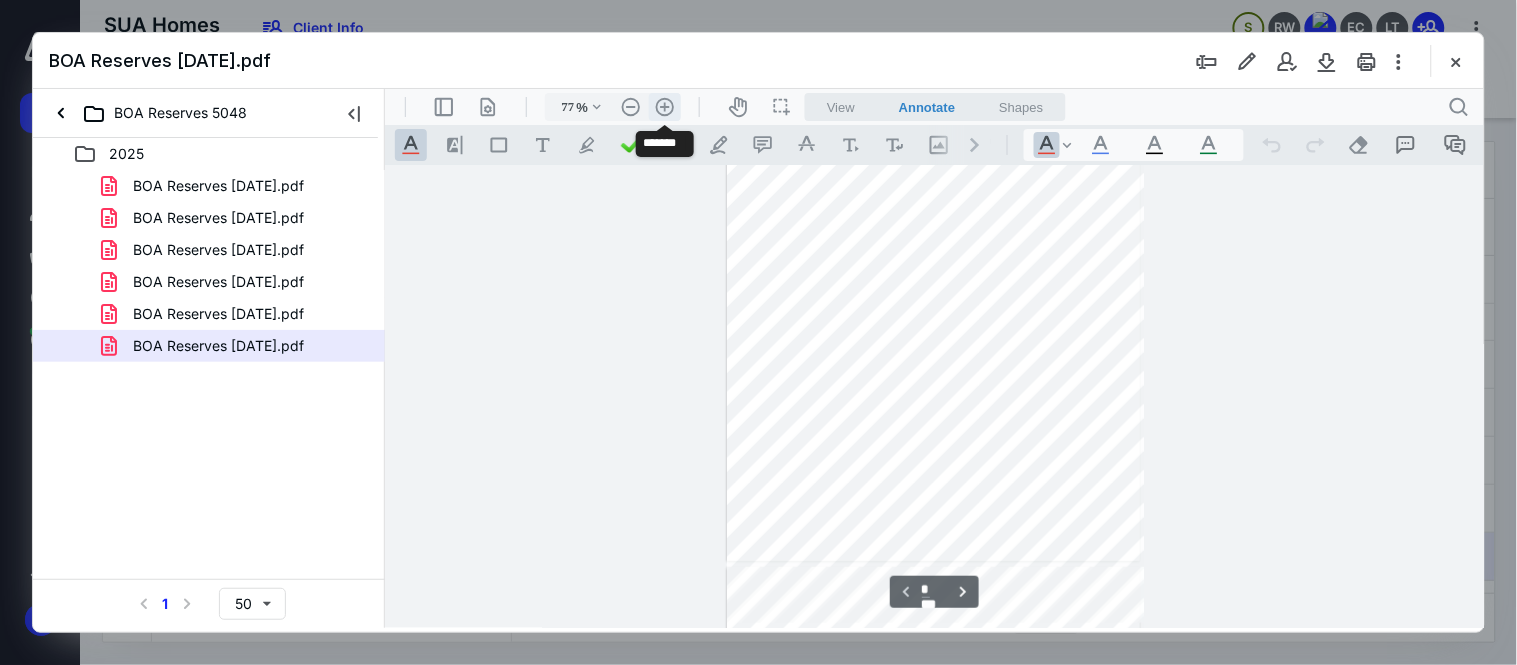 click on ".cls-1{fill:#abb0c4;} icon - header - zoom - in - line" at bounding box center [664, 106] 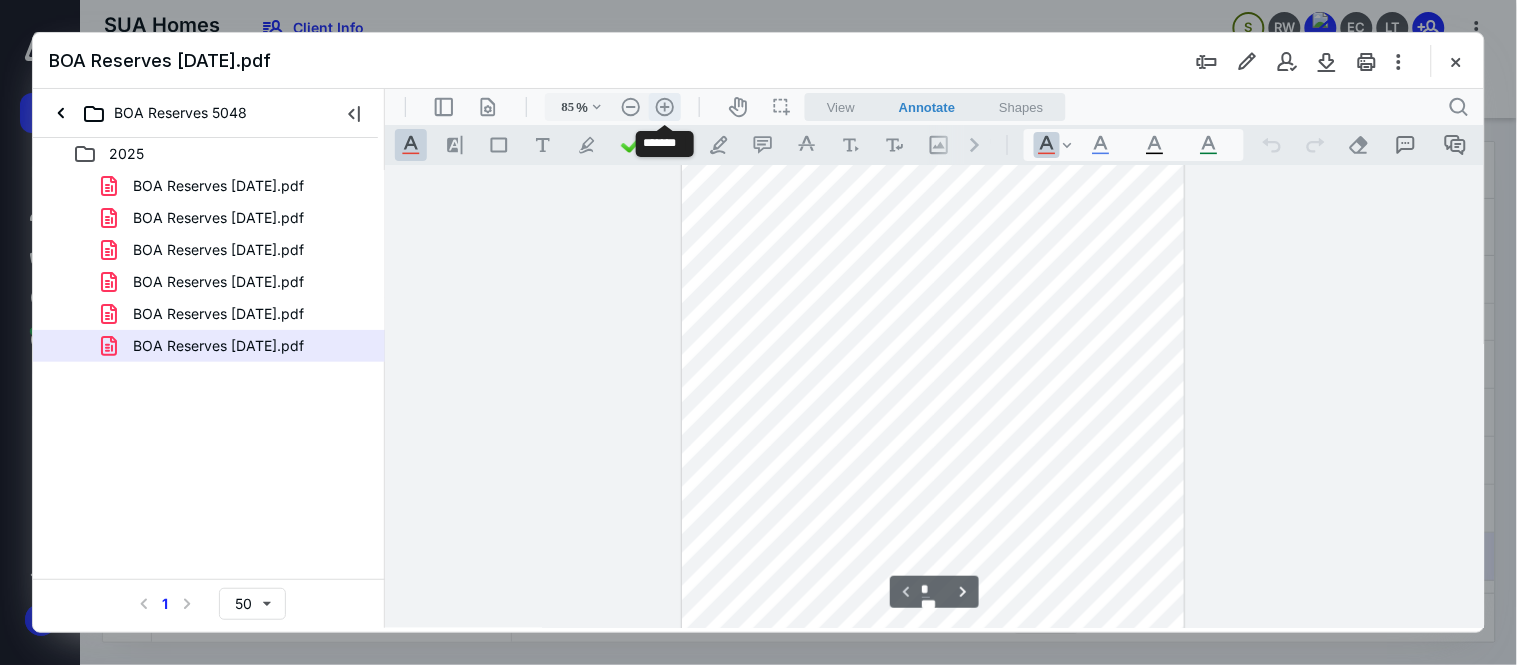 click on ".cls-1{fill:#abb0c4;} icon - header - zoom - in - line" at bounding box center (664, 106) 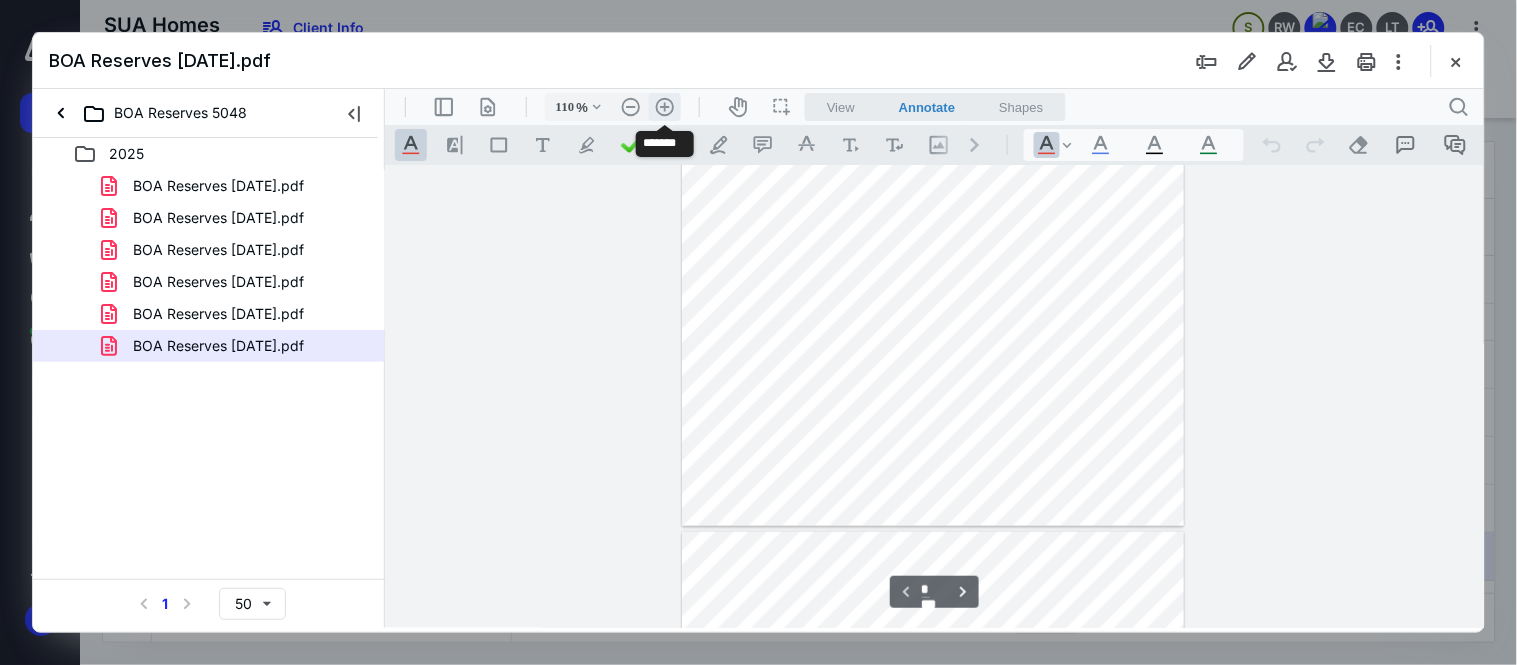 click on ".cls-1{fill:#abb0c4;} icon - header - zoom - in - line" at bounding box center [664, 106] 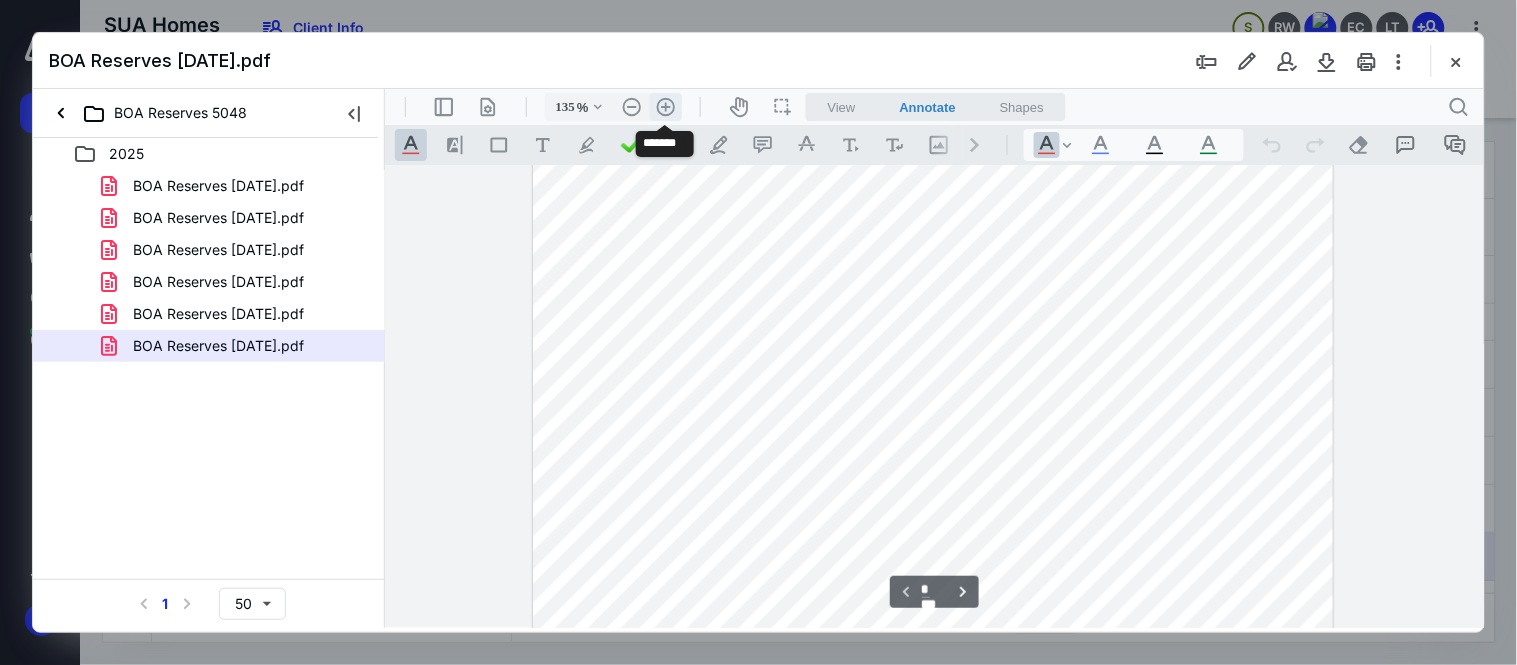 click on ".cls-1{fill:#abb0c4;} icon - header - zoom - in - line" at bounding box center [665, 106] 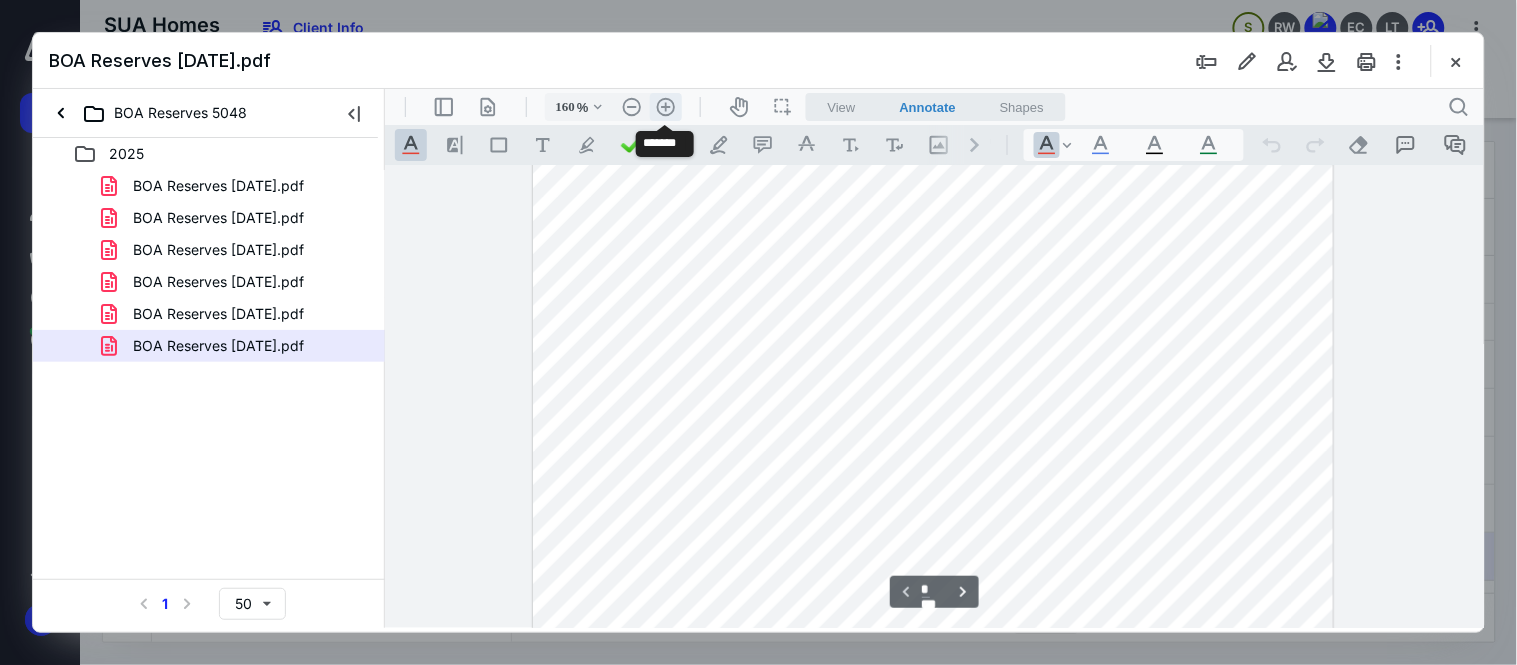 scroll, scrollTop: 602, scrollLeft: 0, axis: vertical 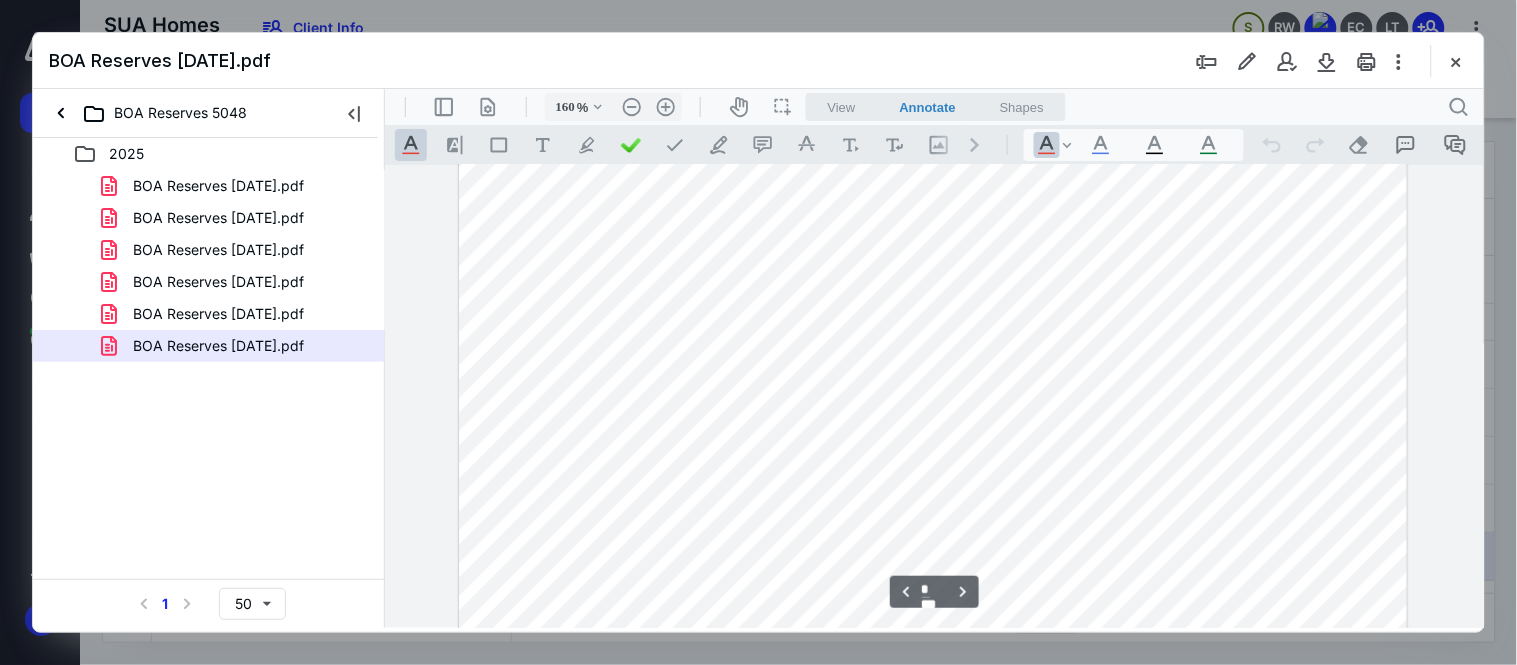type on "*" 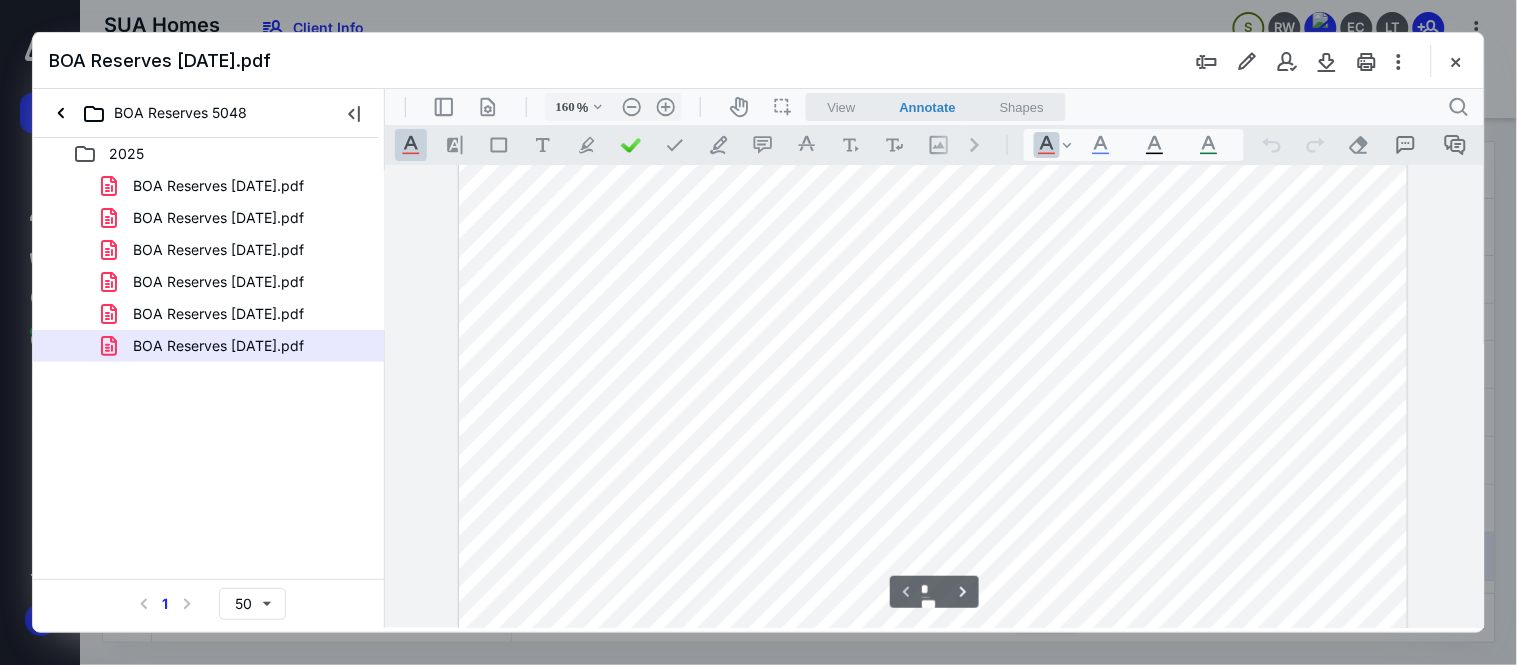 scroll, scrollTop: 380, scrollLeft: 0, axis: vertical 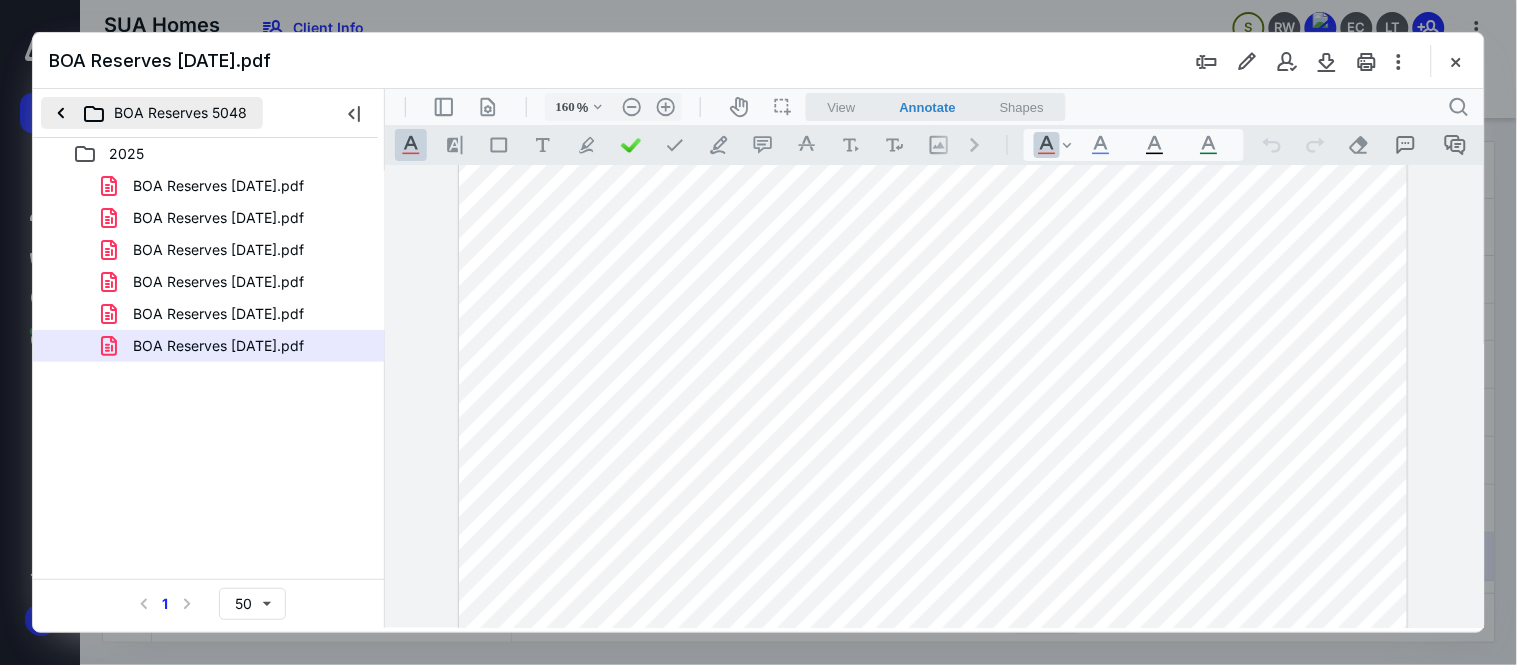 click on "BOA Reserves 5048" at bounding box center [152, 113] 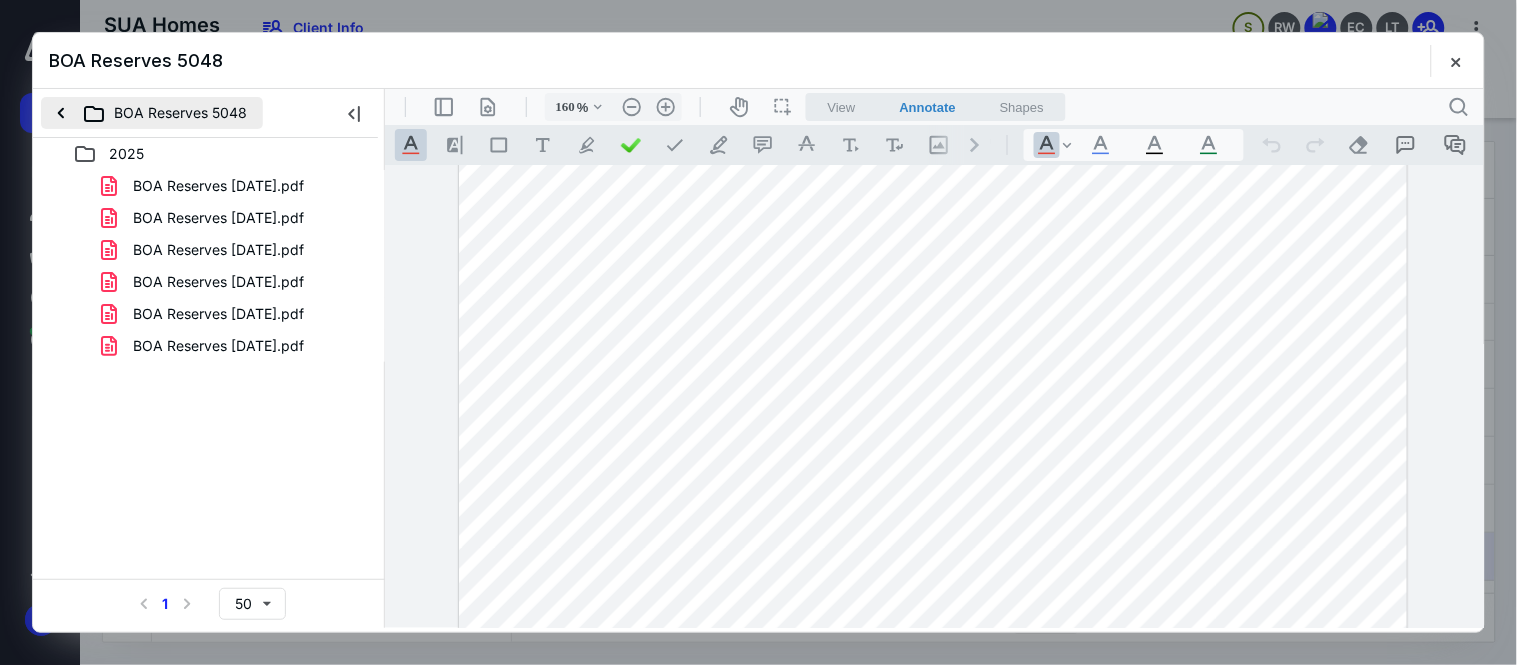 click on "BOA Reserves 5048" at bounding box center (152, 113) 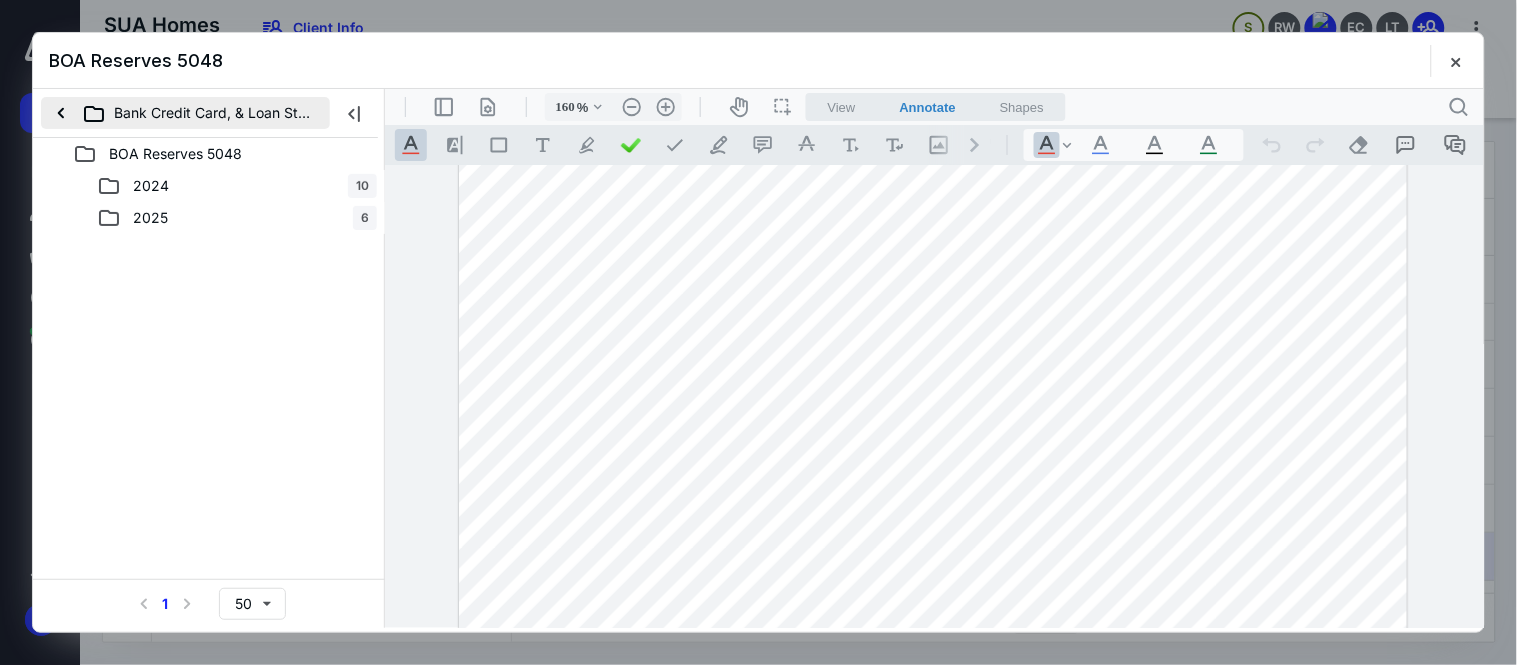 click on "Bank Credit Card, & Loan Statements" at bounding box center [185, 113] 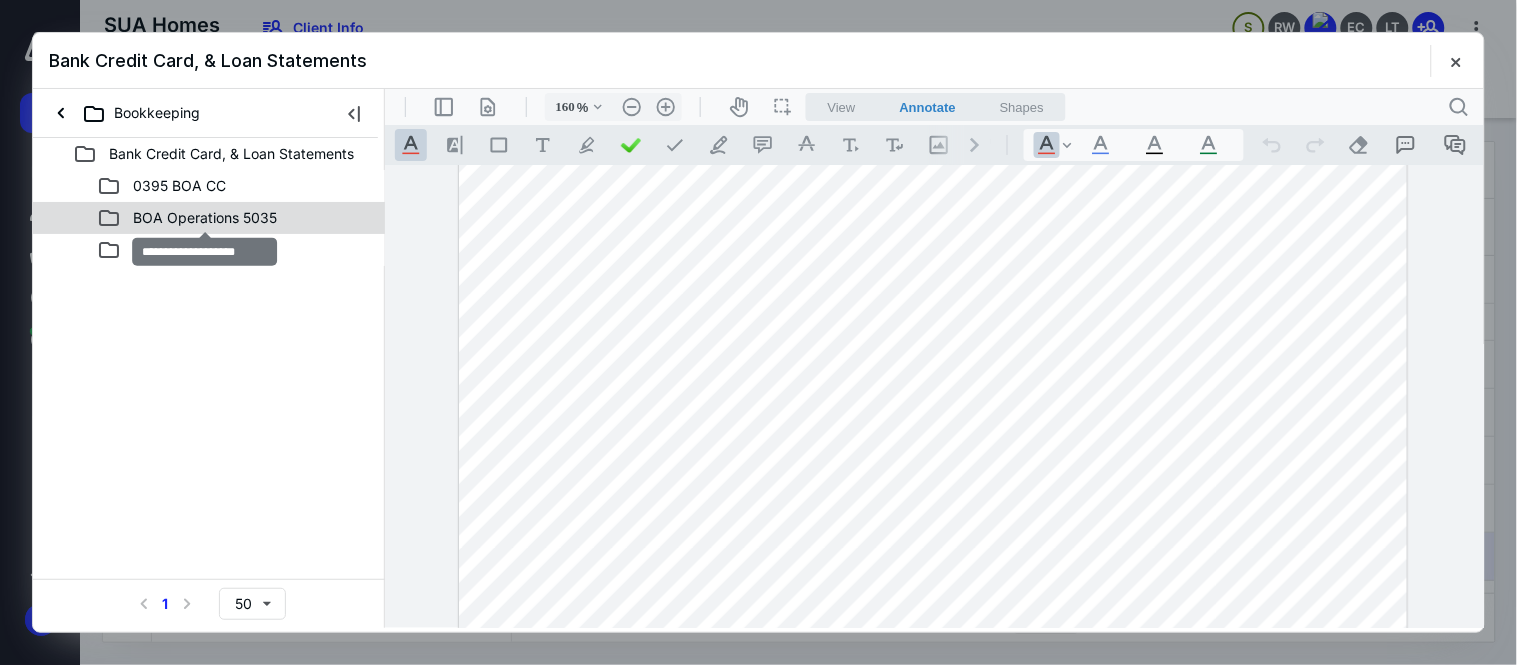 click on "BOA Operations 5035" at bounding box center (205, 218) 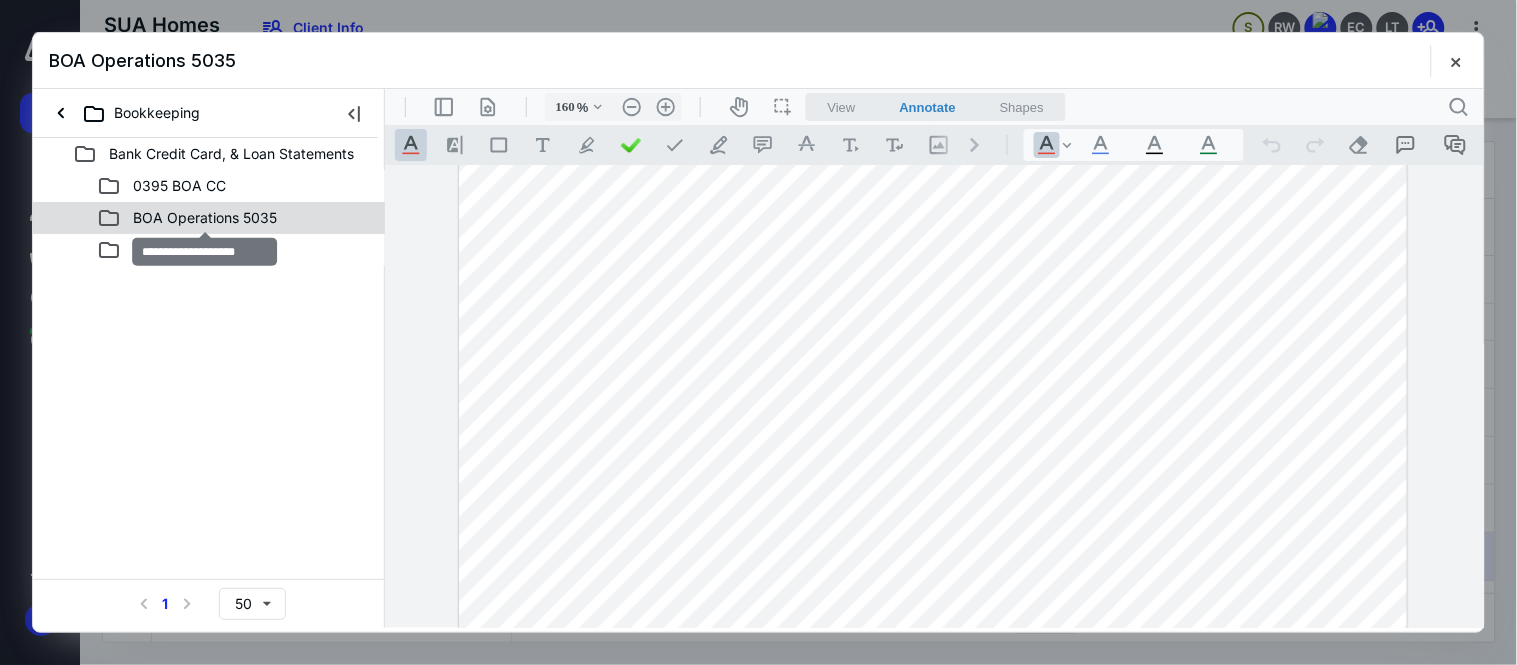 click on "BOA Operations 5035" at bounding box center [205, 218] 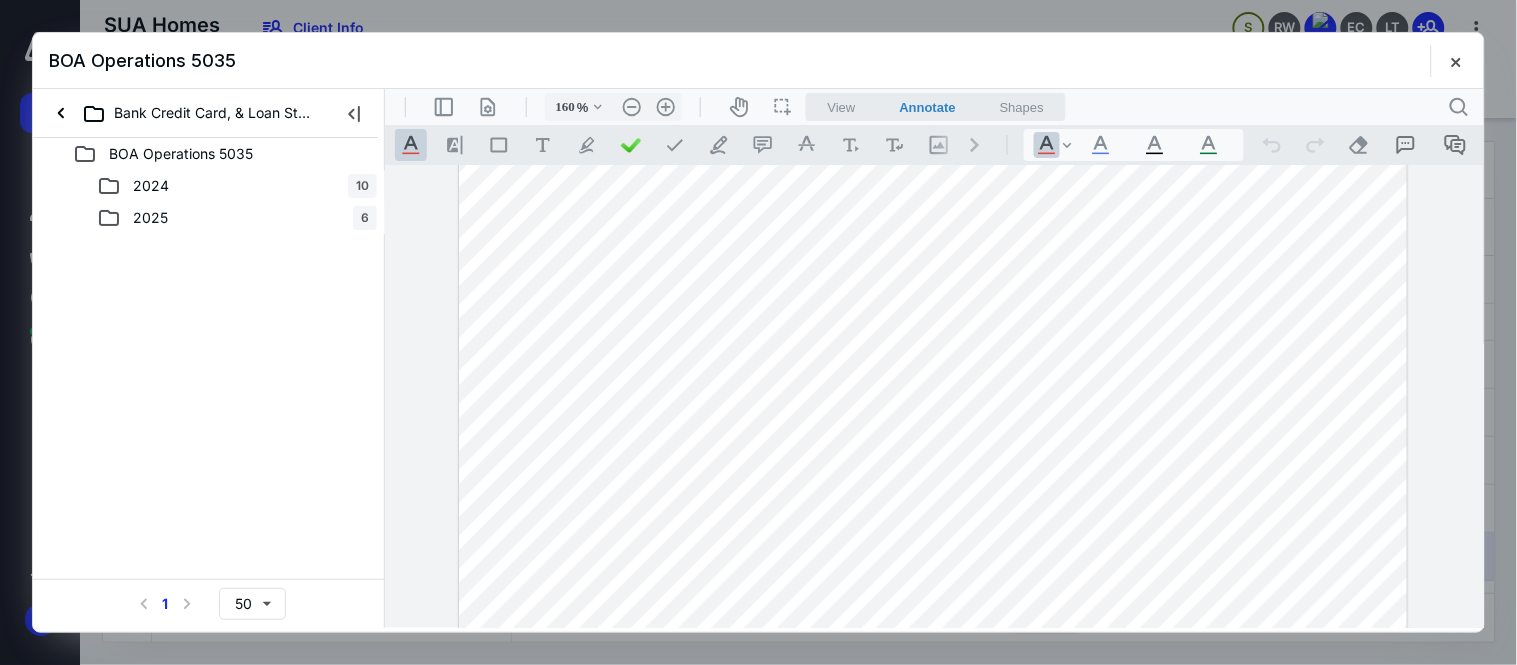 click on "2025 6" at bounding box center (237, 218) 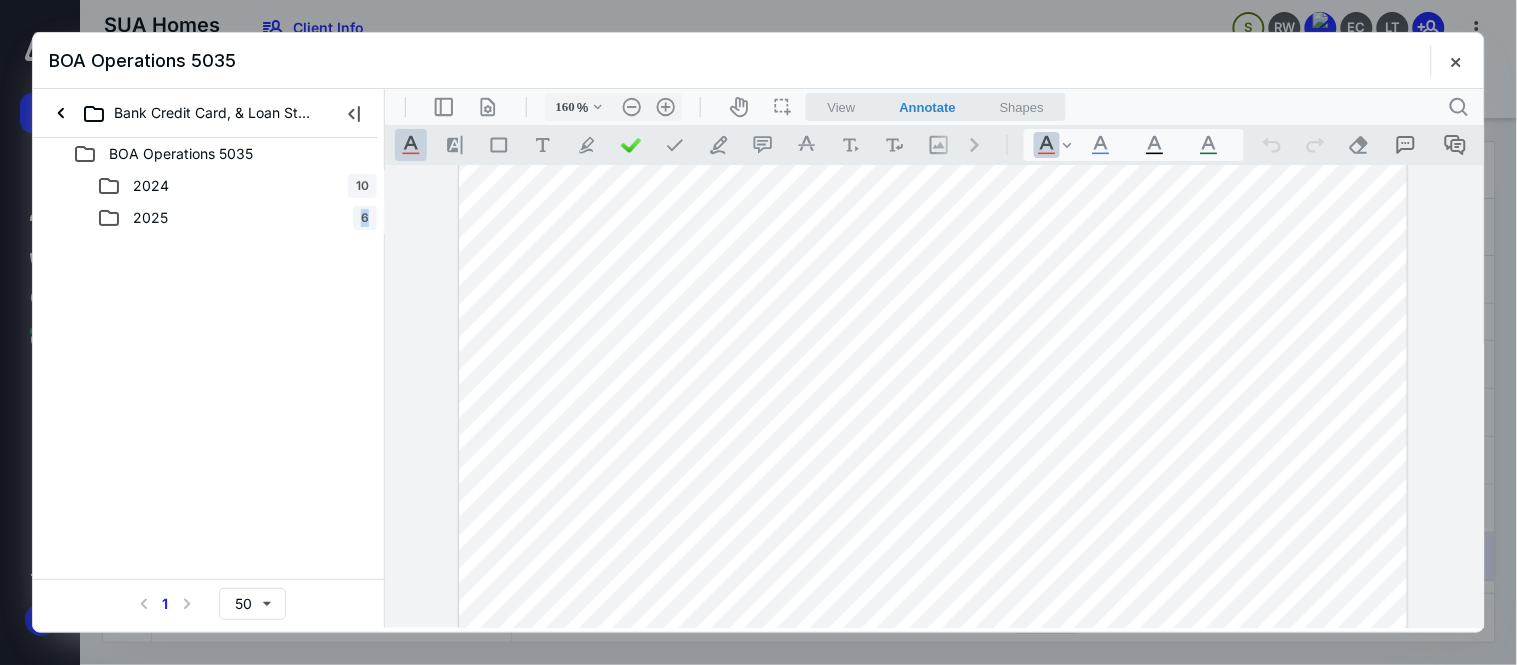 click on "2025 6" at bounding box center (237, 218) 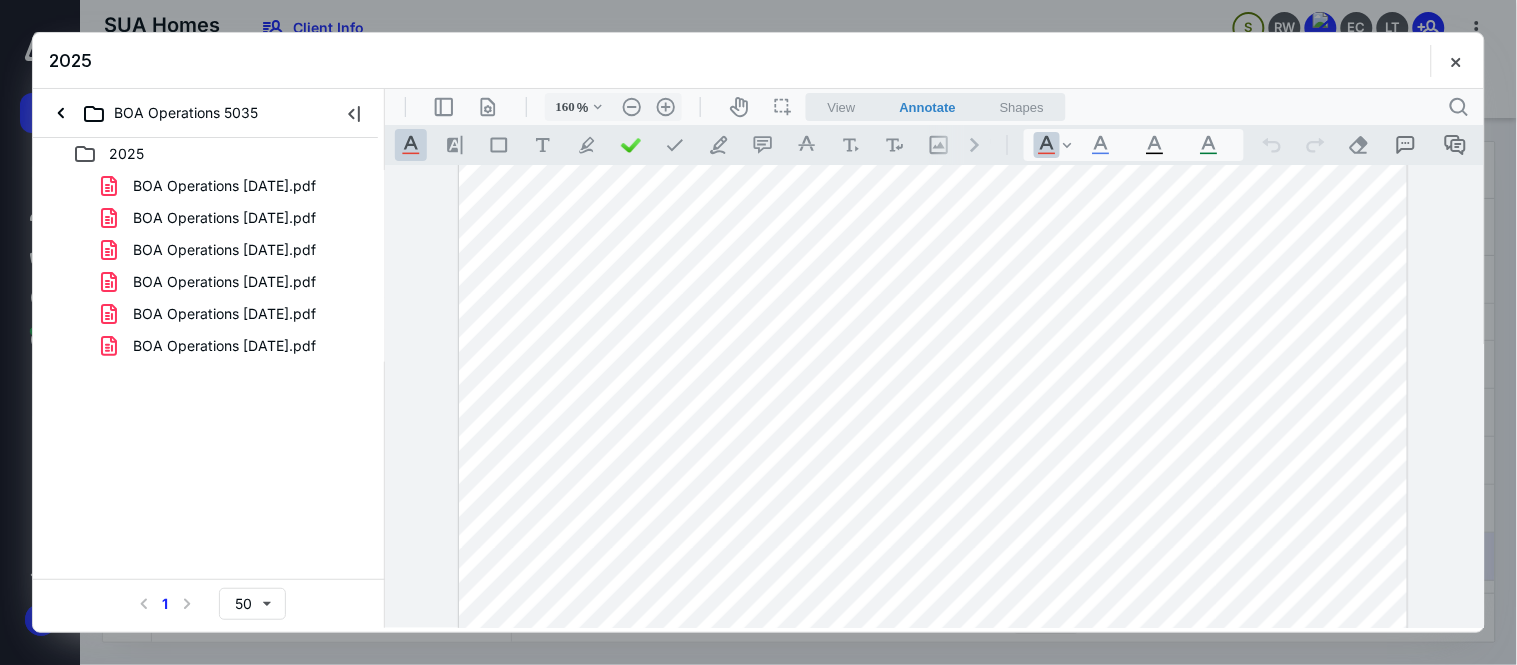 click on "BOA Operations 06.30.25.pdf" at bounding box center (212, 346) 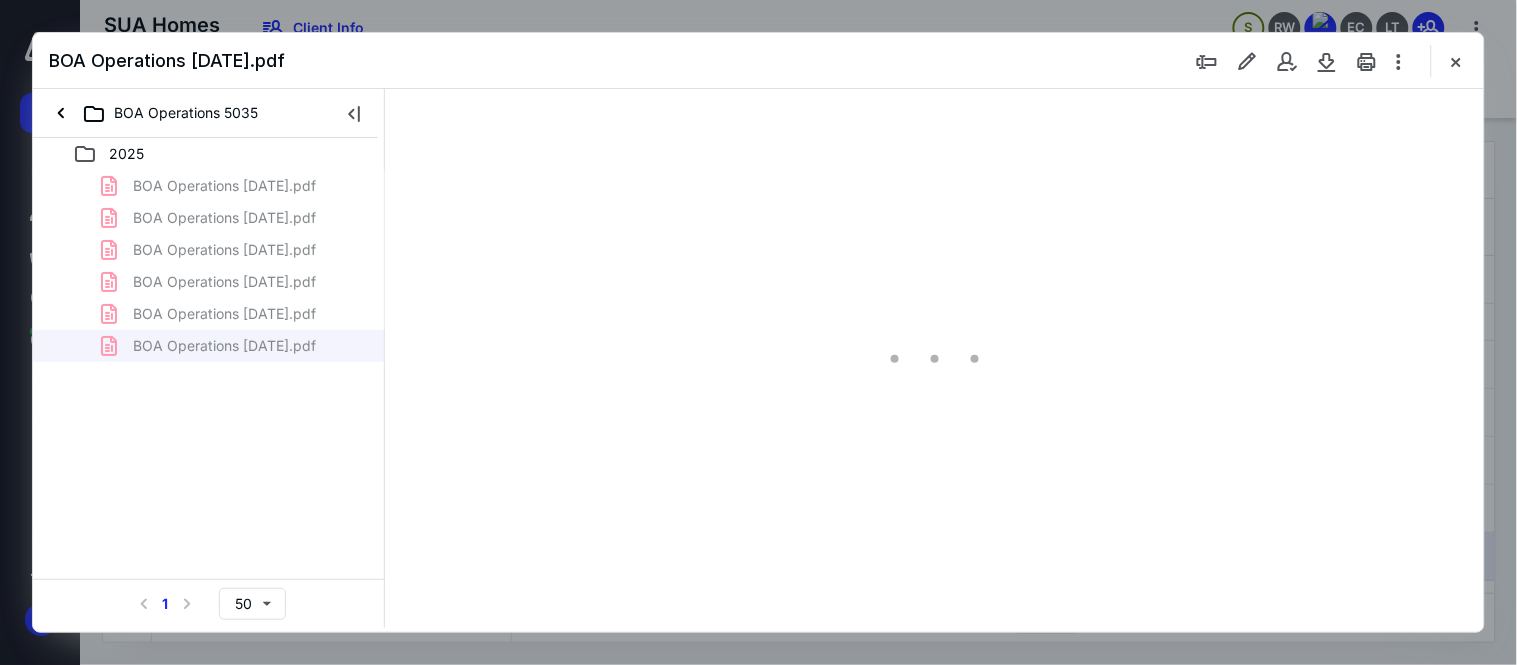 scroll, scrollTop: 77, scrollLeft: 0, axis: vertical 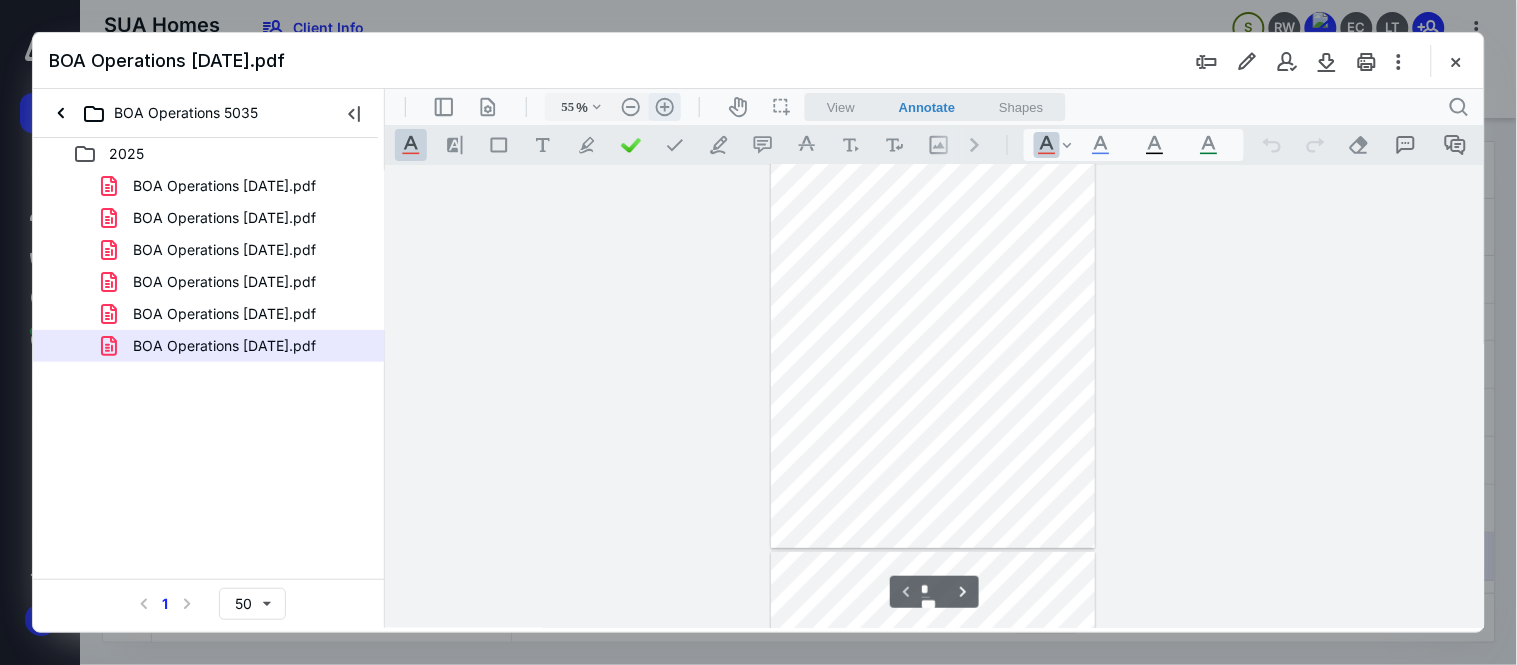click on ".cls-1{fill:#abb0c4;} icon - header - zoom - in - line" at bounding box center (664, 106) 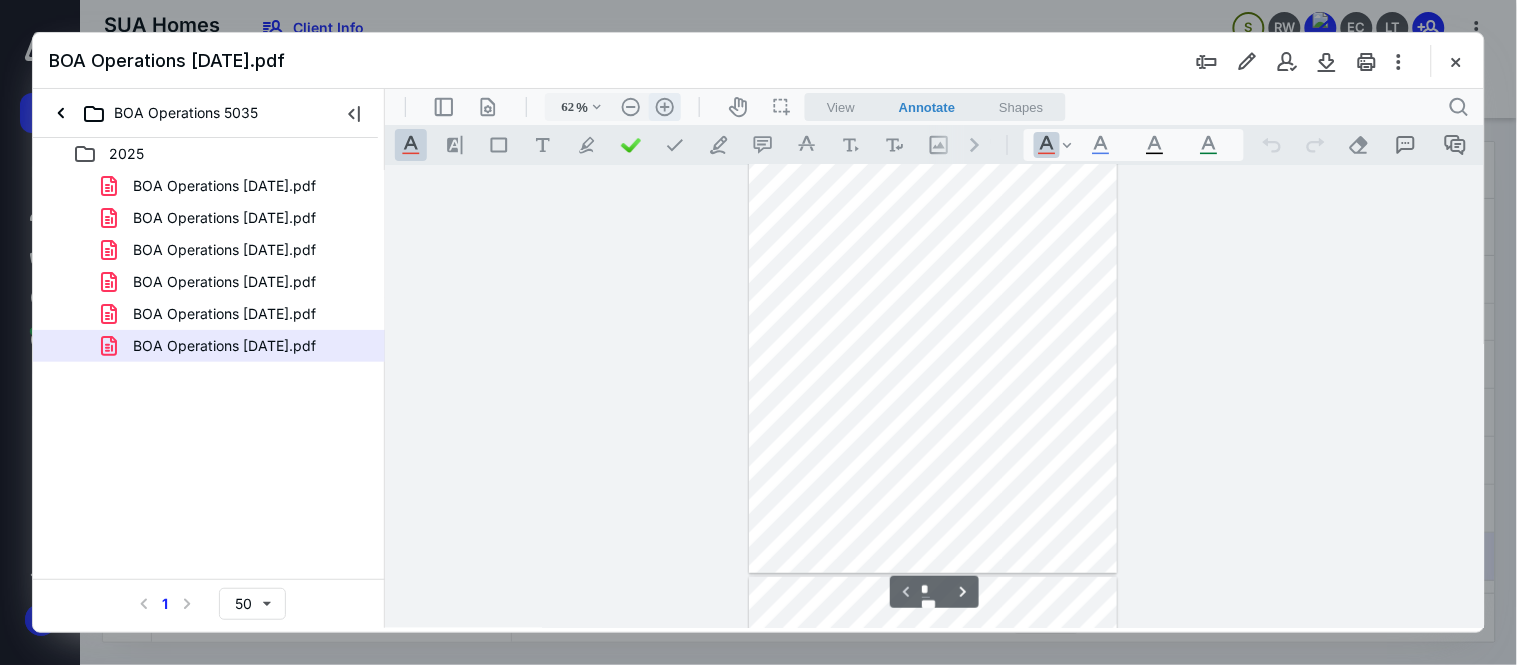 click on ".cls-1{fill:#abb0c4;} icon - header - zoom - in - line" at bounding box center (664, 106) 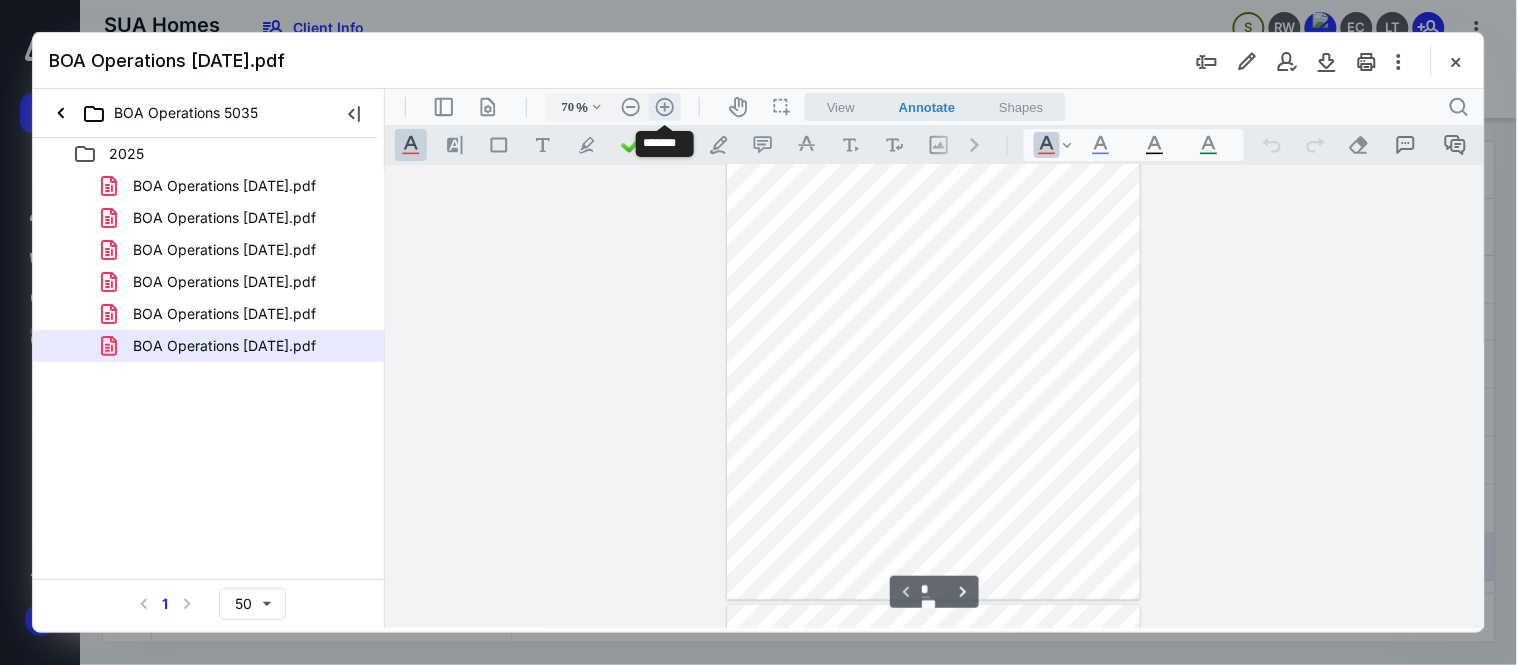 click on ".cls-1{fill:#abb0c4;} icon - header - zoom - in - line" at bounding box center (664, 106) 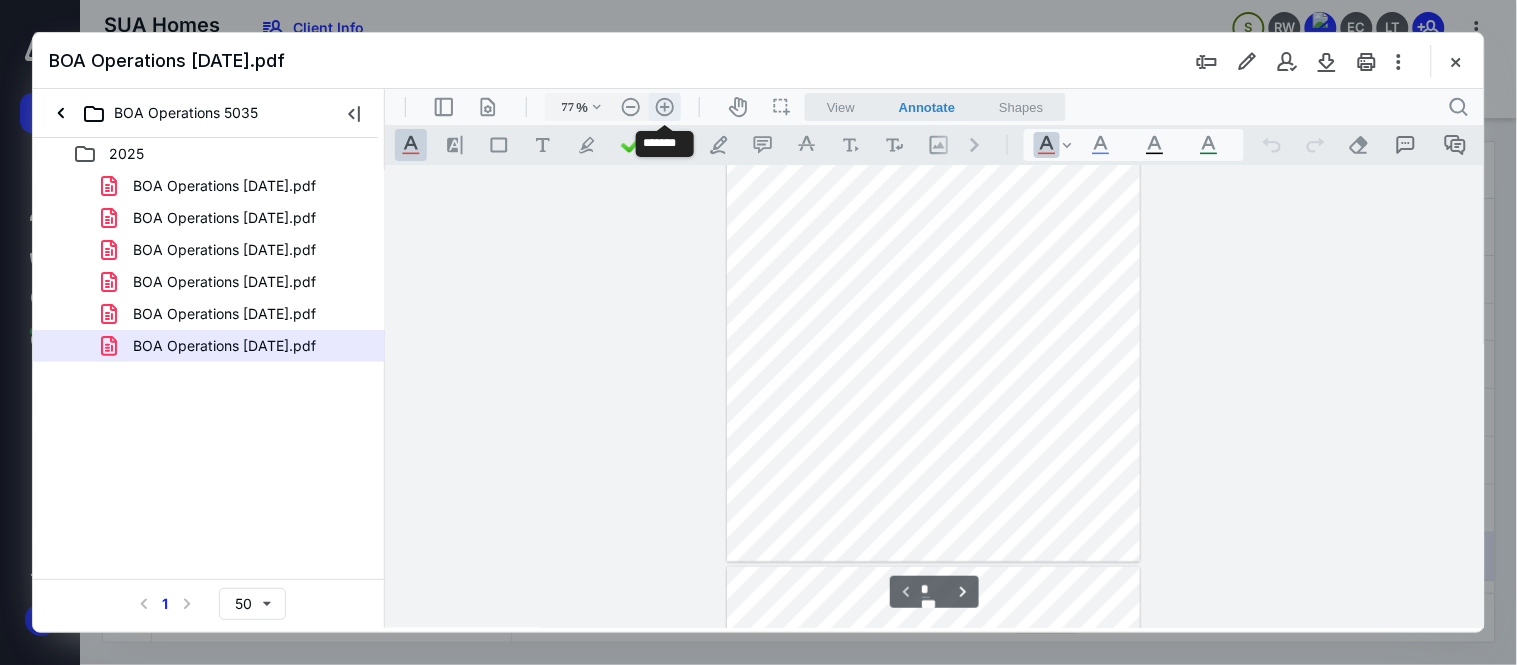 click on ".cls-1{fill:#abb0c4;} icon - header - zoom - in - line" at bounding box center (664, 106) 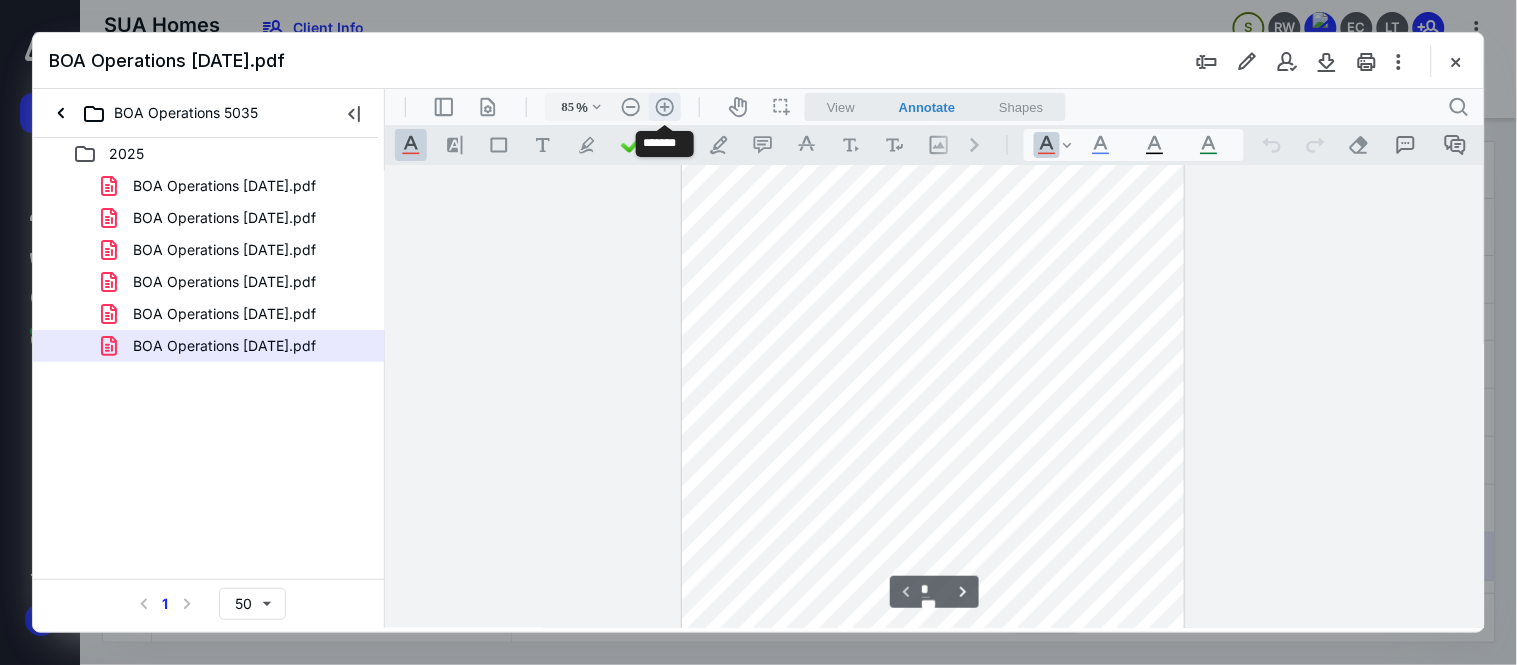 click on ".cls-1{fill:#abb0c4;} icon - header - zoom - in - line" at bounding box center (664, 106) 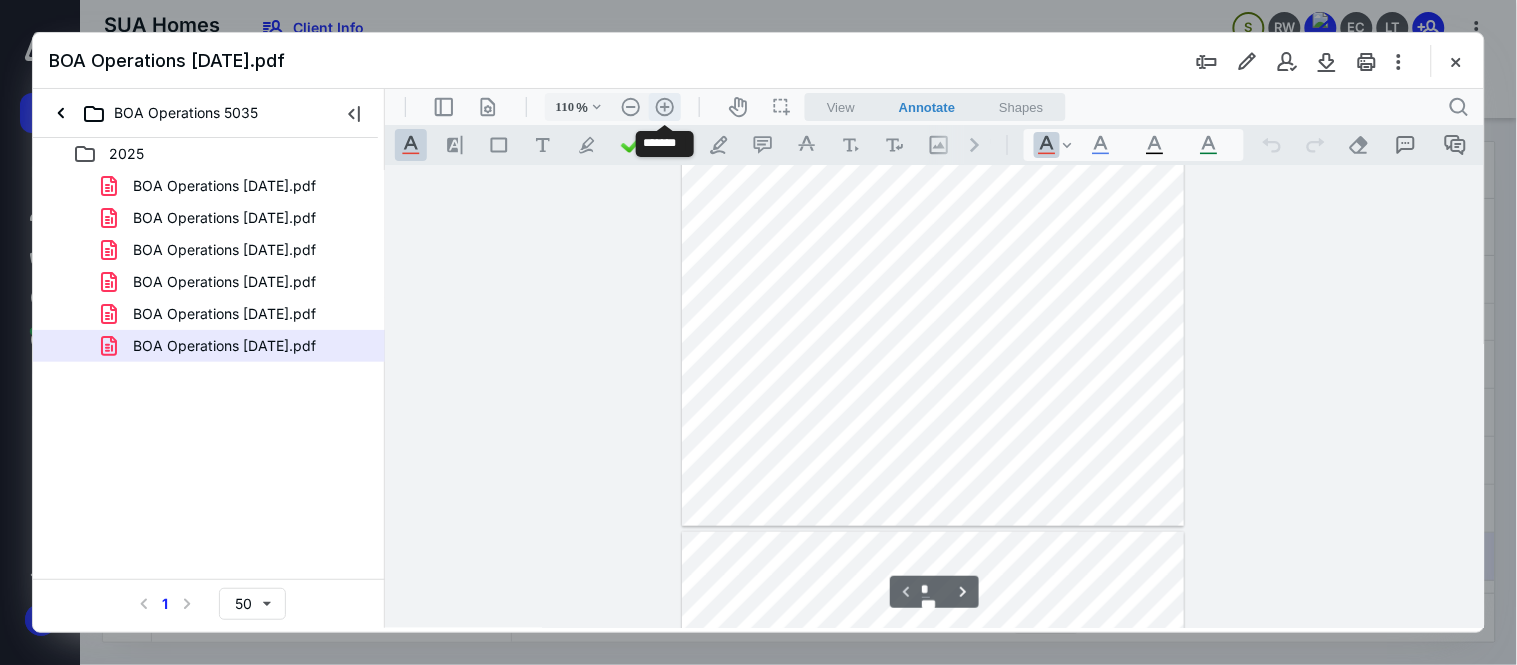 click on ".cls-1{fill:#abb0c4;} icon - header - zoom - in - line" at bounding box center [664, 106] 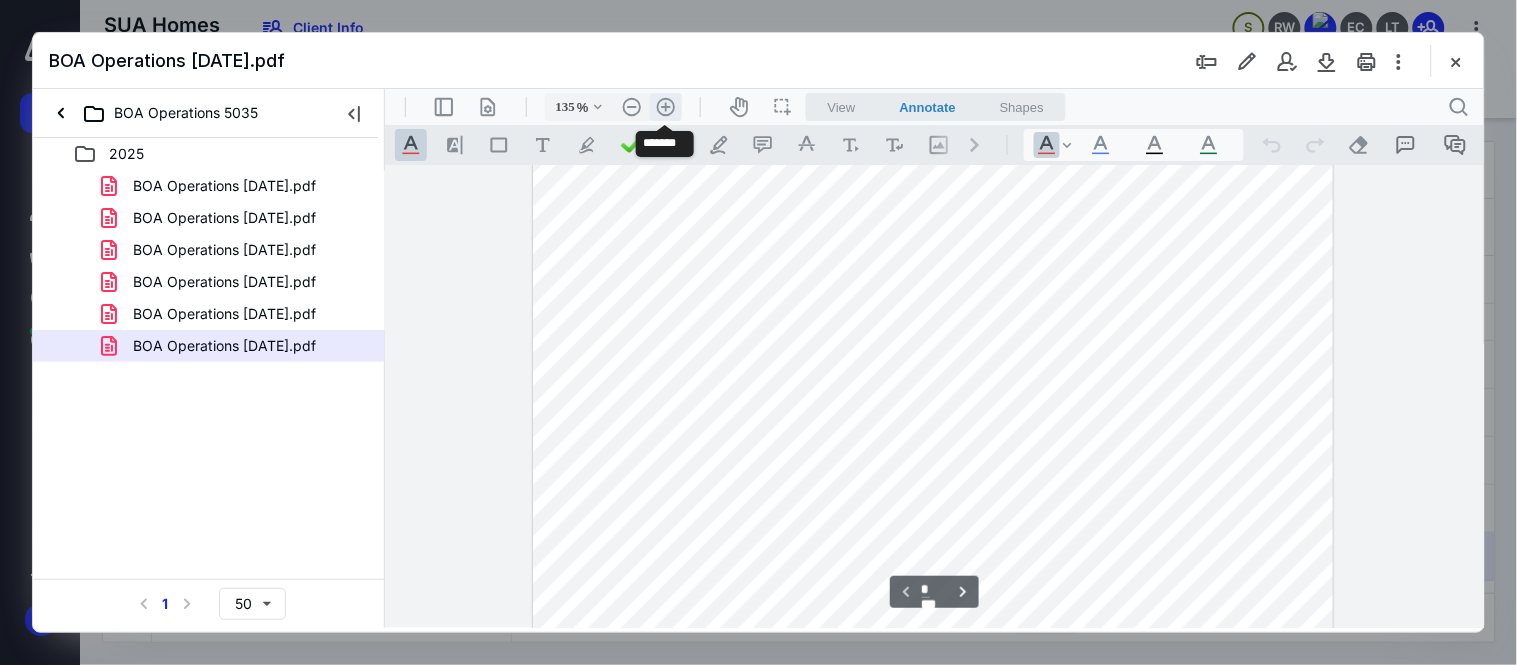 click on ".cls-1{fill:#abb0c4;} icon - header - zoom - in - line" at bounding box center (665, 106) 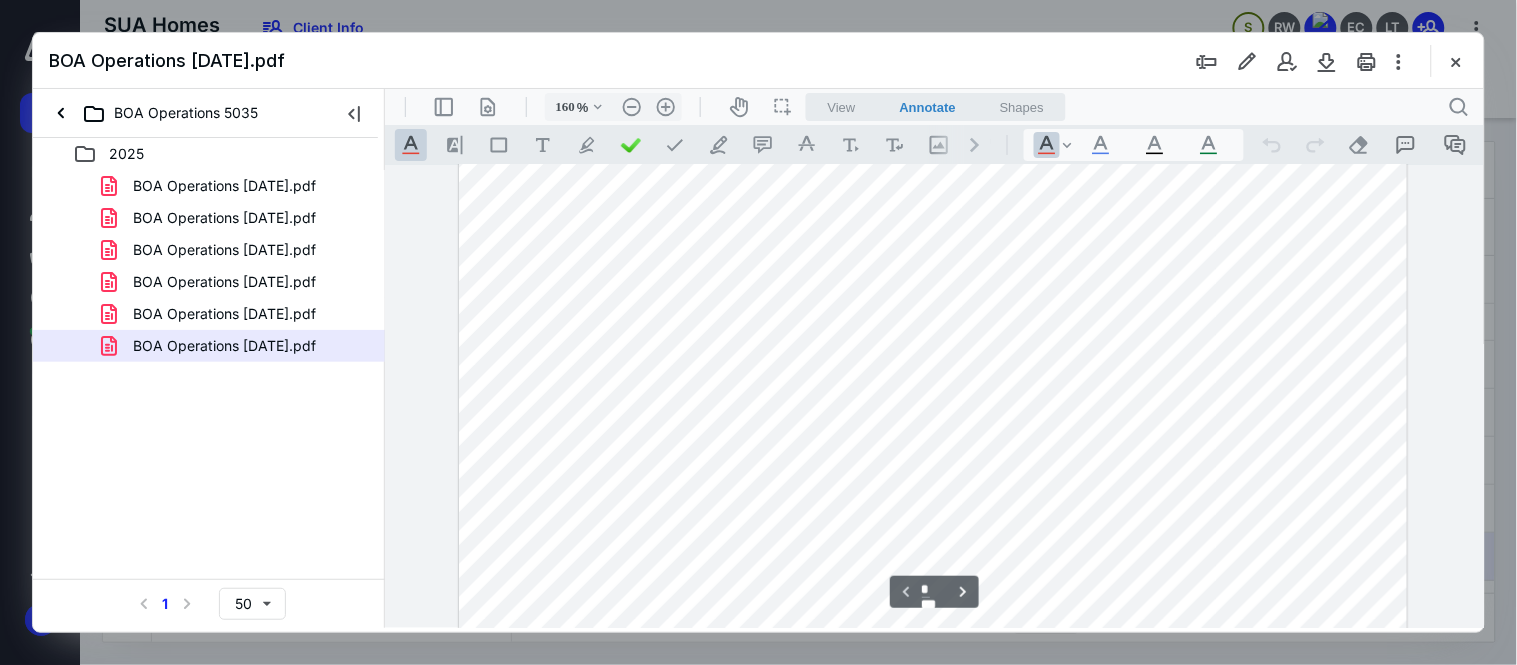 scroll, scrollTop: 0, scrollLeft: 0, axis: both 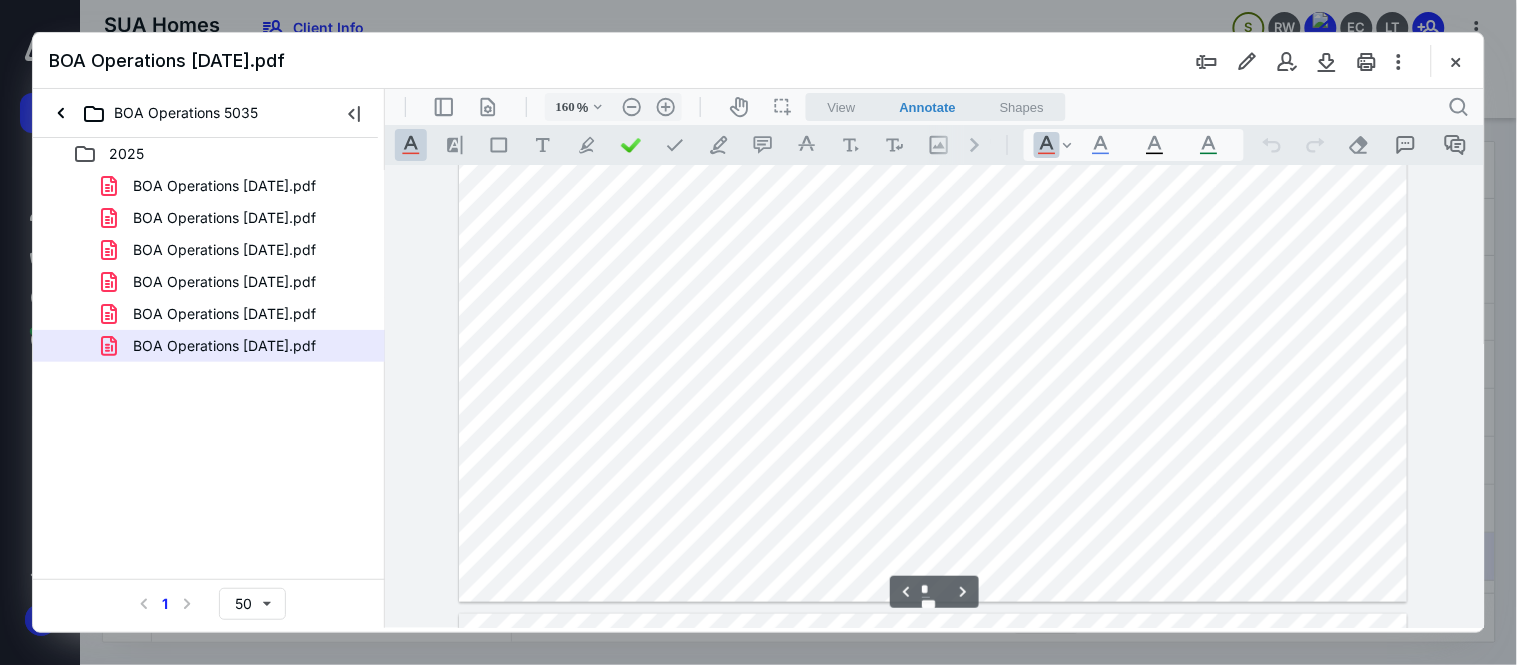 type on "*" 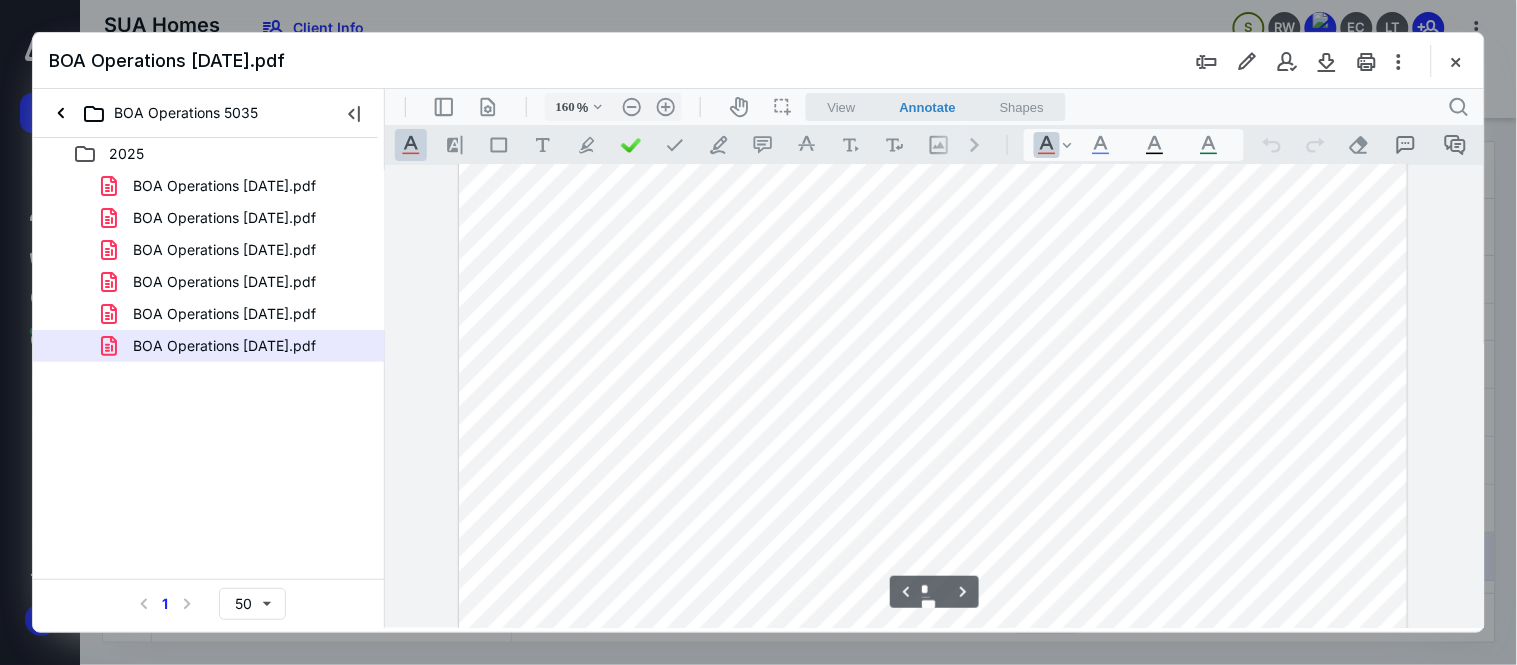 scroll, scrollTop: 2888, scrollLeft: 0, axis: vertical 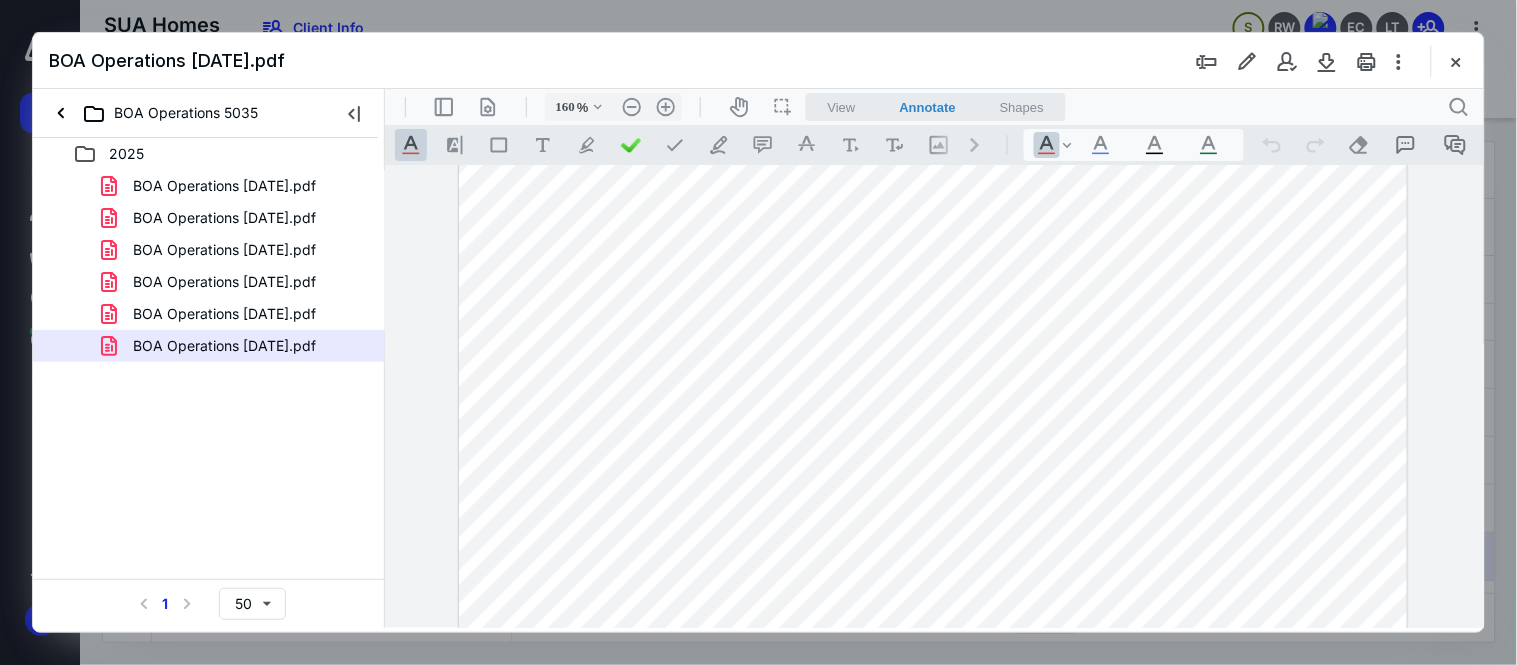 drag, startPoint x: 594, startPoint y: 320, endPoint x: 762, endPoint y: 313, distance: 168.14577 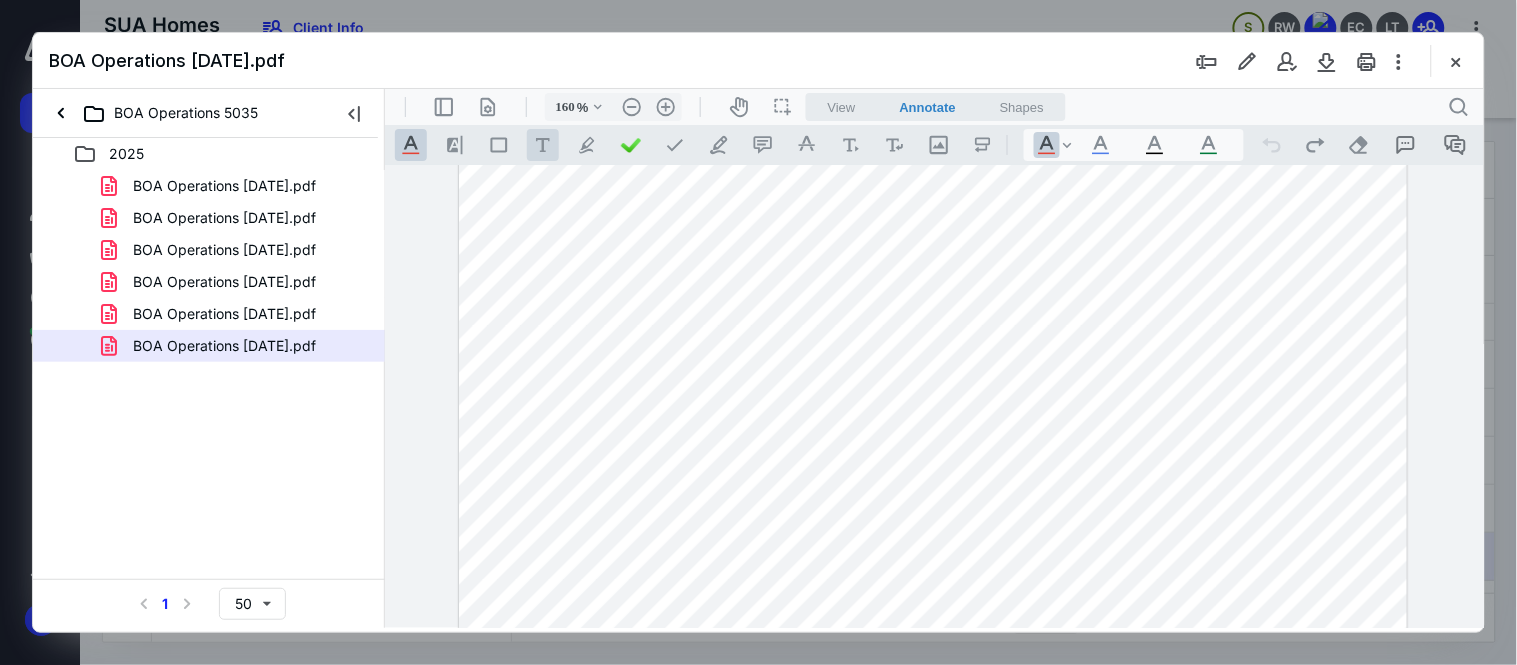 click on ".cls-1{fill:#abb0c4;} icon - tool - text - free text" at bounding box center (542, 144) 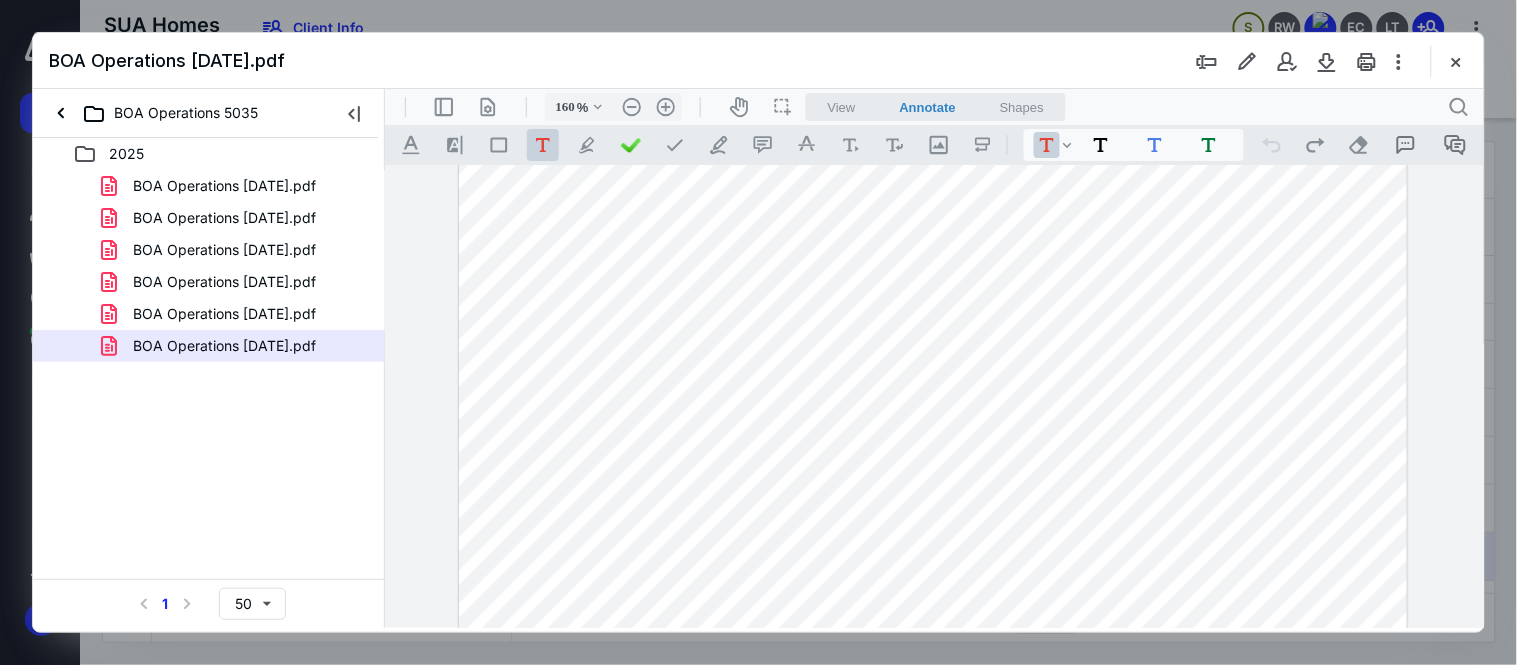 drag, startPoint x: 596, startPoint y: 323, endPoint x: 734, endPoint y: 337, distance: 138.70833 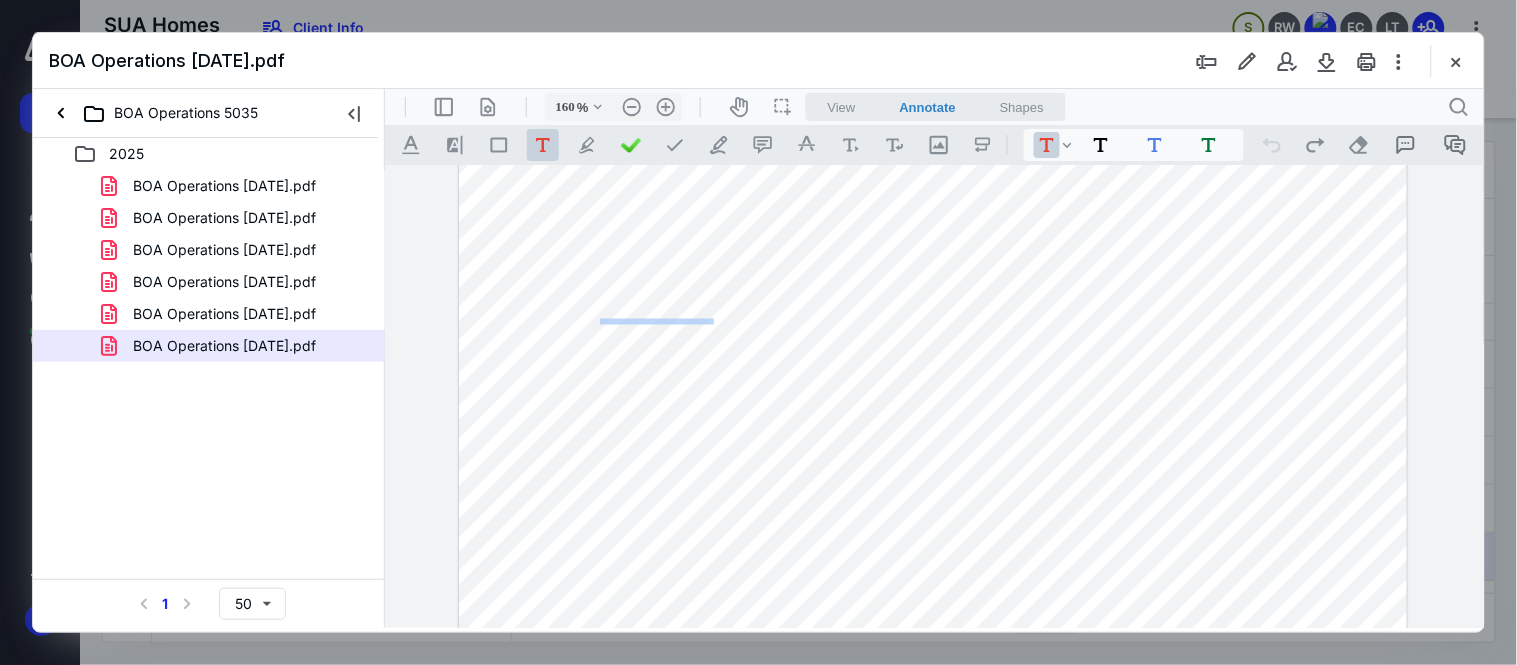 scroll, scrollTop: 17, scrollLeft: 0, axis: vertical 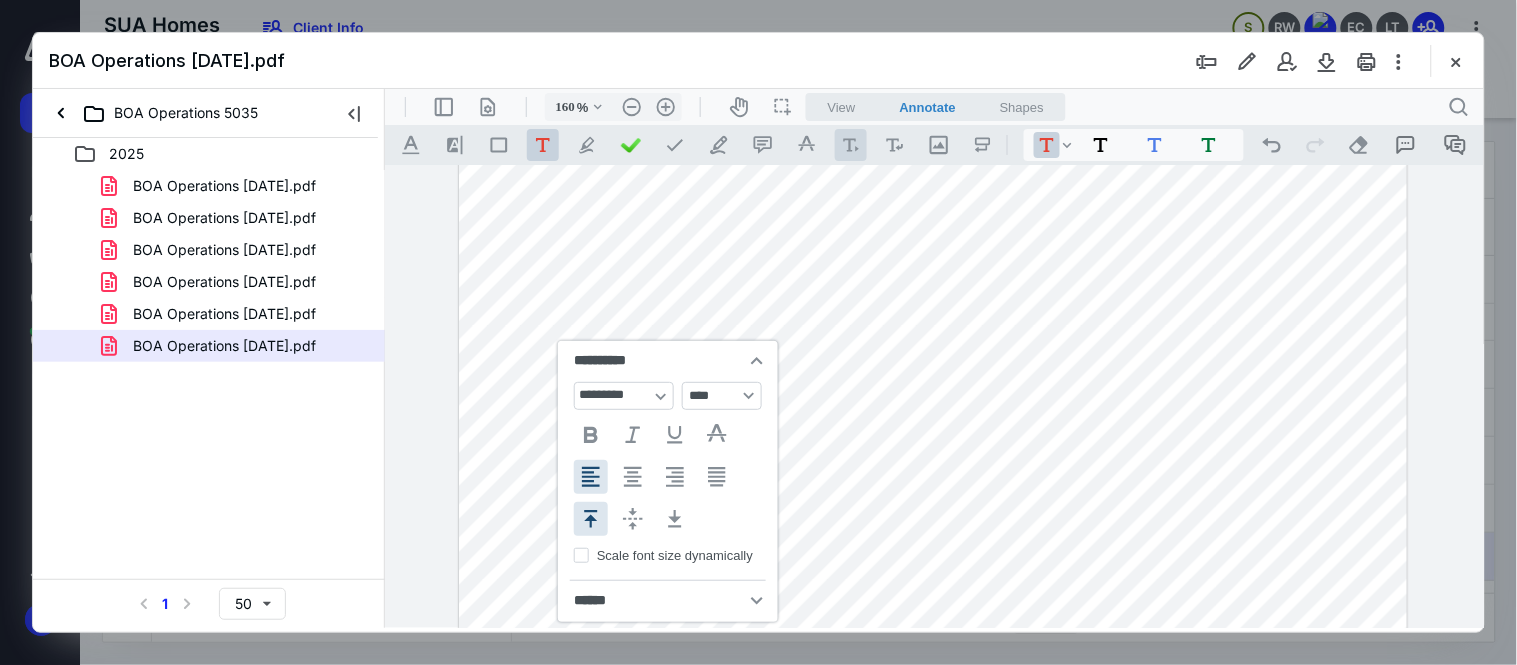 click at bounding box center (850, 144) 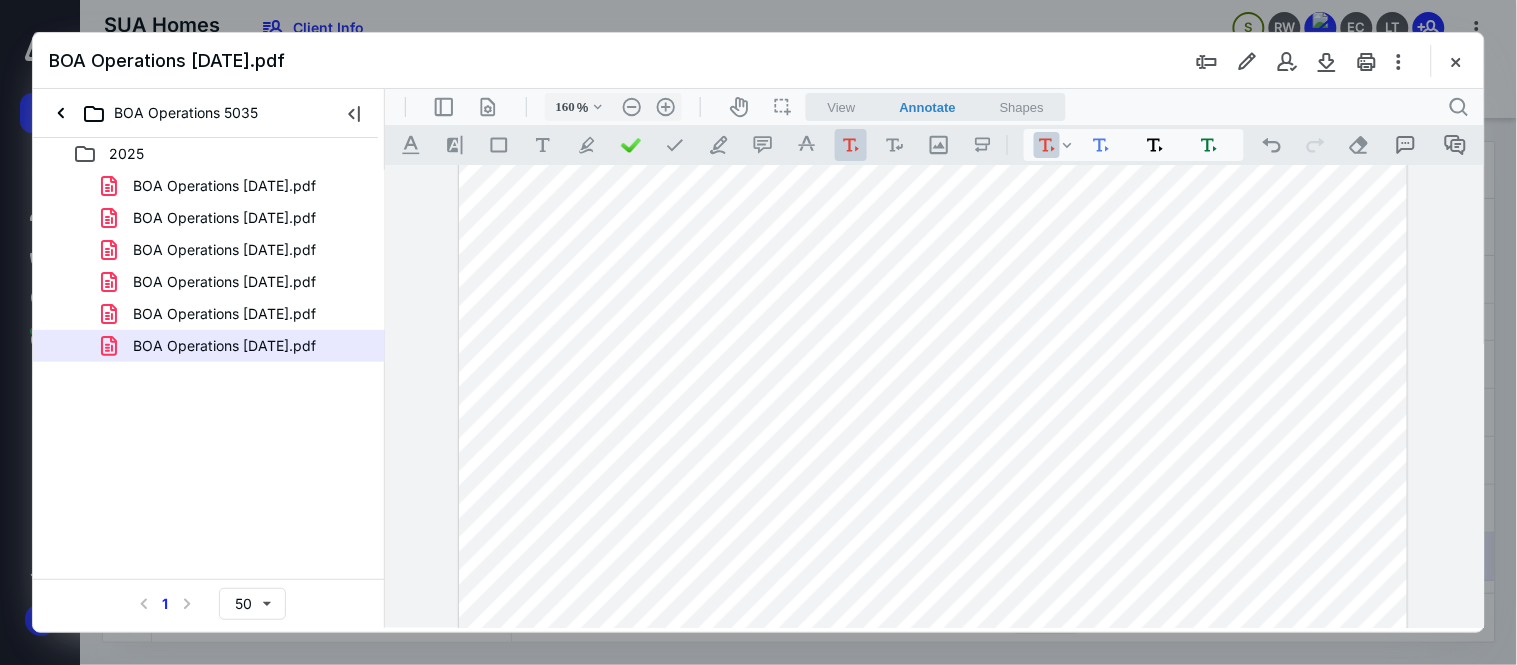 drag, startPoint x: 600, startPoint y: 310, endPoint x: 853, endPoint y: 302, distance: 253.12645 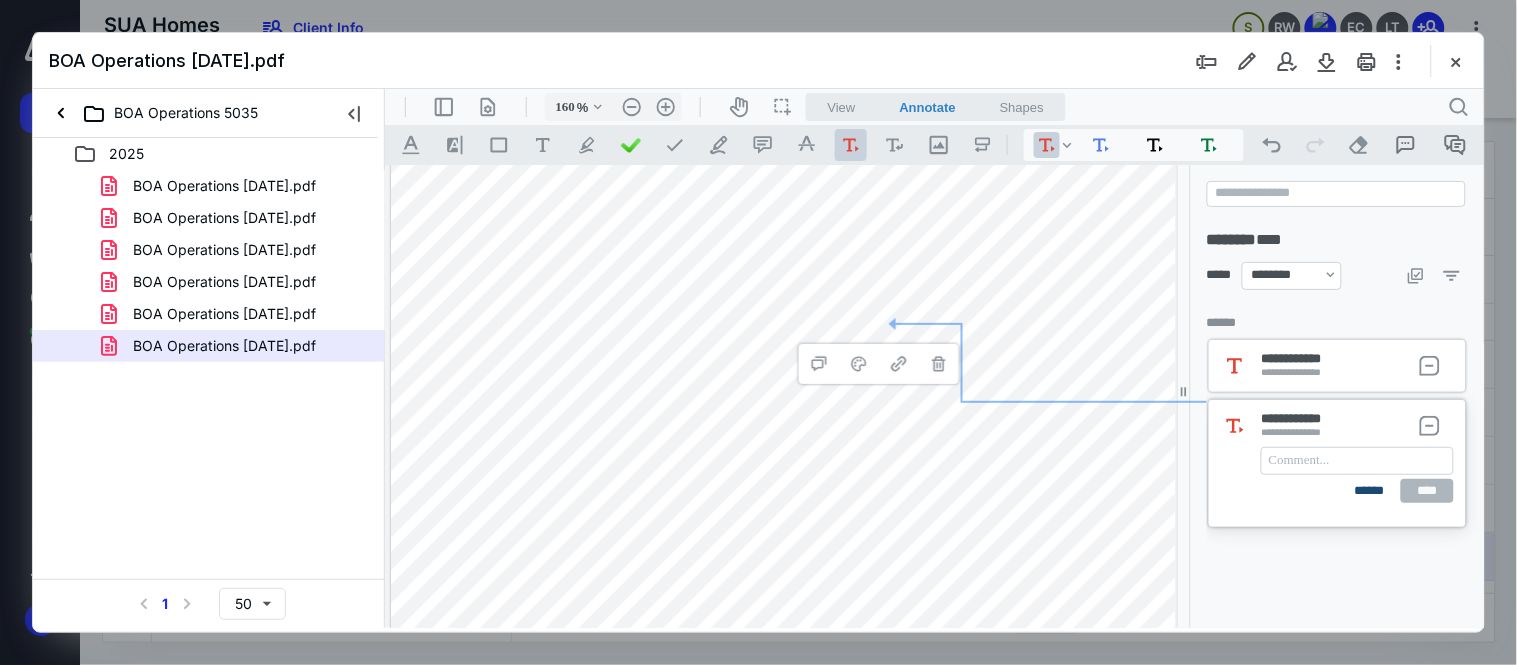click on "******" at bounding box center [1369, 490] 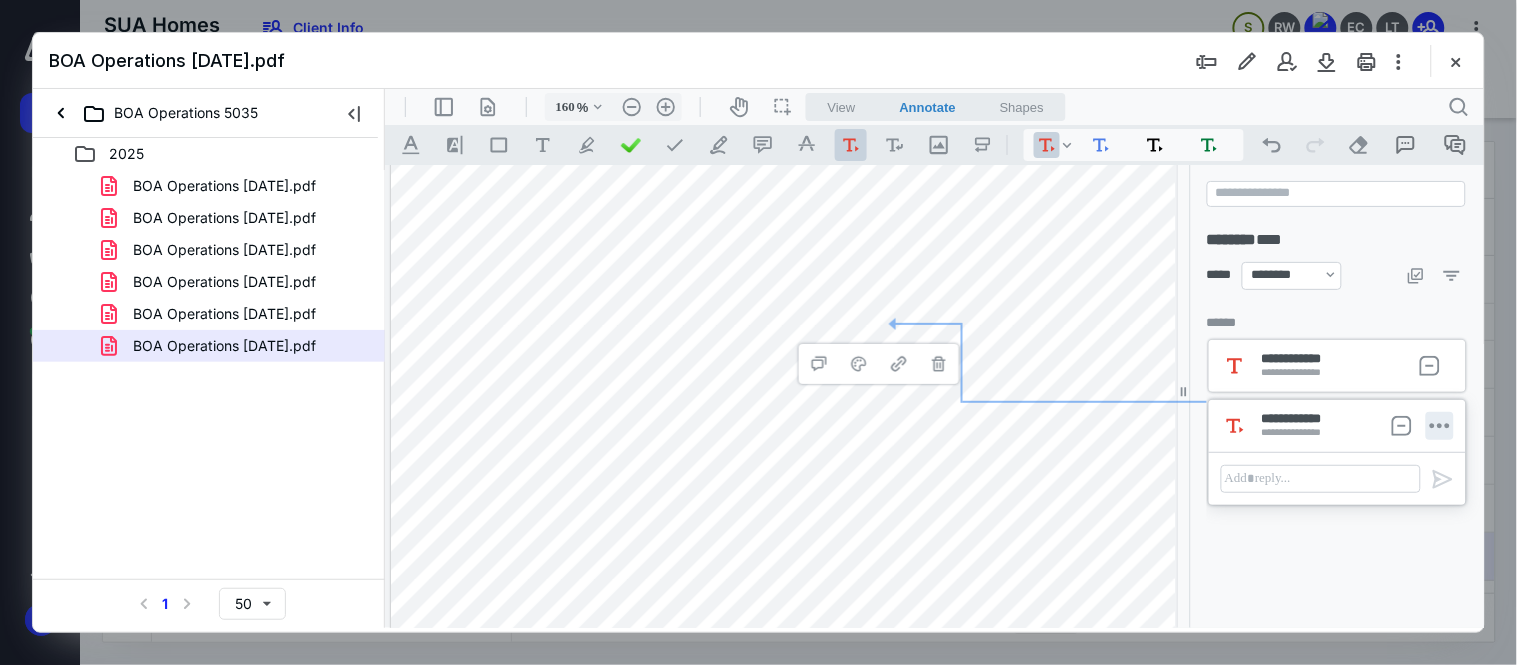 click on "**********" at bounding box center [1439, 425] 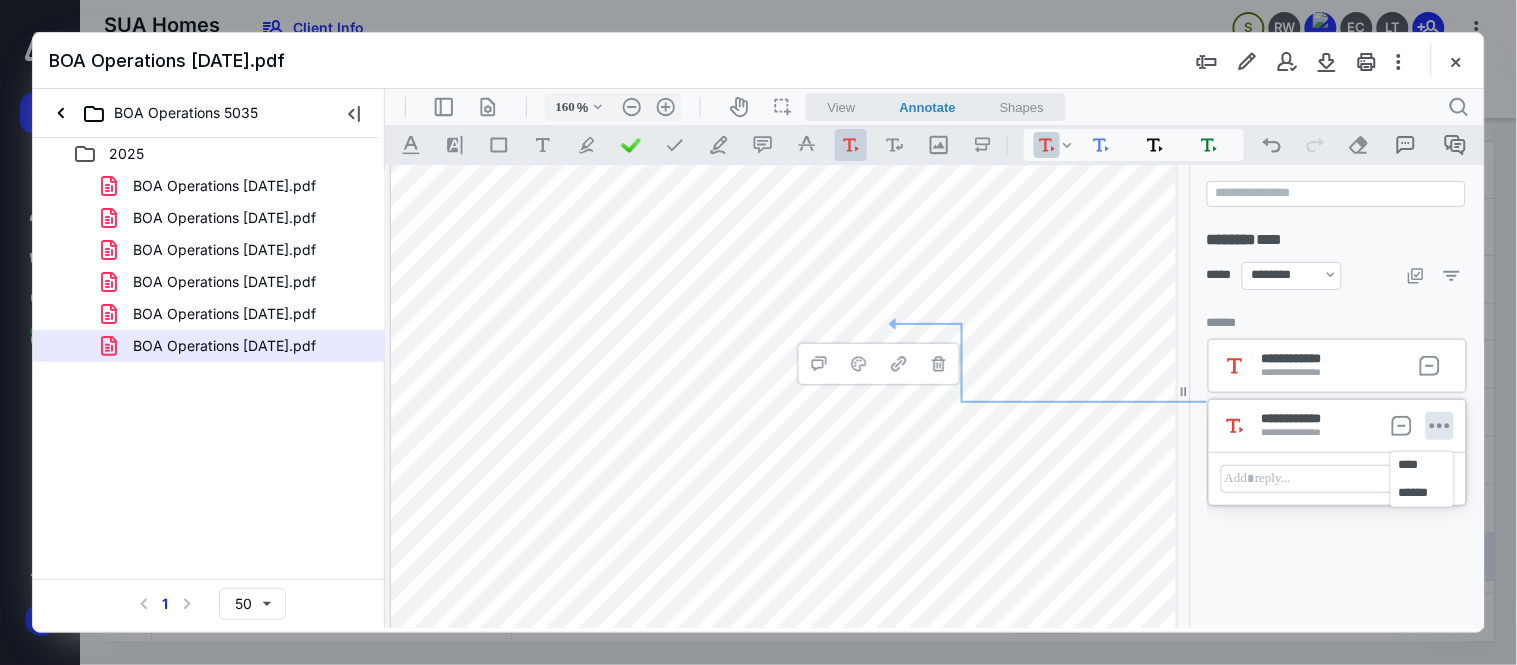click on "******" at bounding box center [1421, 492] 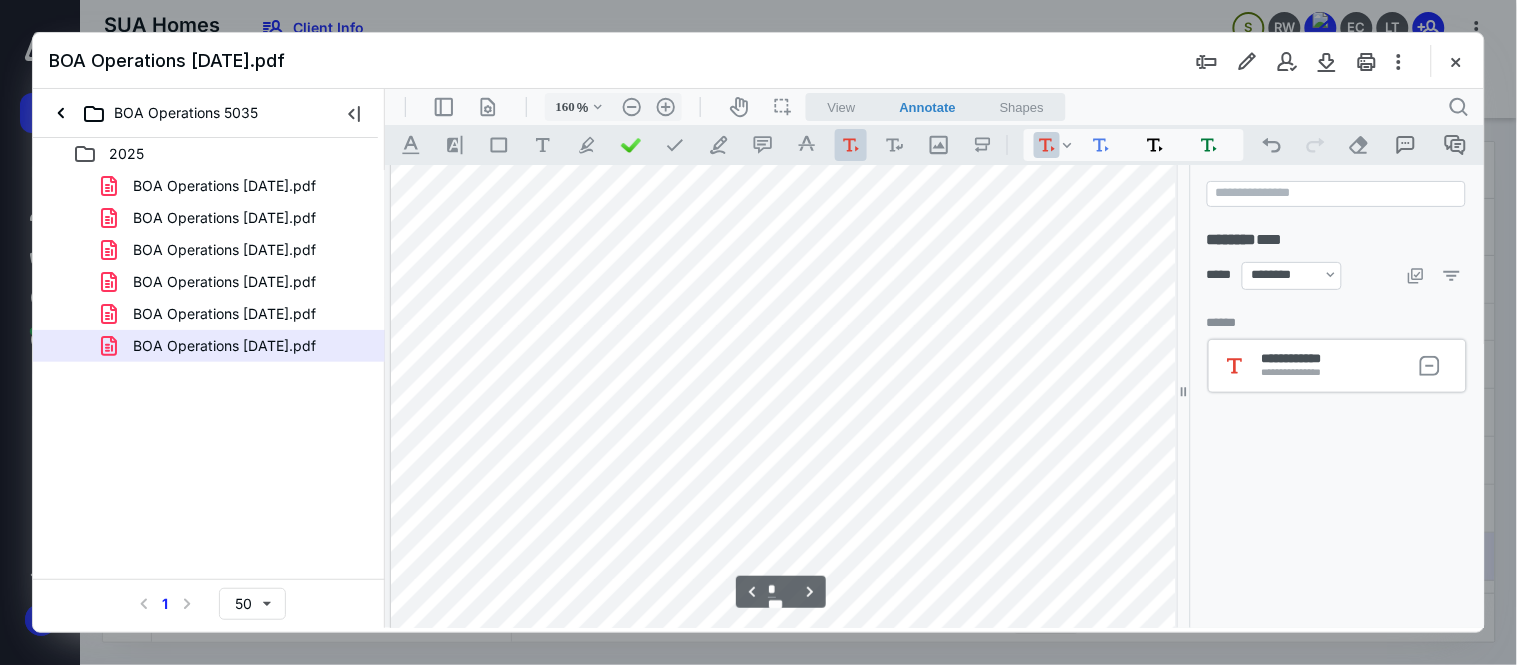 scroll, scrollTop: 2818, scrollLeft: 102, axis: both 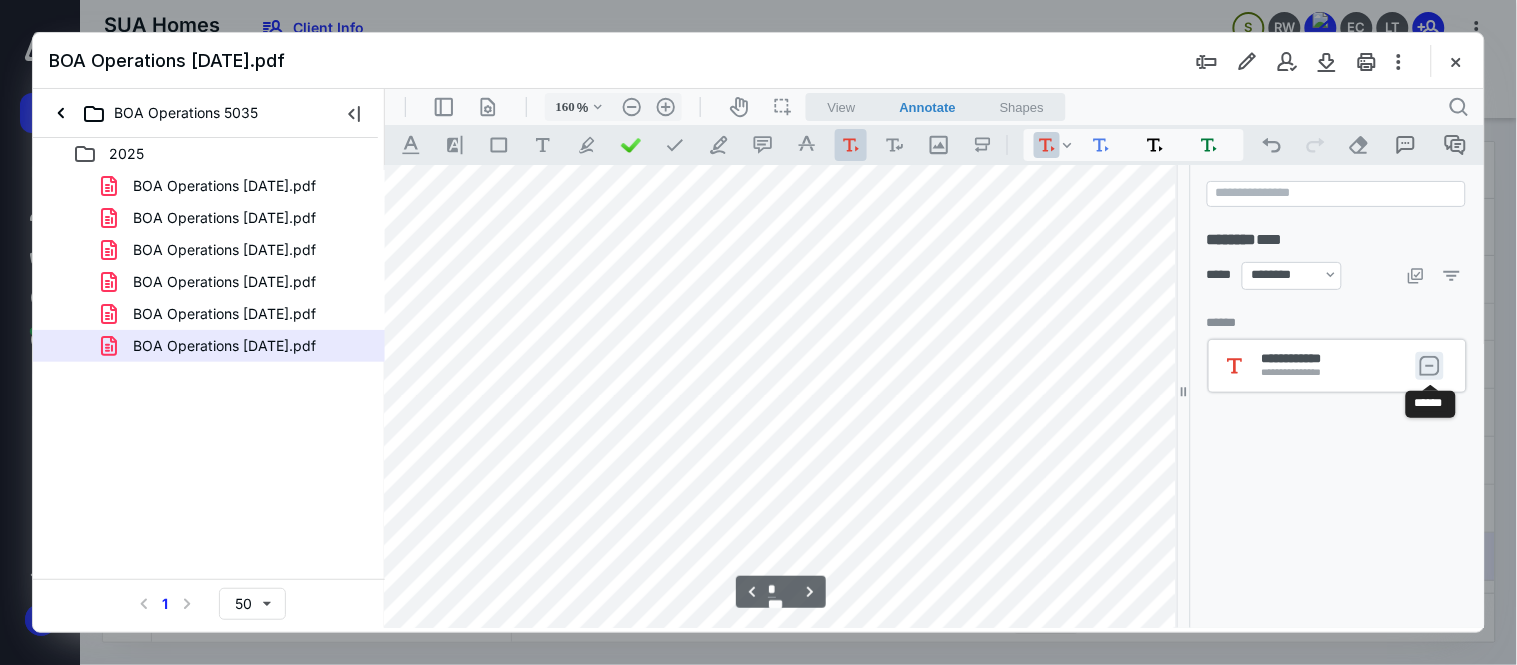 click on "**********" at bounding box center (1429, 365) 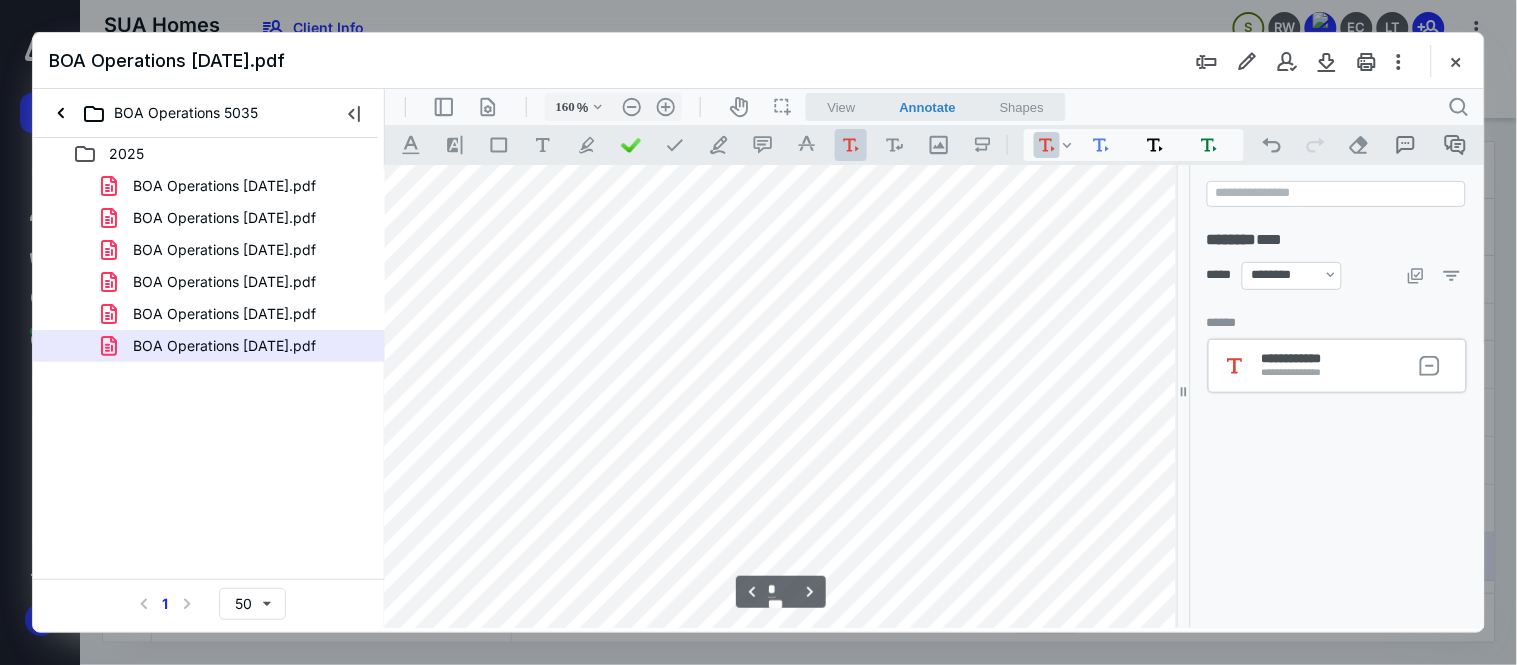 click on "**********" at bounding box center (1394, 365) 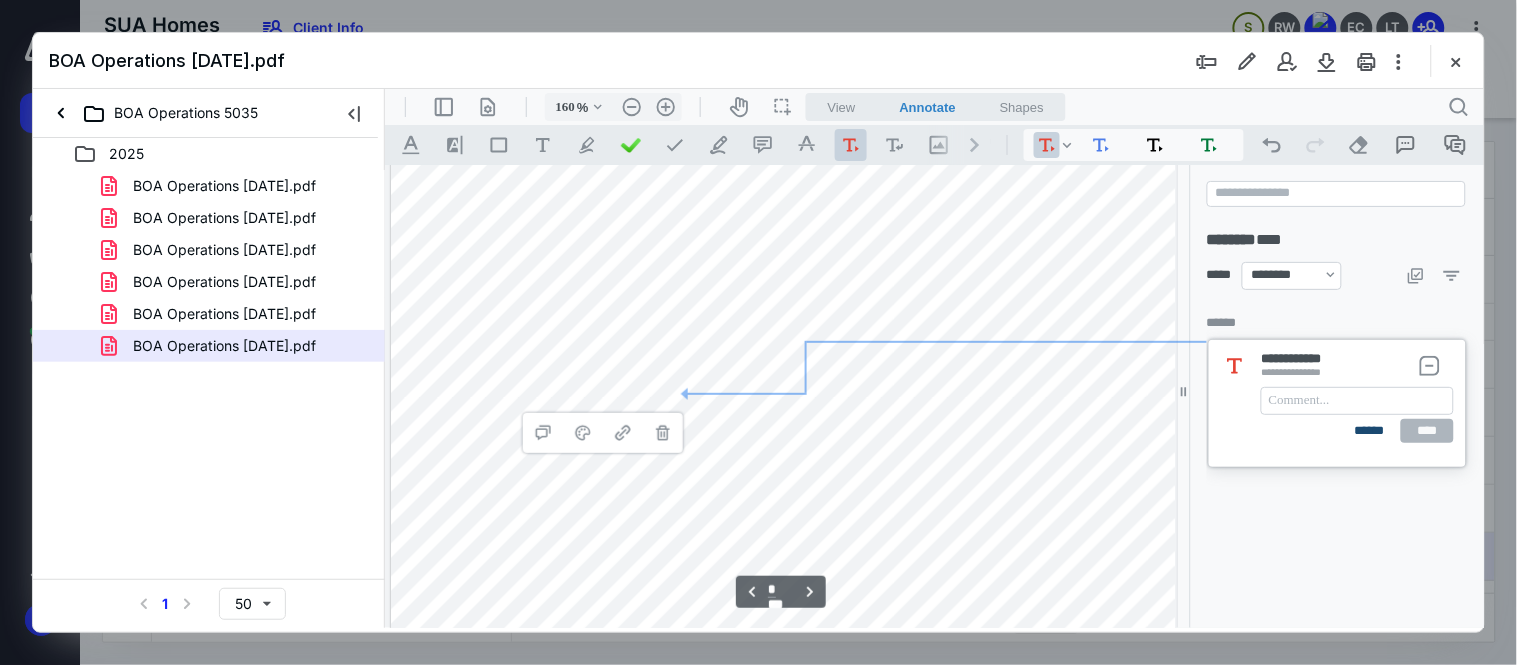 click on "******" at bounding box center [1369, 430] 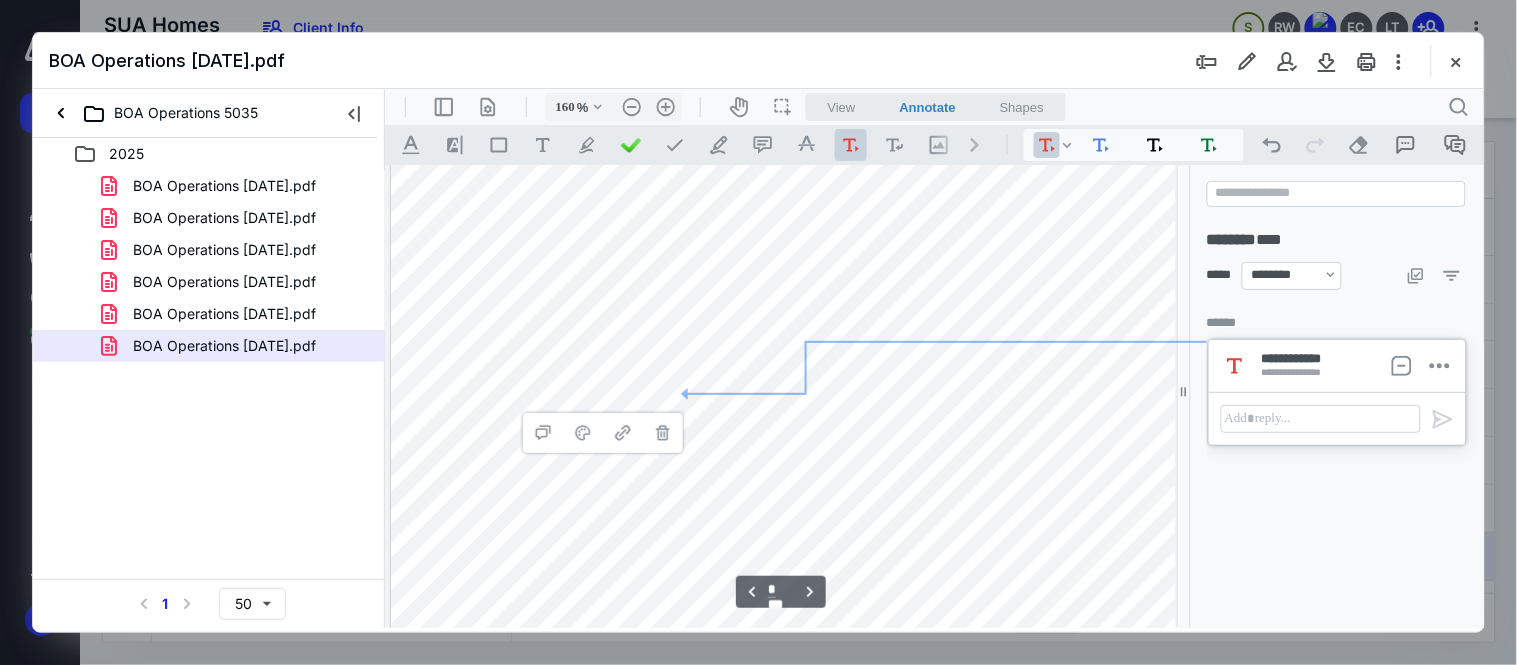 click at bounding box center (864, 733) 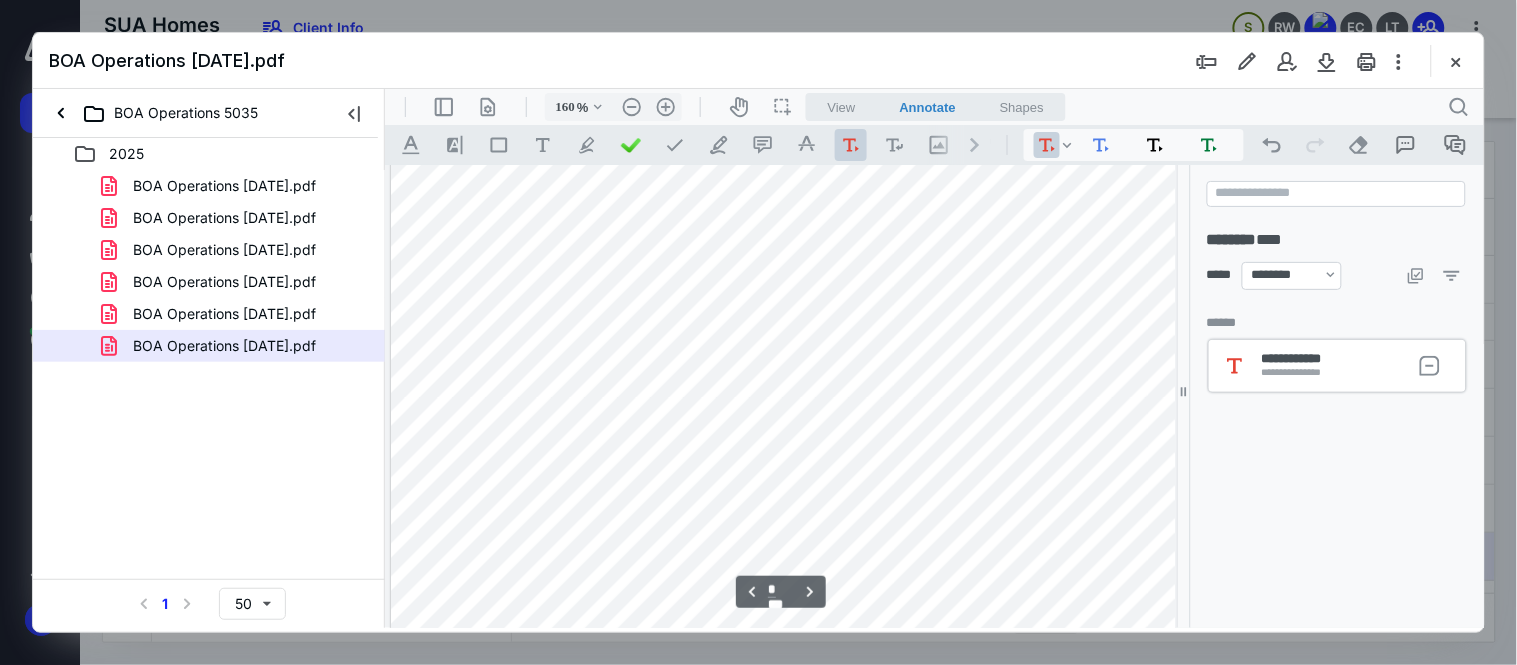 click at bounding box center (864, 733) 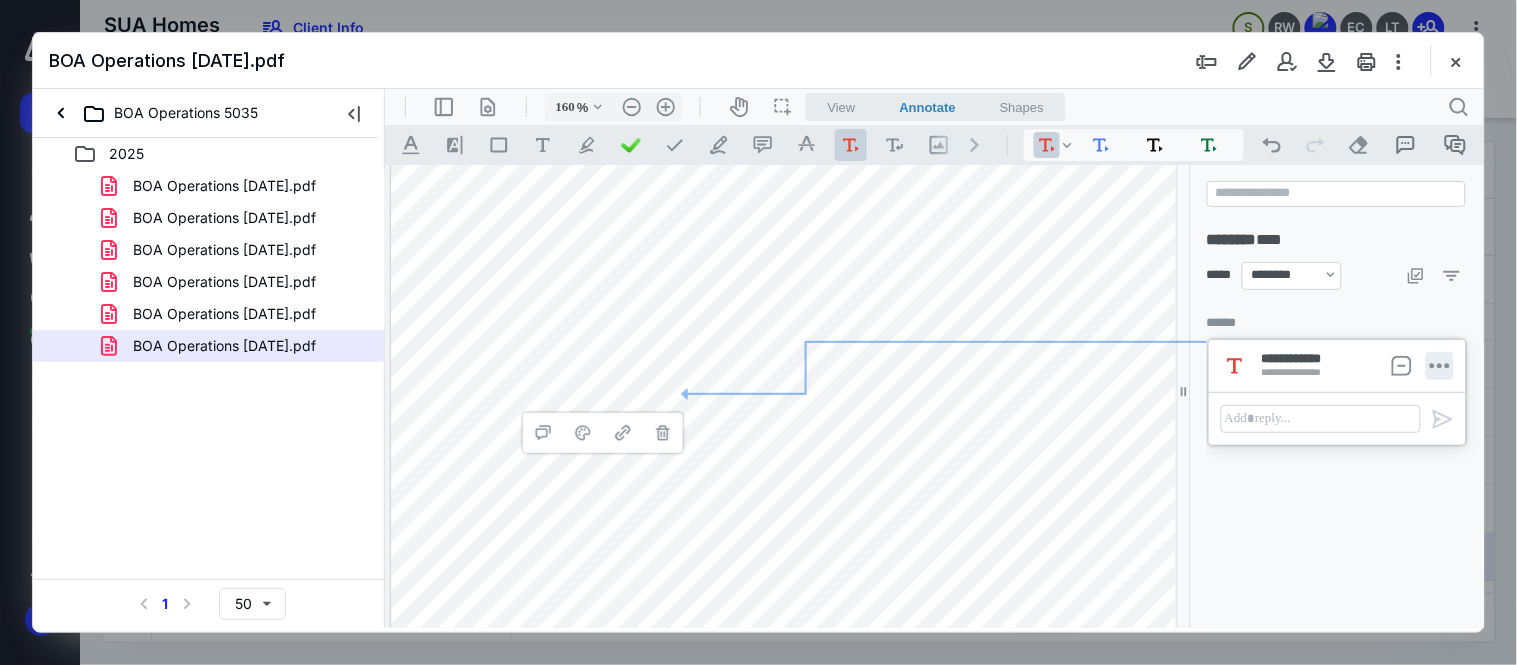 click on "**********" at bounding box center (1439, 365) 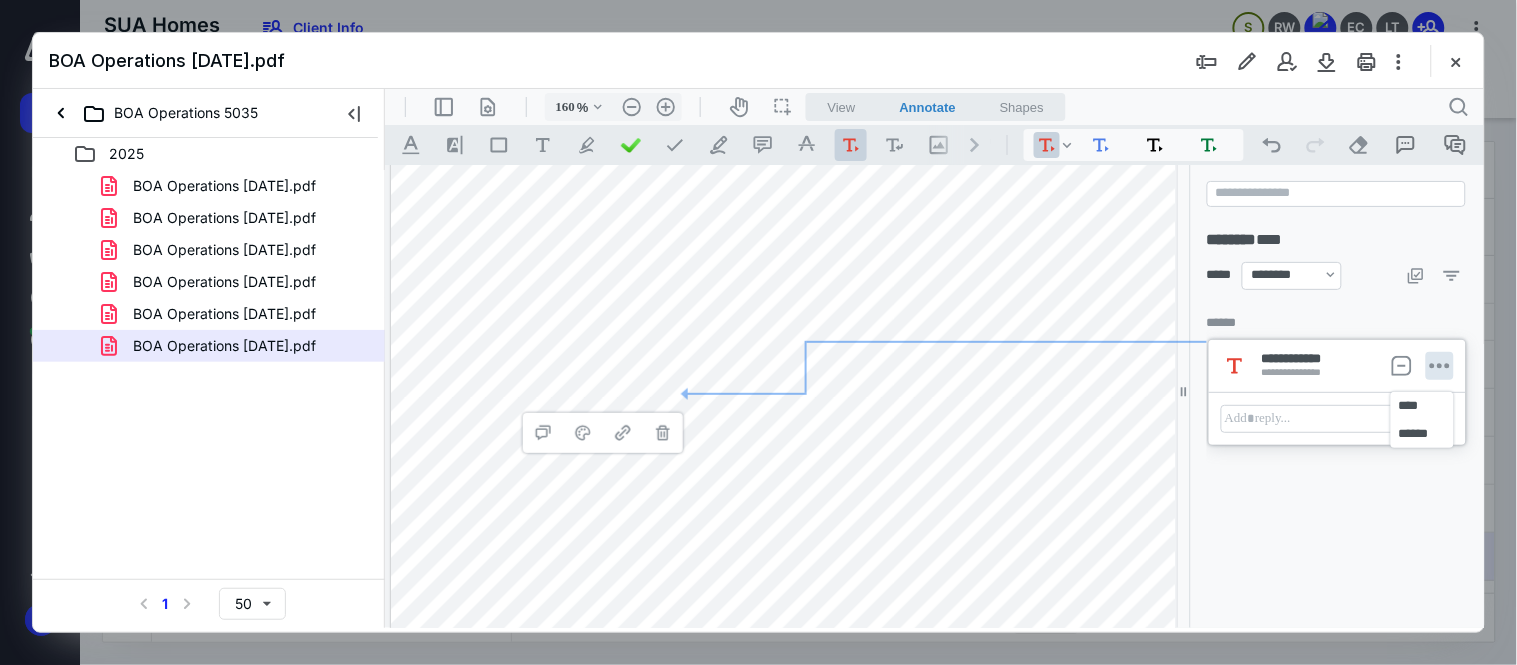 click on "******" at bounding box center (1421, 433) 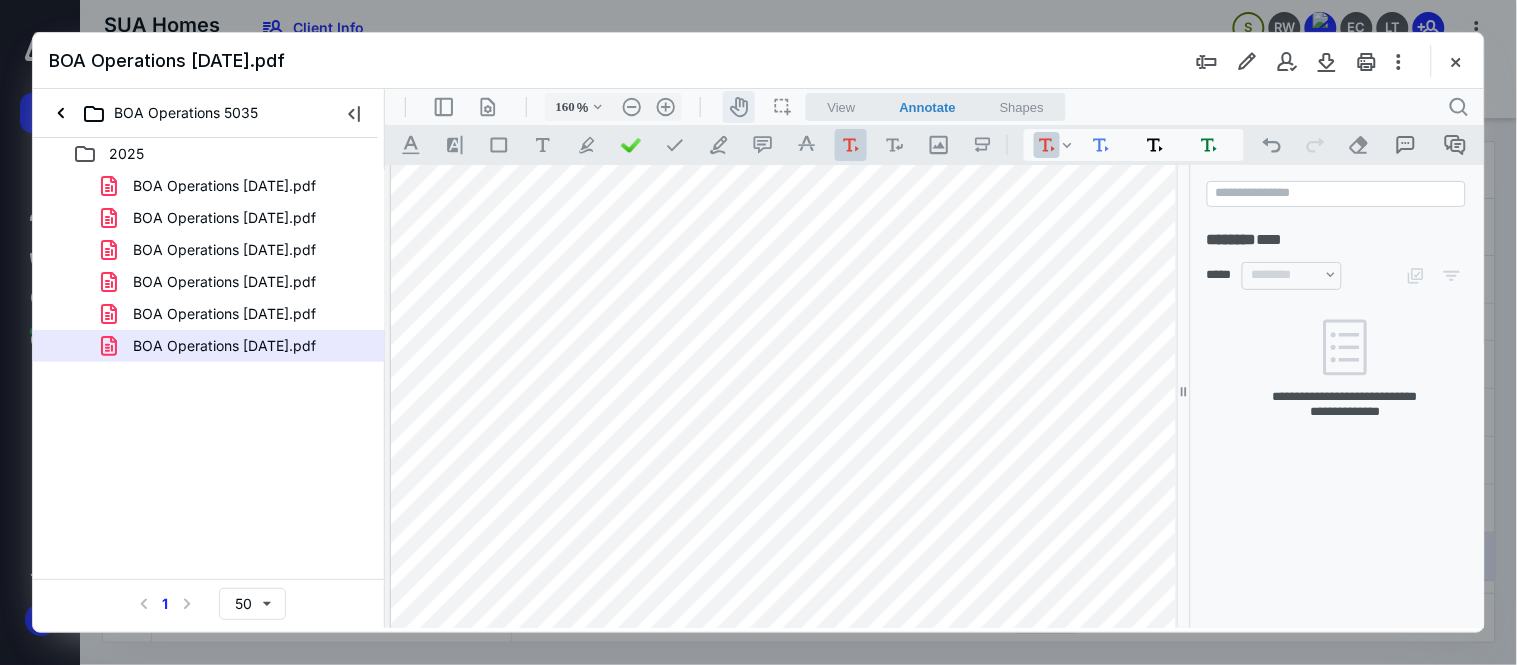 click on "icon-header-pan20" at bounding box center (738, 106) 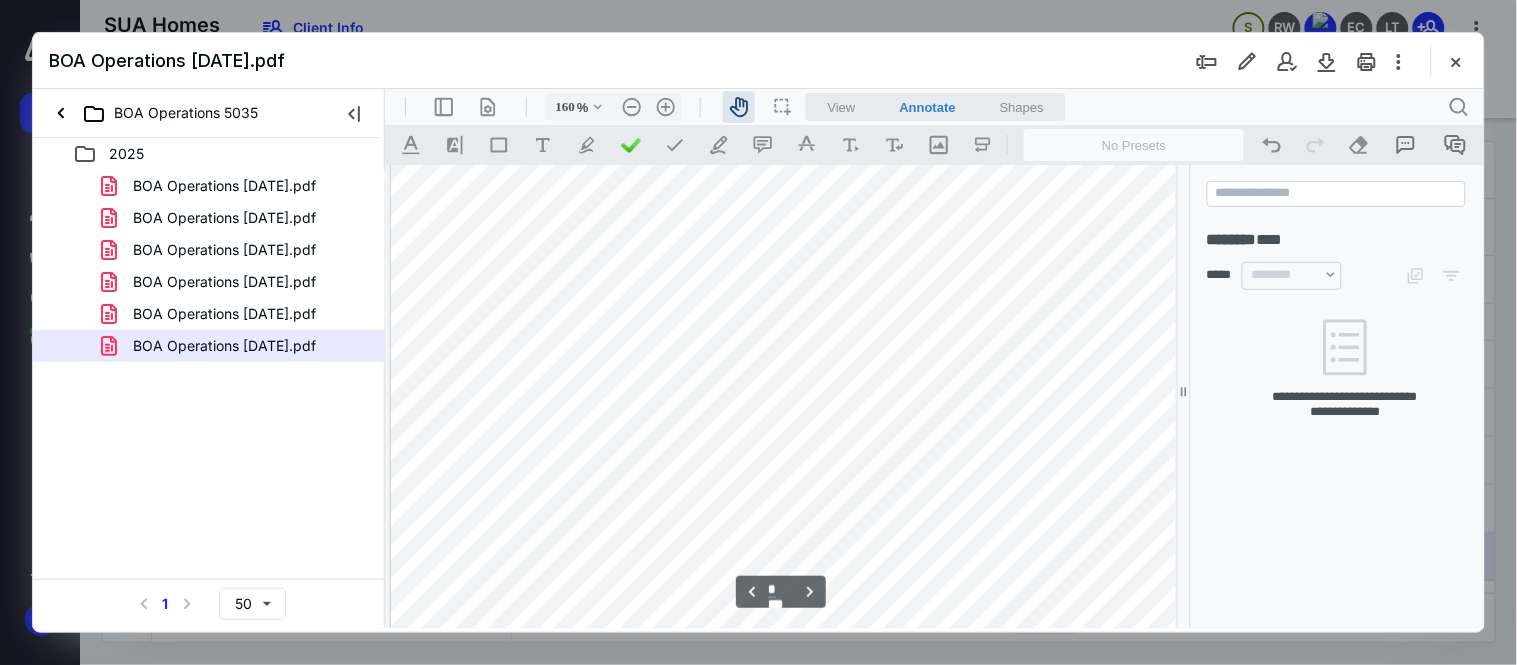 scroll, scrollTop: 2816, scrollLeft: 0, axis: vertical 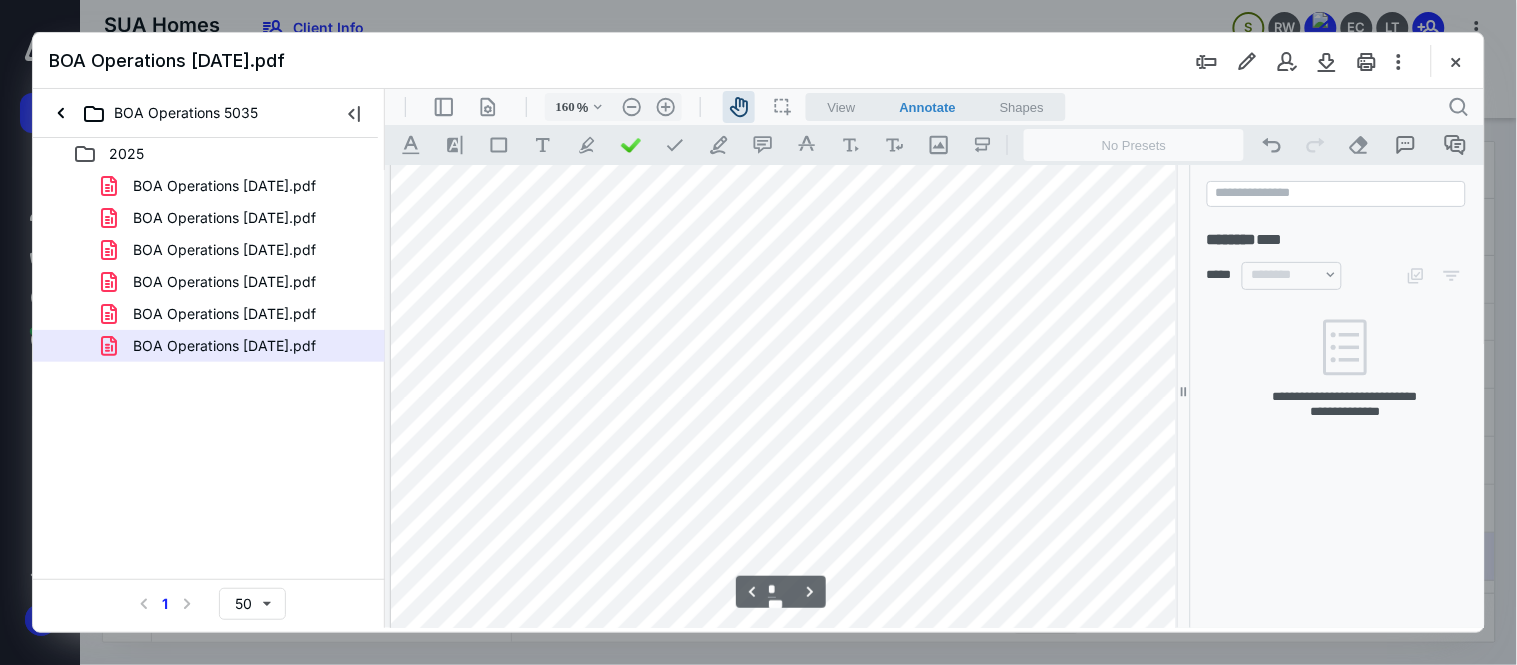 drag, startPoint x: 527, startPoint y: 385, endPoint x: 627, endPoint y: 385, distance: 100 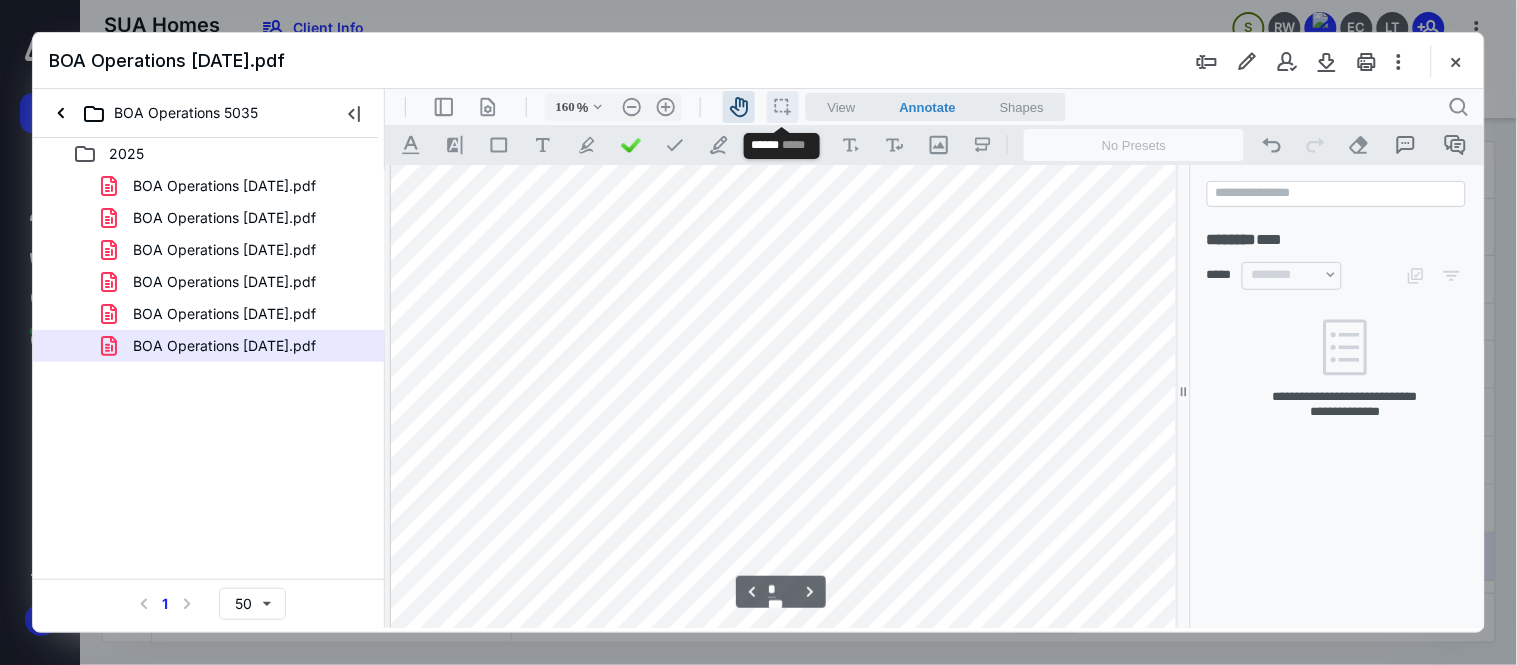 click on "icon / operation / multi select" at bounding box center [782, 106] 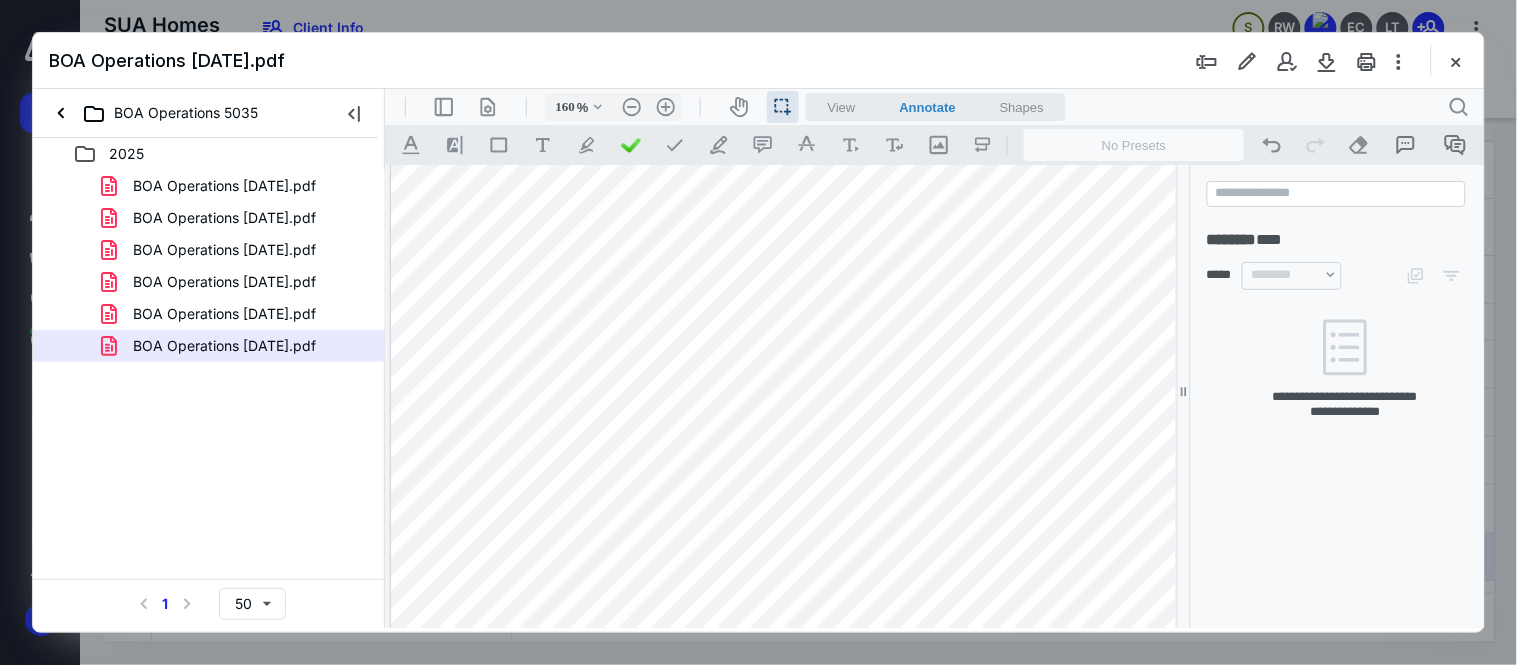 drag, startPoint x: 532, startPoint y: 392, endPoint x: 880, endPoint y: 388, distance: 348.02298 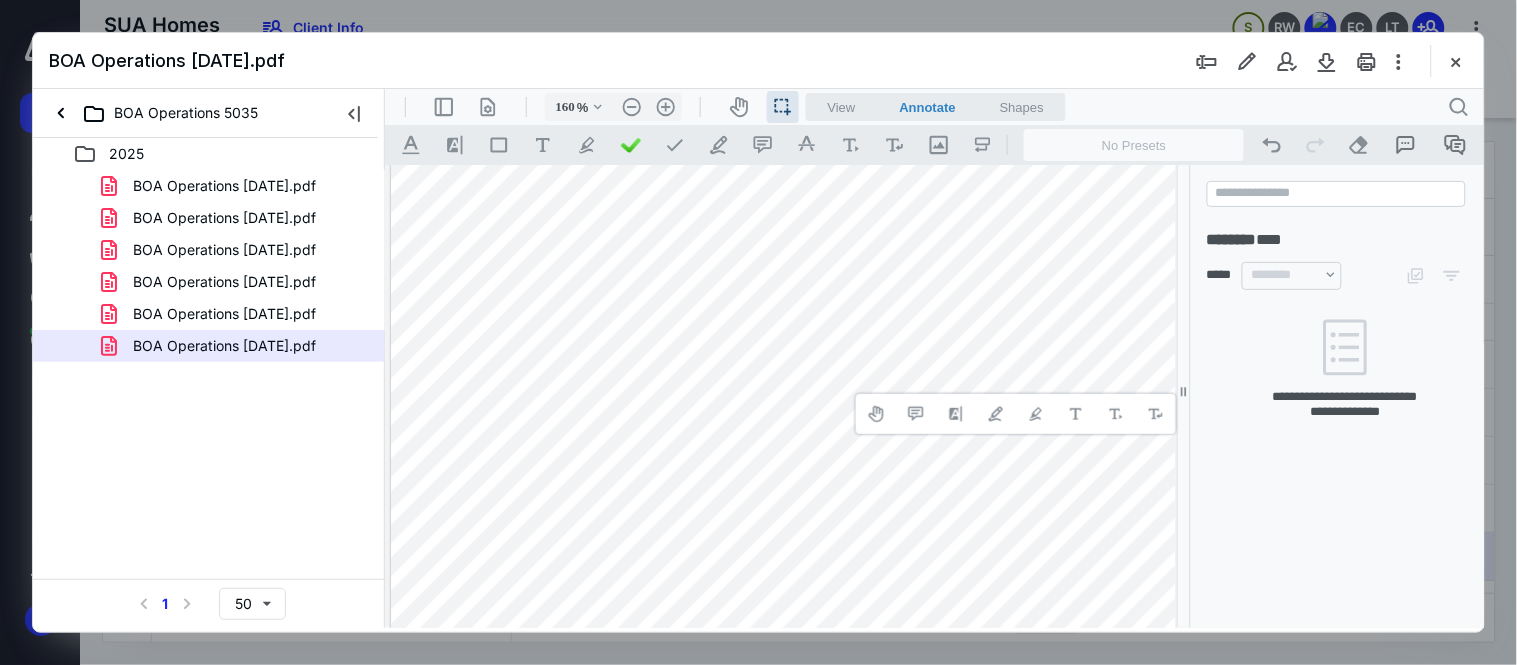 click at bounding box center [864, 733] 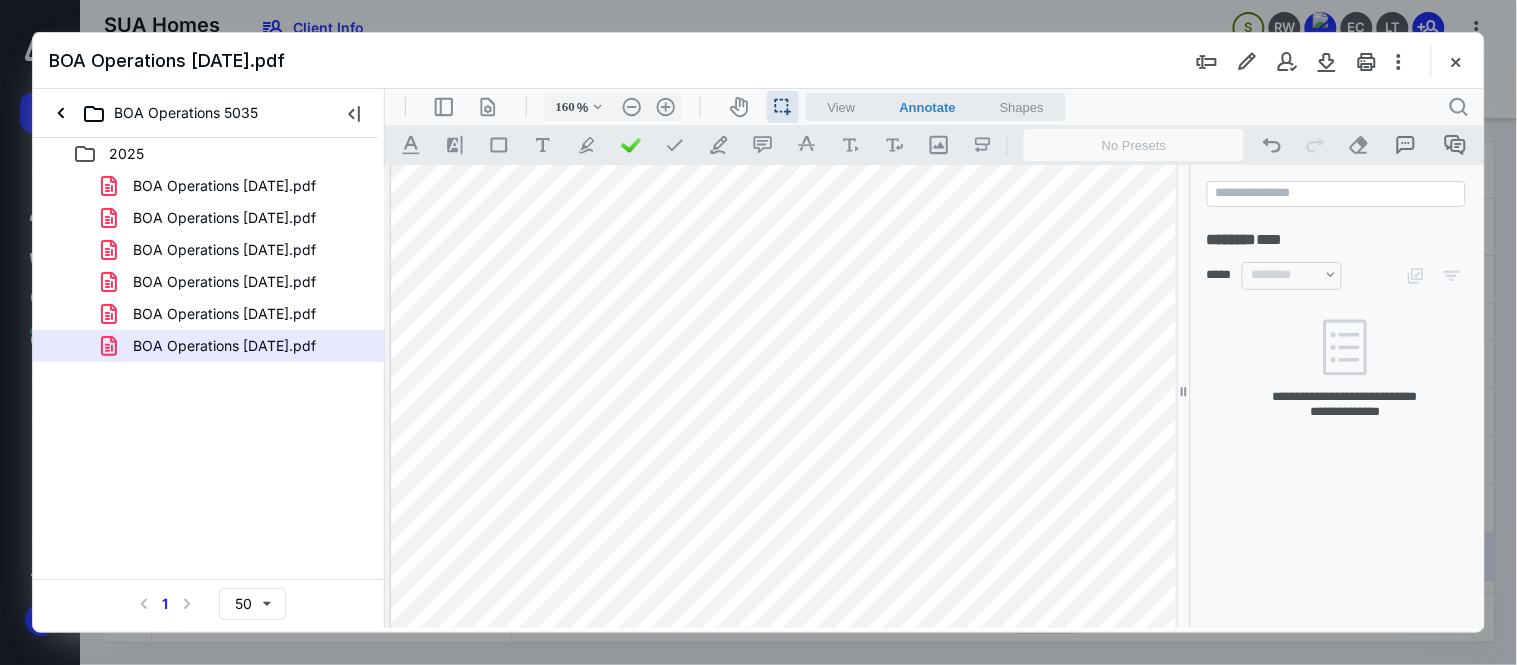 drag, startPoint x: 530, startPoint y: 391, endPoint x: 883, endPoint y: 394, distance: 353.01276 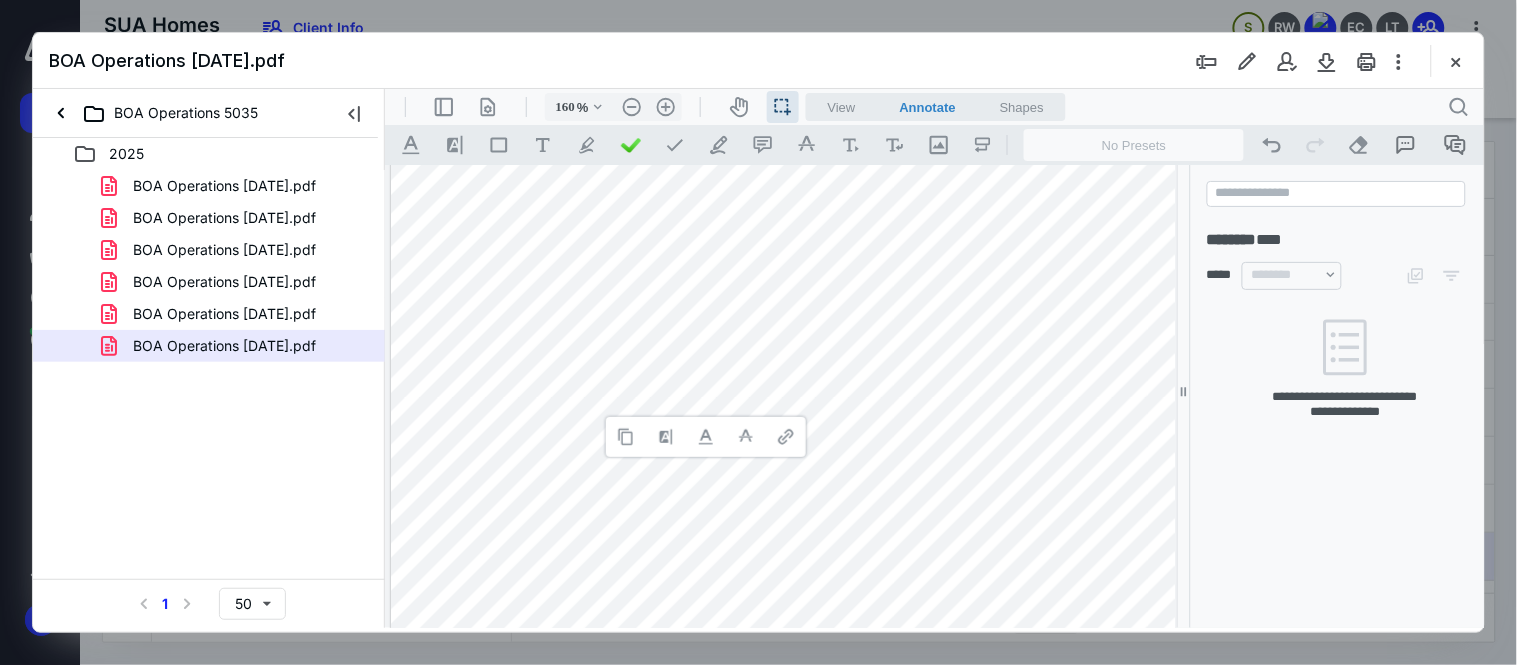 type 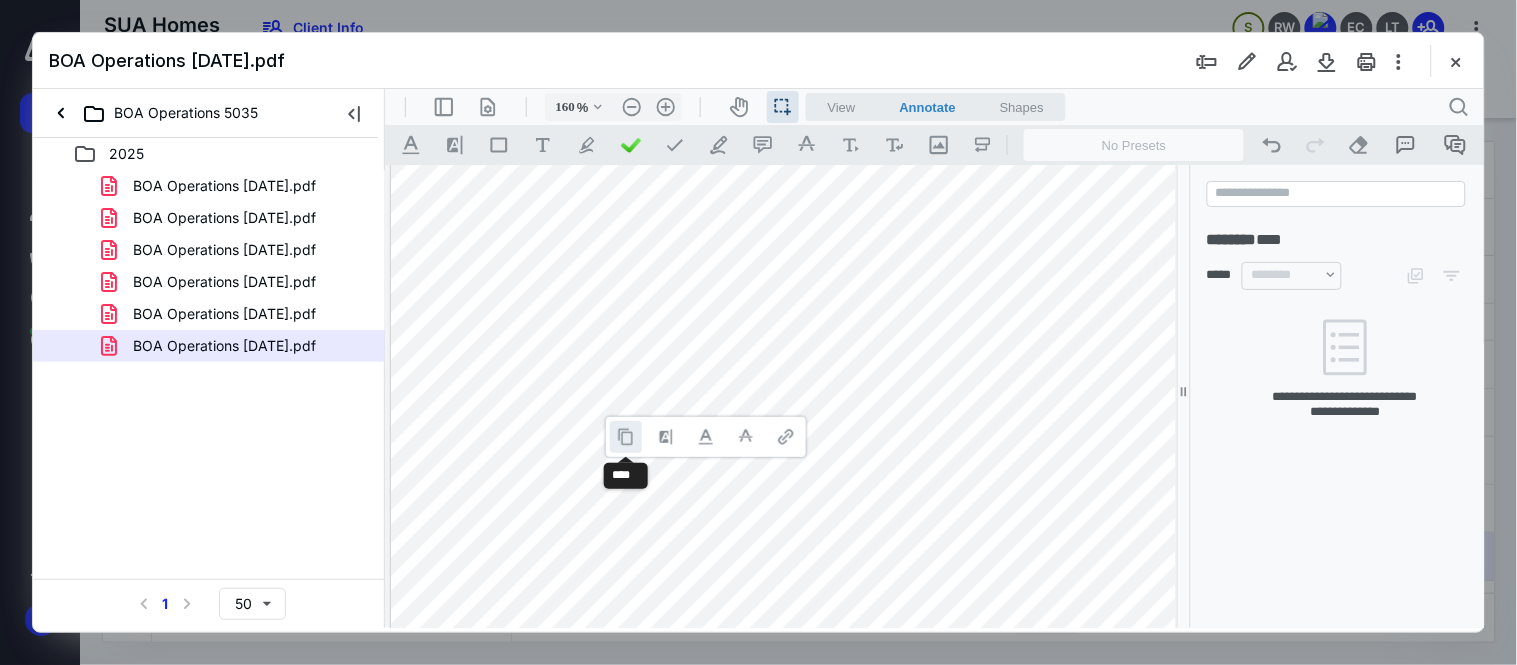 click at bounding box center (625, 436) 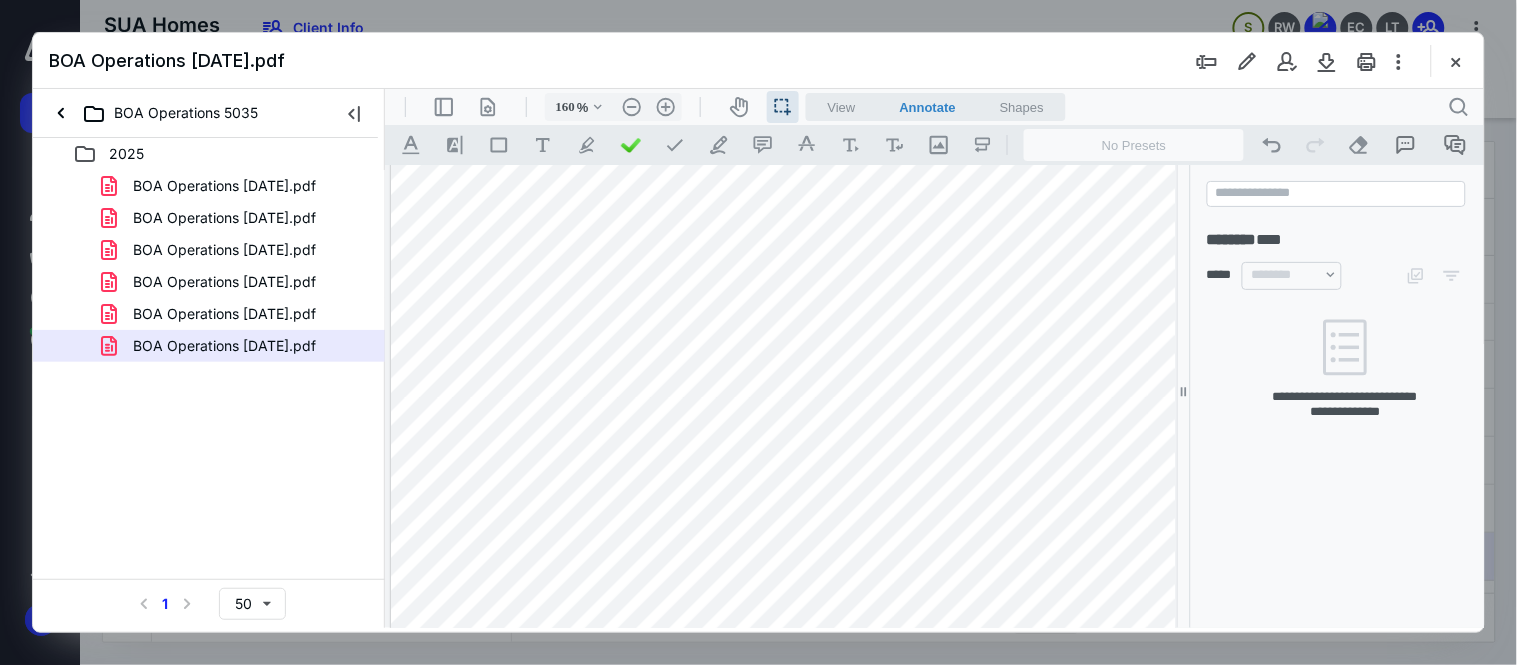 click on "BOA Operations 06.30.25.pdf" at bounding box center [758, 61] 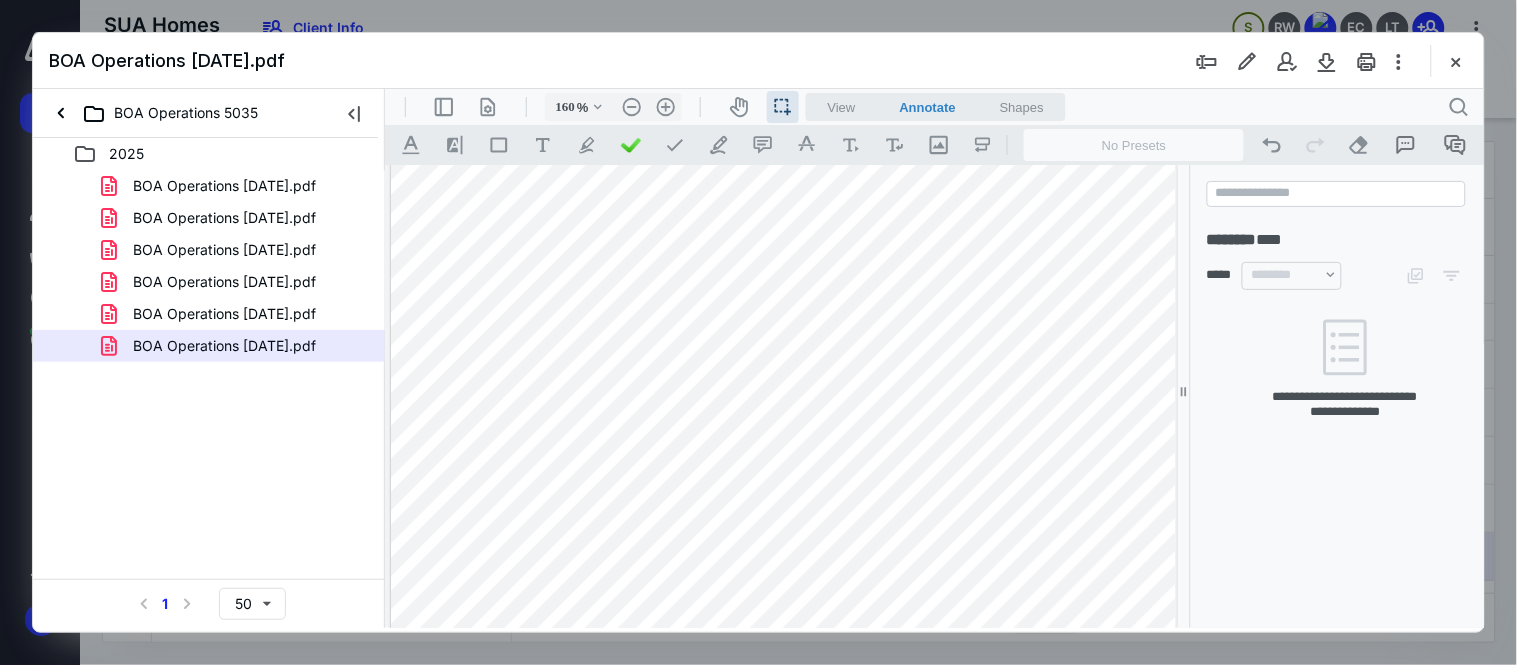 click at bounding box center [864, 733] 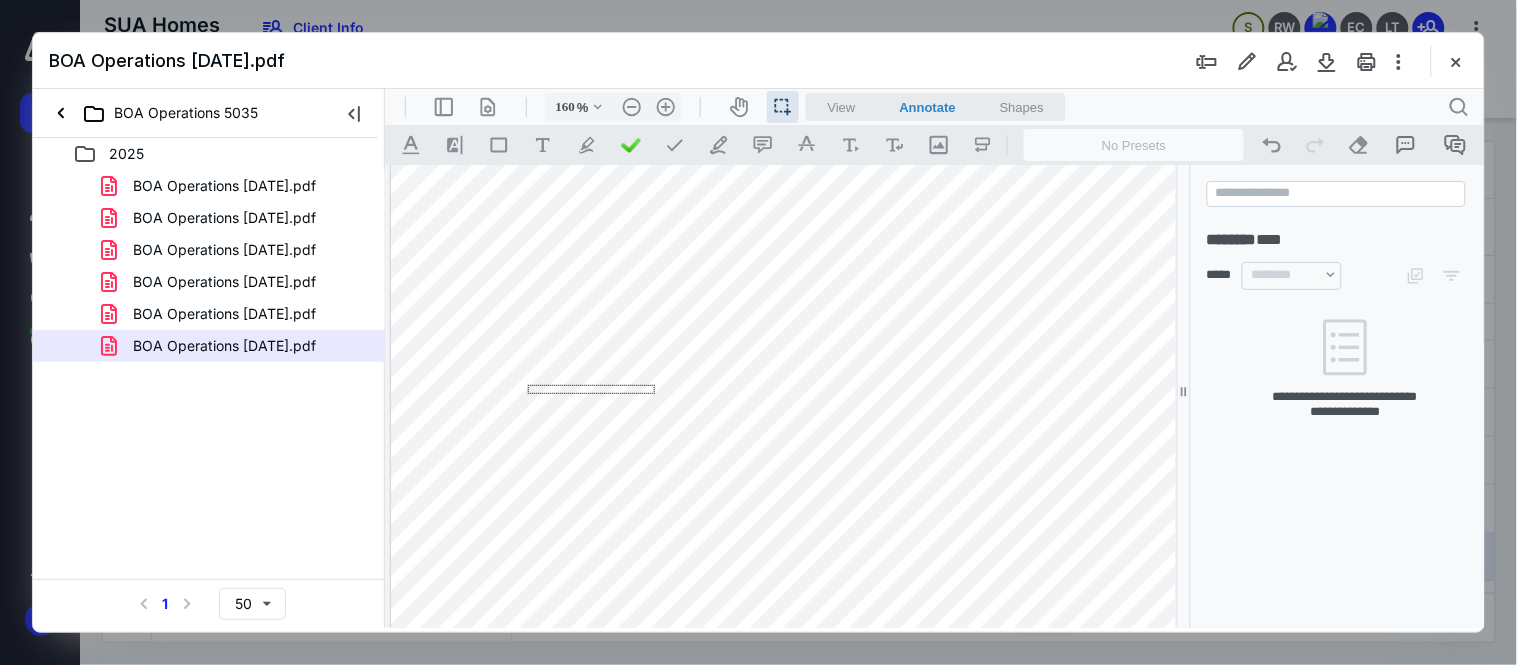 drag, startPoint x: 527, startPoint y: 393, endPoint x: 656, endPoint y: 383, distance: 129.38702 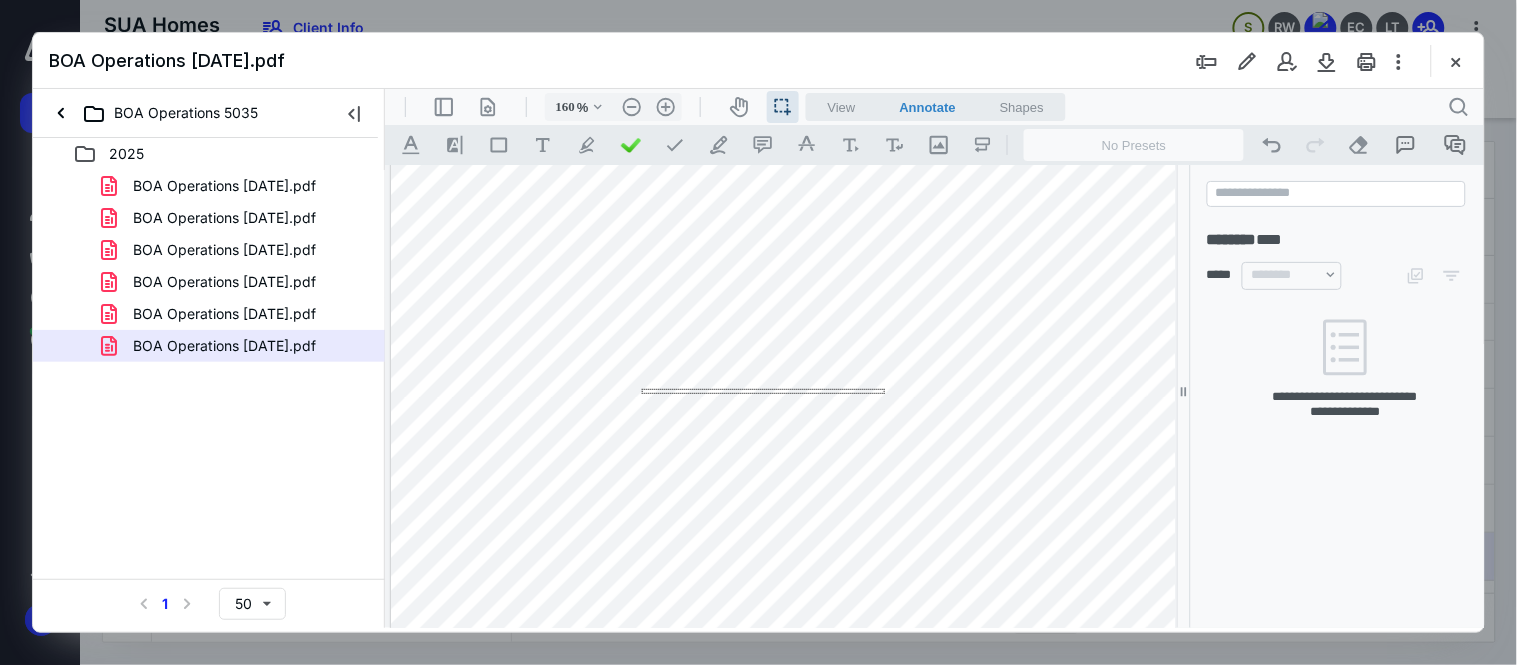 drag, startPoint x: 880, startPoint y: 388, endPoint x: 616, endPoint y: 393, distance: 264.04733 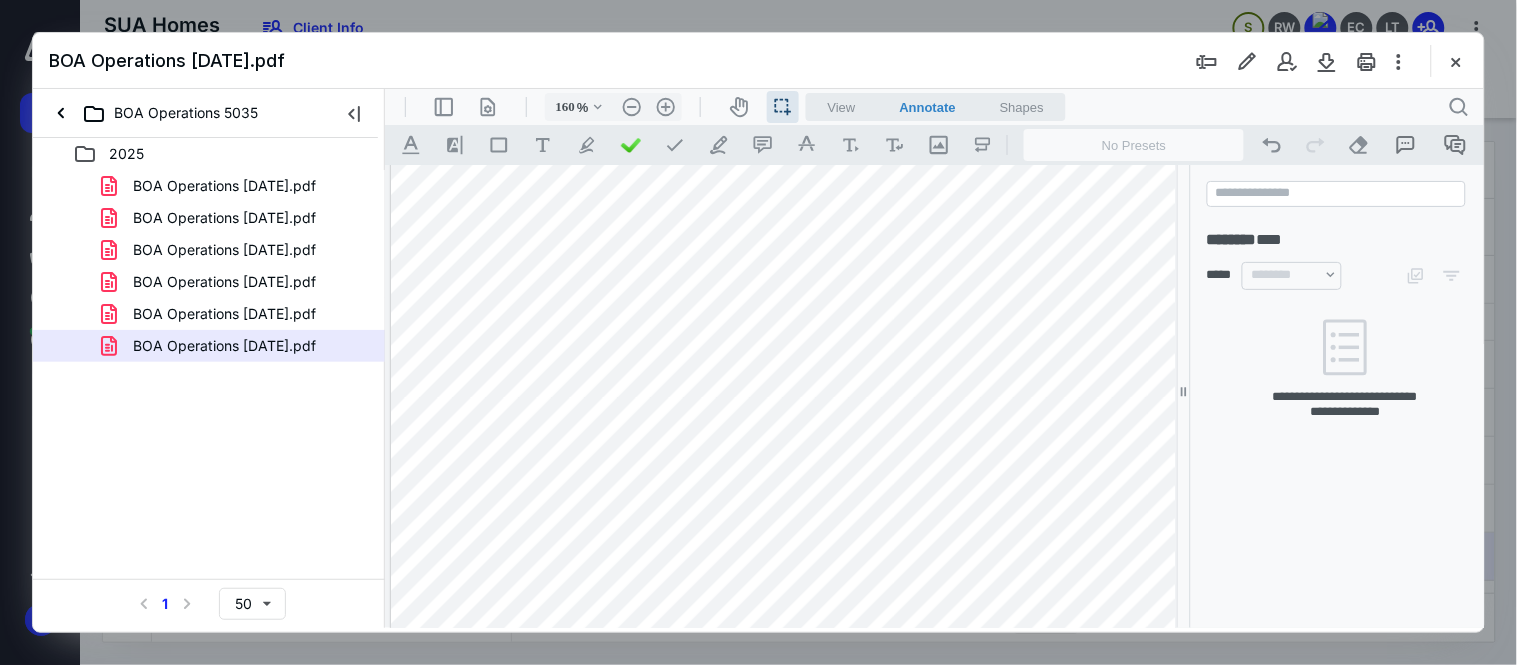 drag, startPoint x: 523, startPoint y: 391, endPoint x: 548, endPoint y: 395, distance: 25.317978 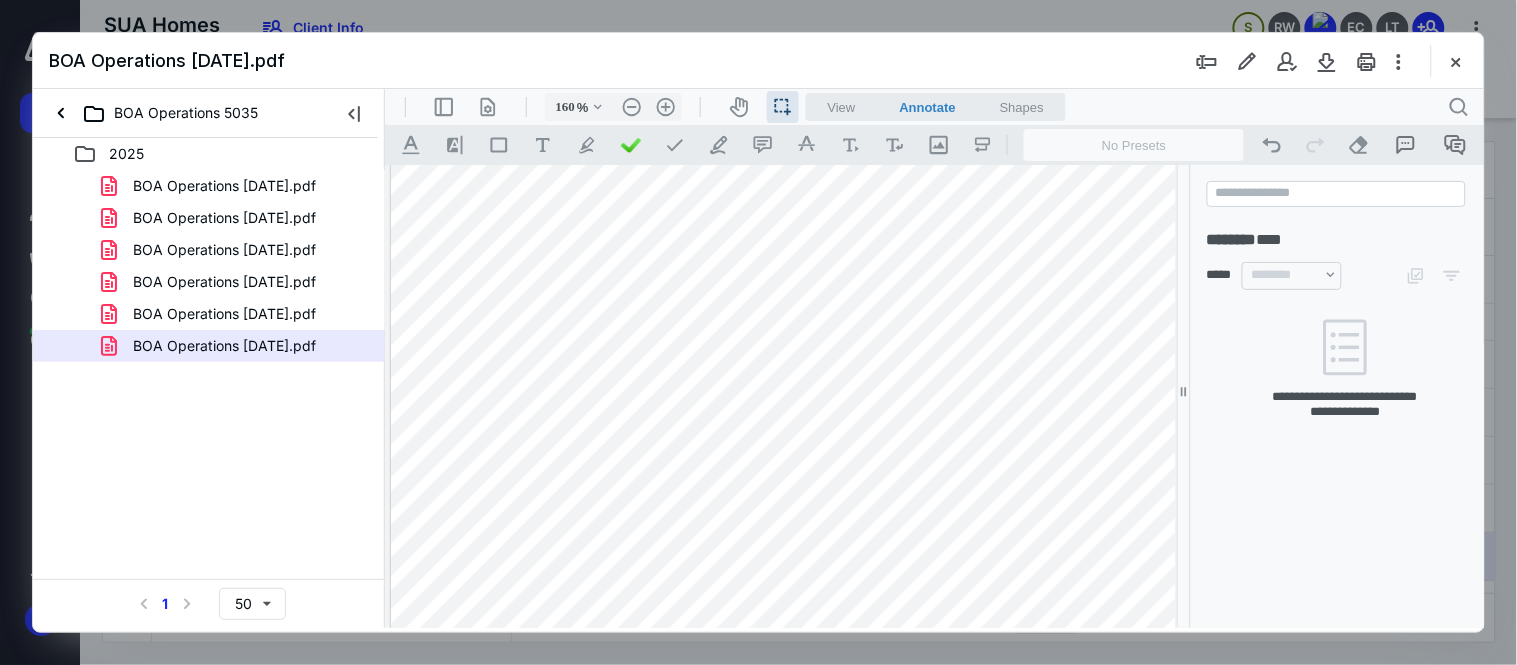 drag, startPoint x: 534, startPoint y: 385, endPoint x: 822, endPoint y: 405, distance: 288.6936 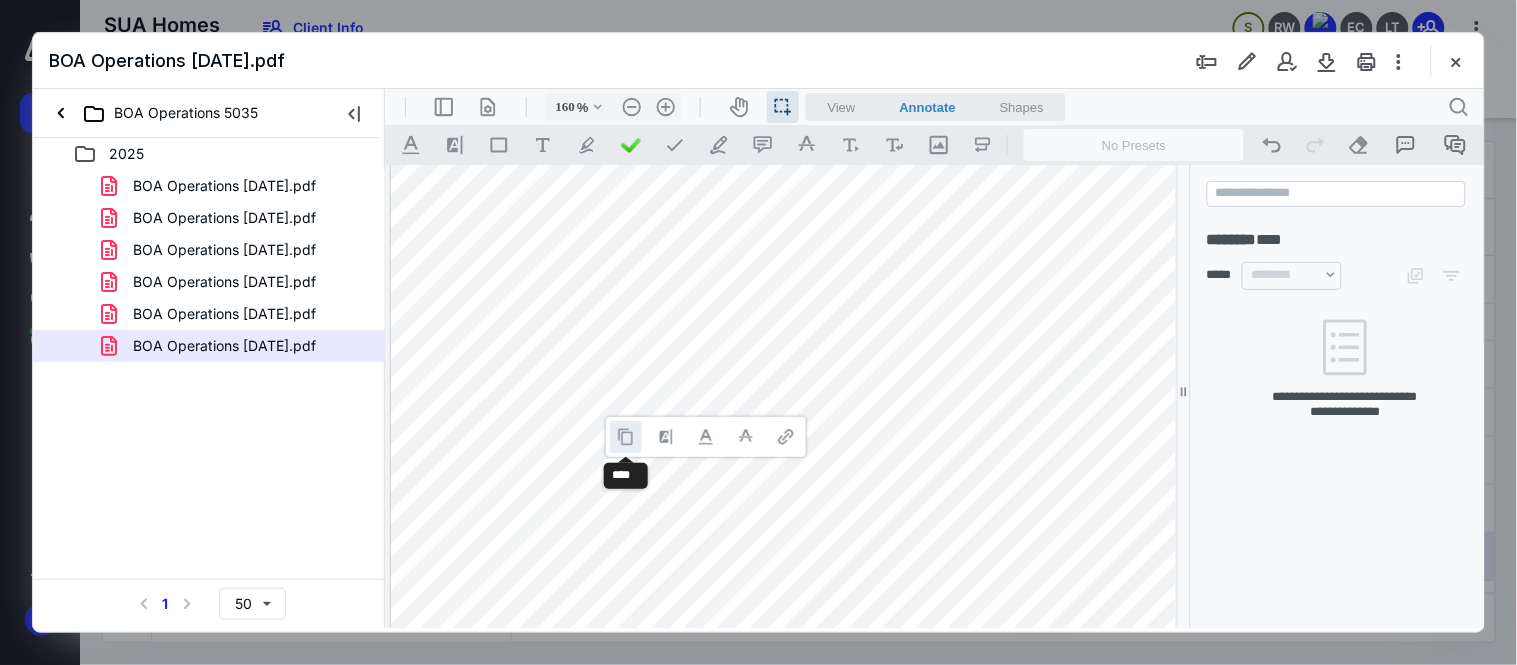click at bounding box center (625, 436) 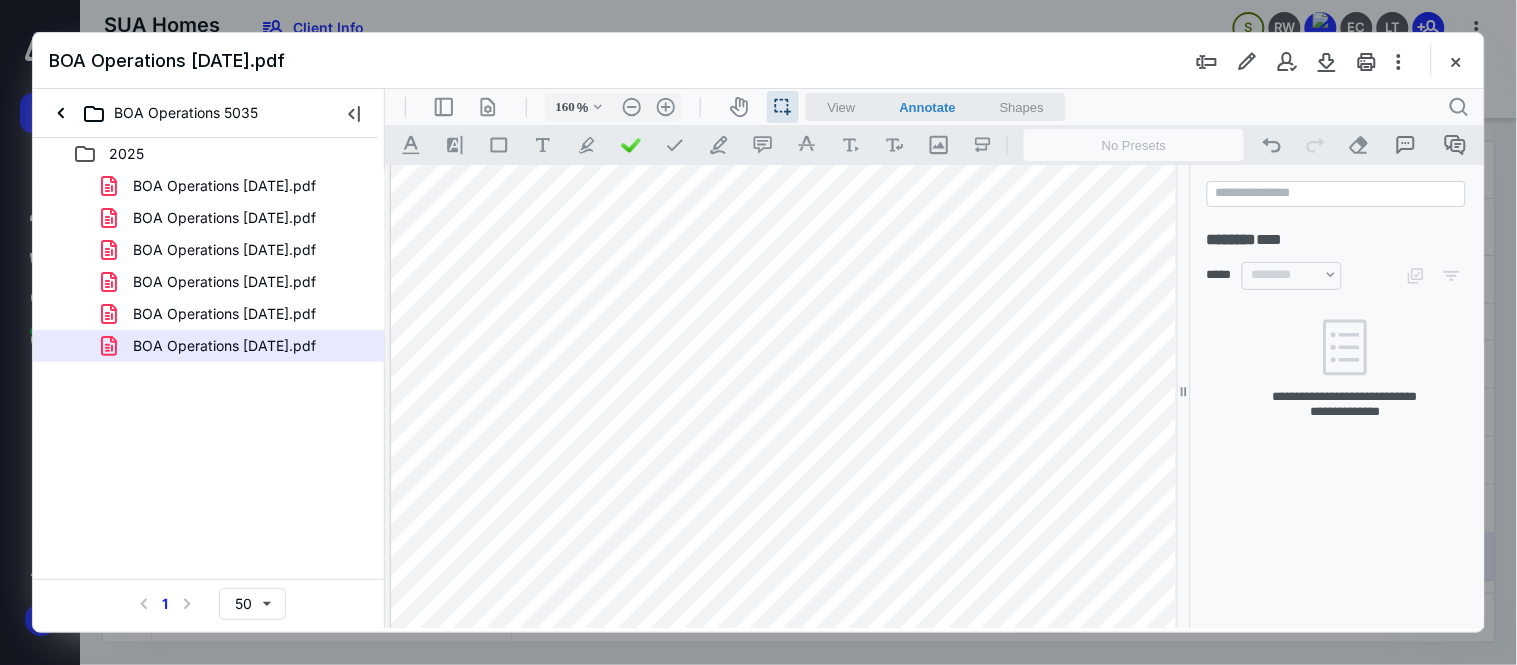 click at bounding box center (864, 733) 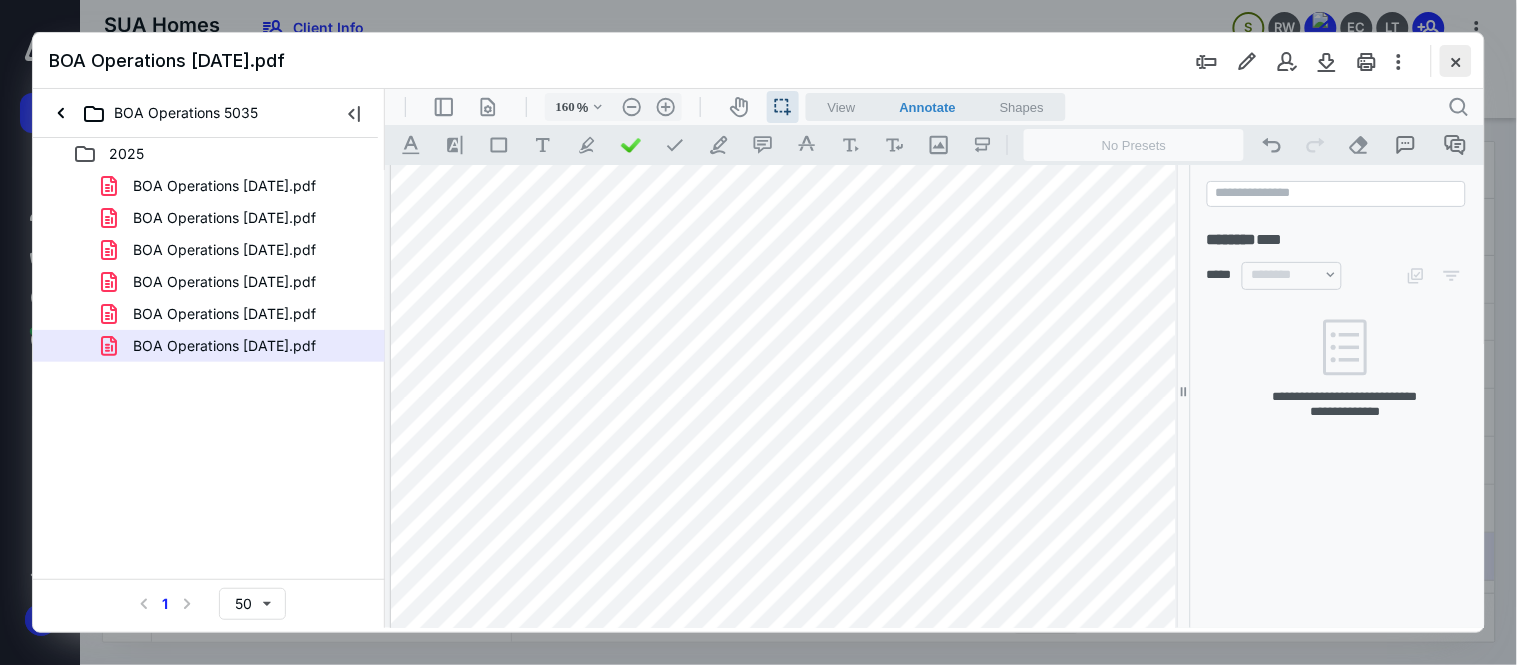 click at bounding box center [1456, 61] 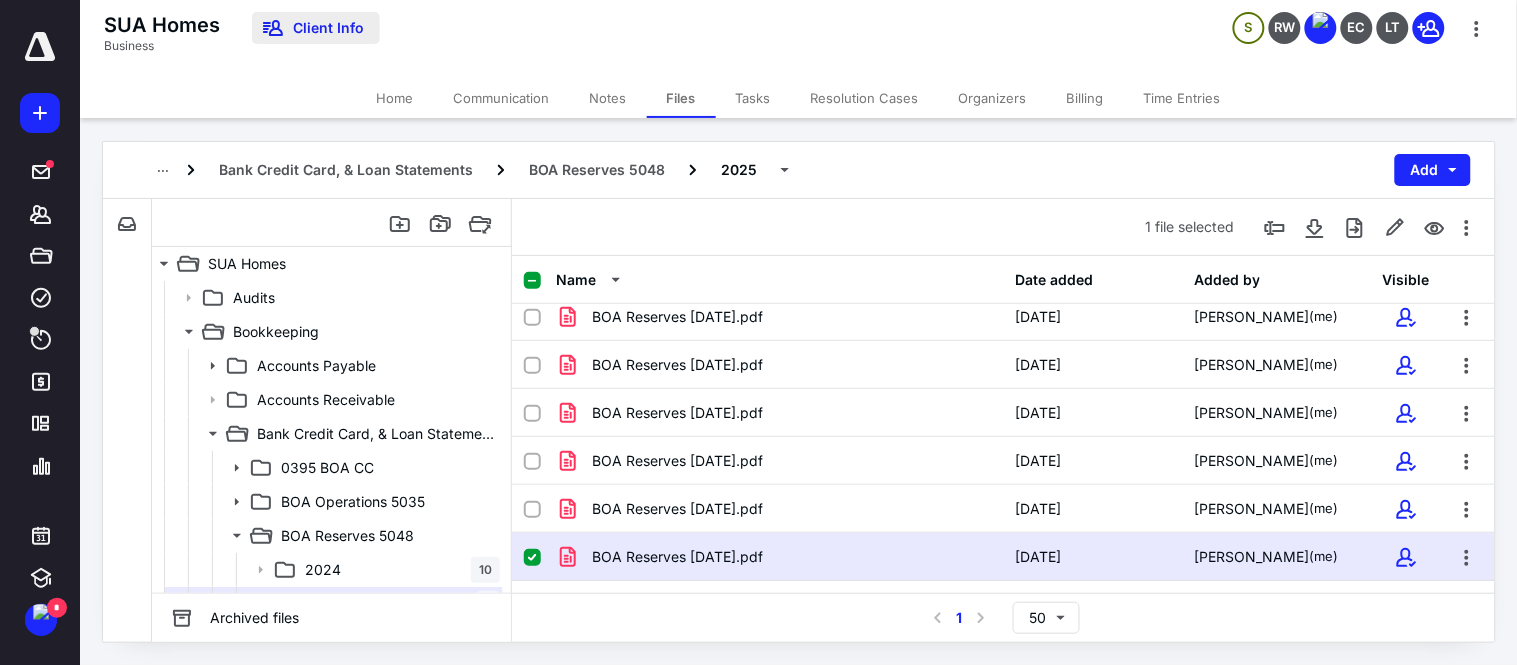 click on "Client Info" at bounding box center [316, 28] 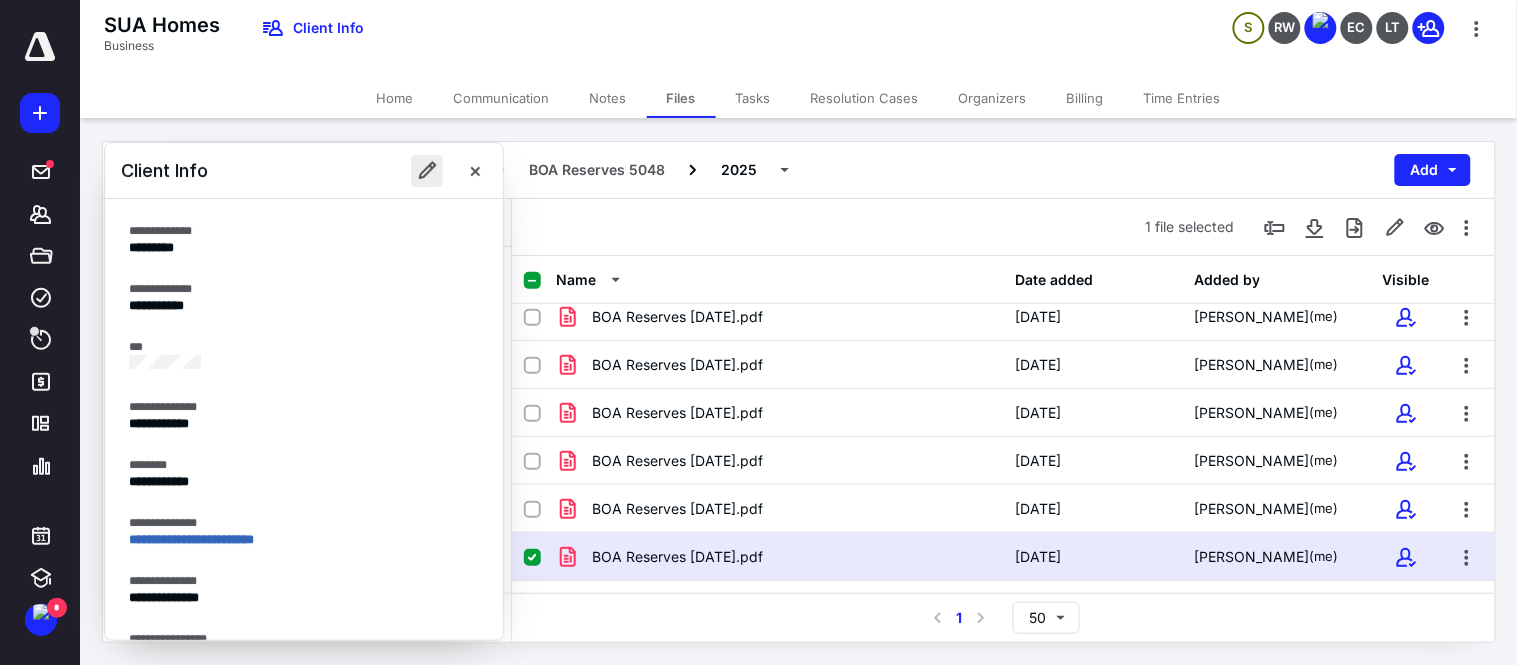 click at bounding box center (427, 171) 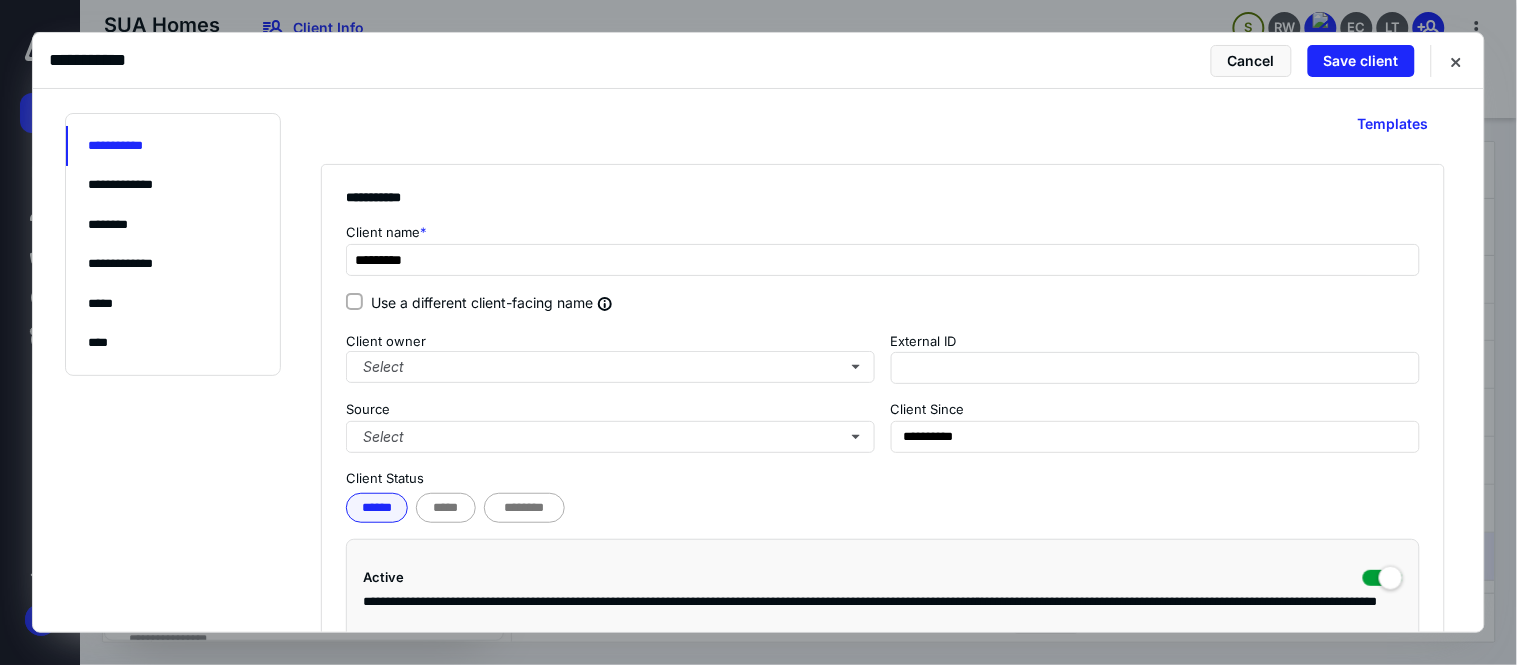scroll, scrollTop: 0, scrollLeft: 0, axis: both 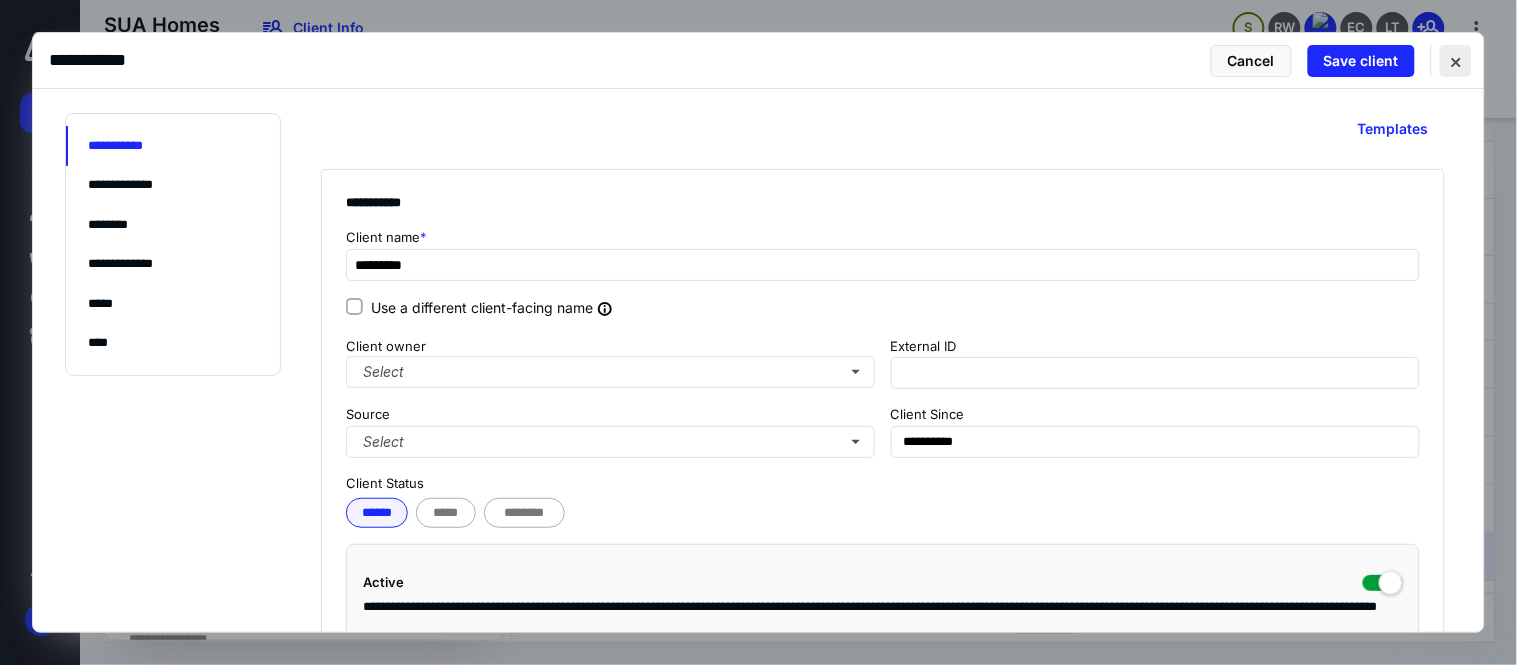 click at bounding box center (1456, 61) 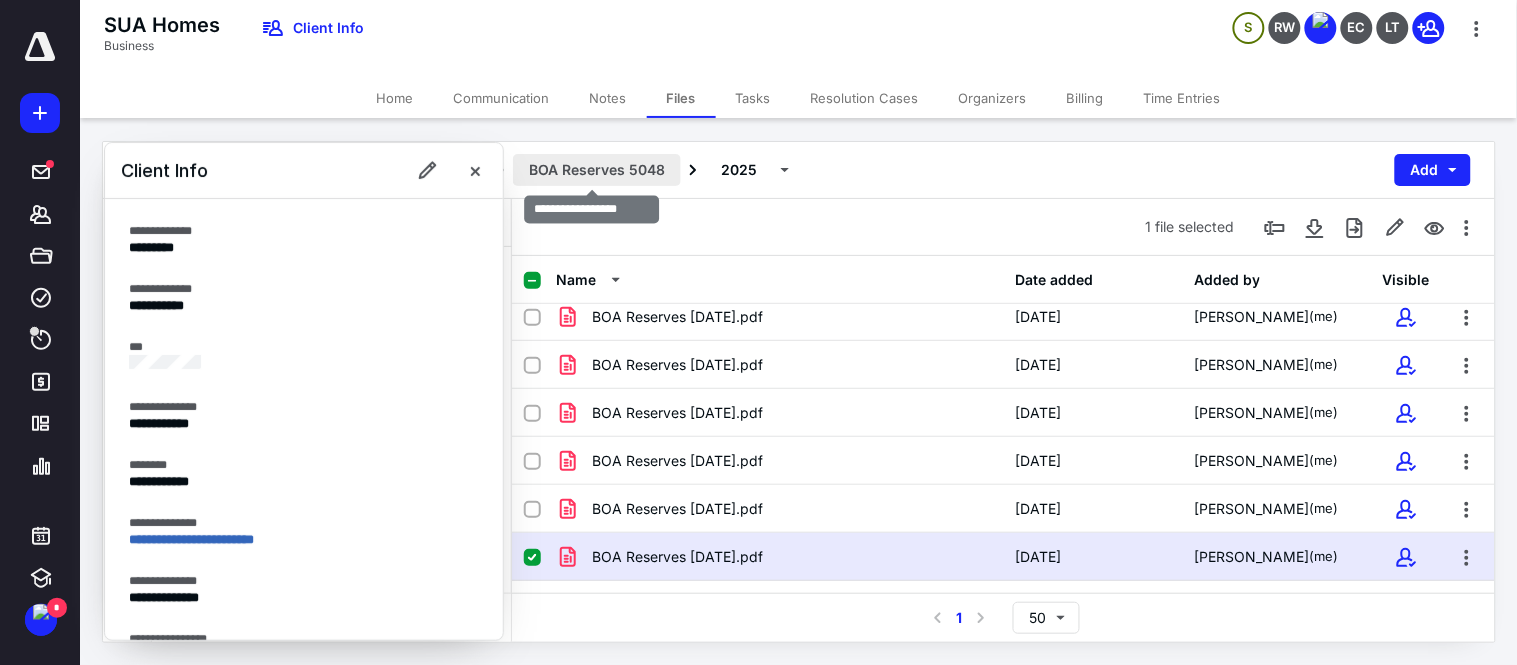 click on "BOA Reserves 5048" at bounding box center [597, 170] 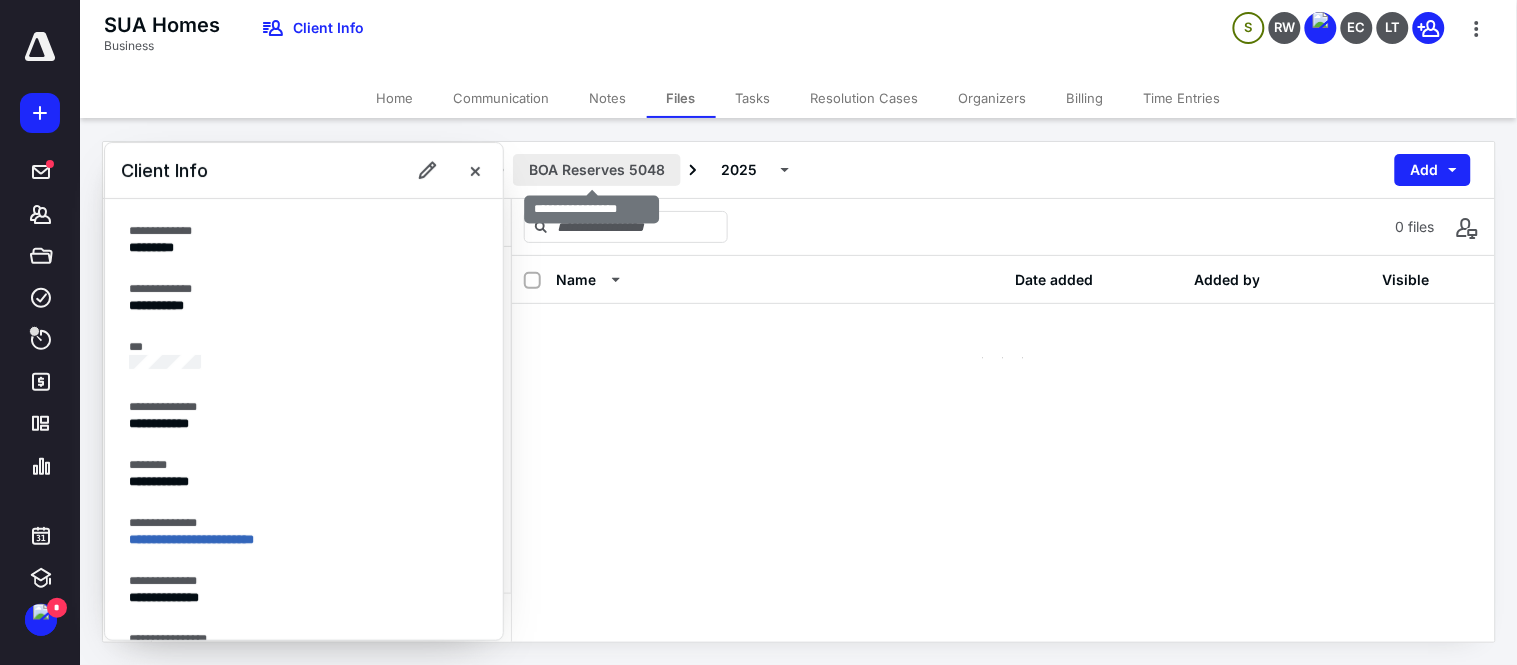scroll, scrollTop: 0, scrollLeft: 0, axis: both 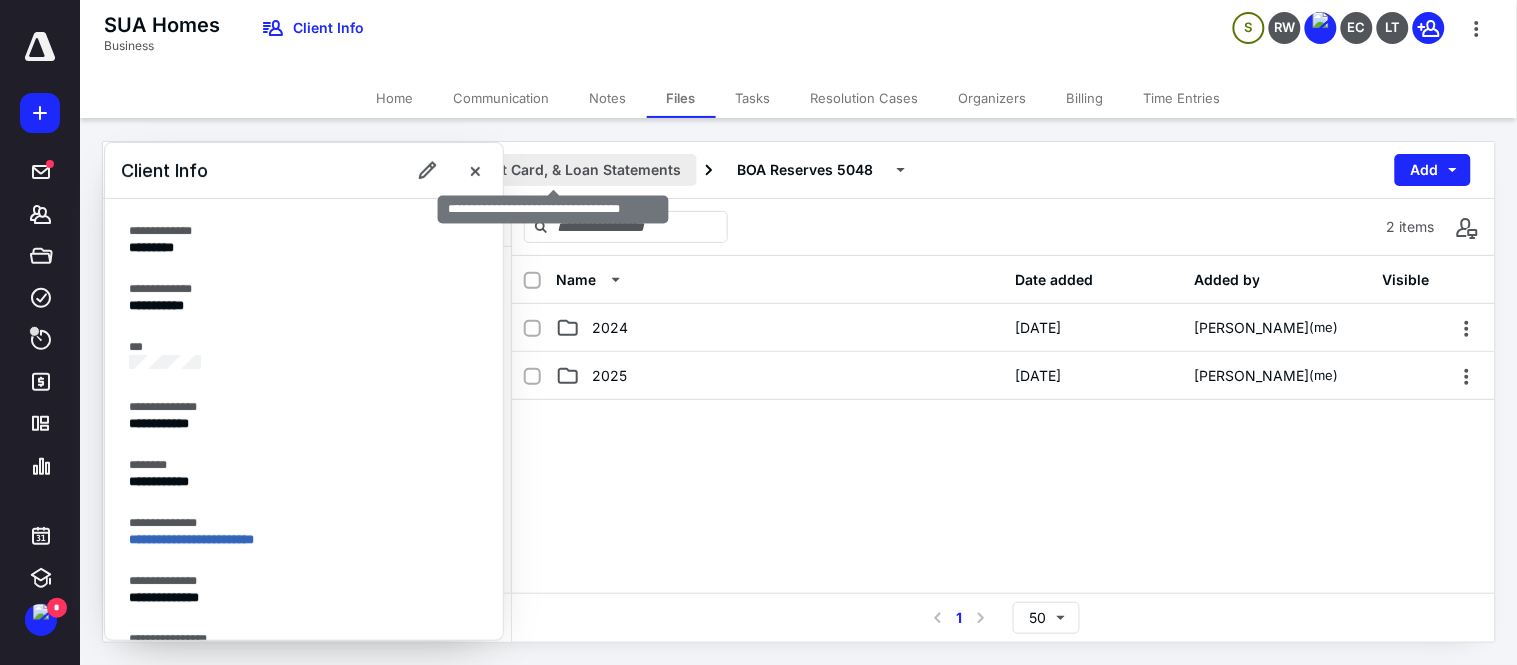 click on "Bank Credit Card, & Loan Statements" at bounding box center (554, 170) 